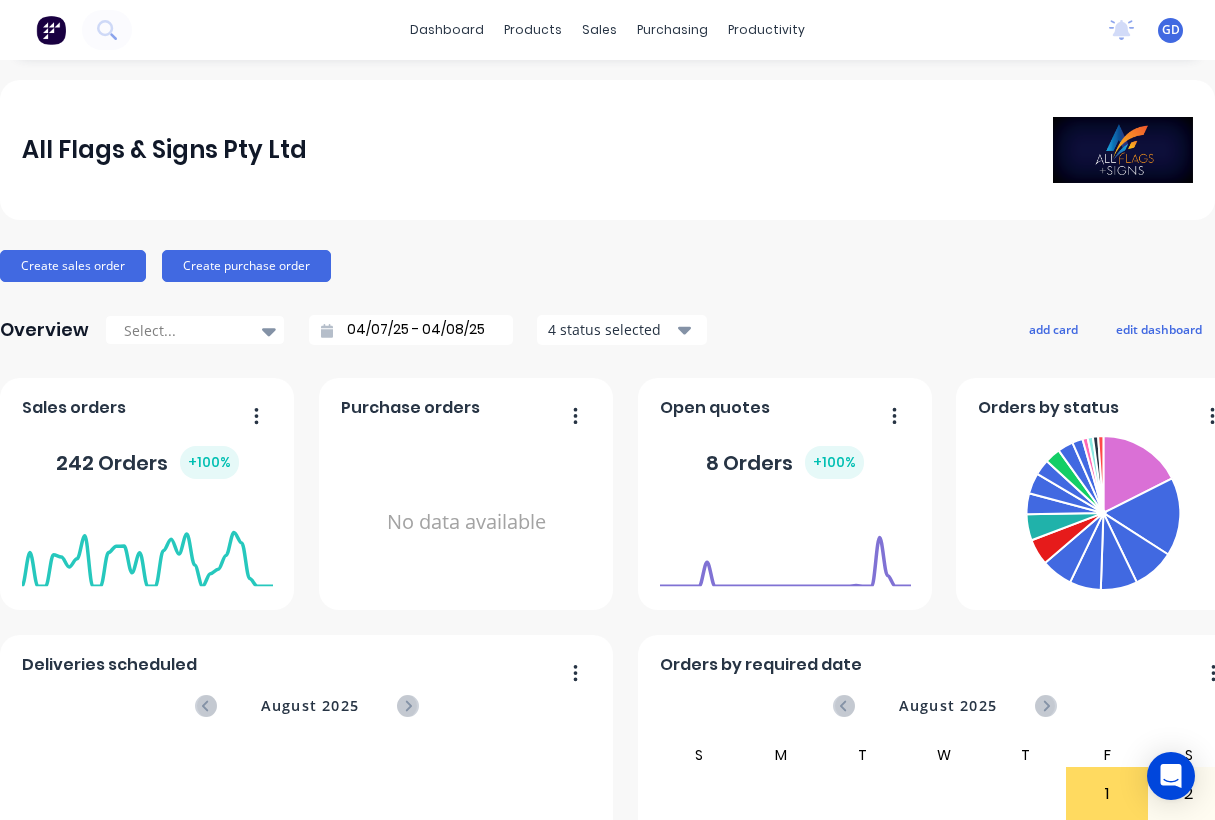 scroll, scrollTop: 0, scrollLeft: 0, axis: both 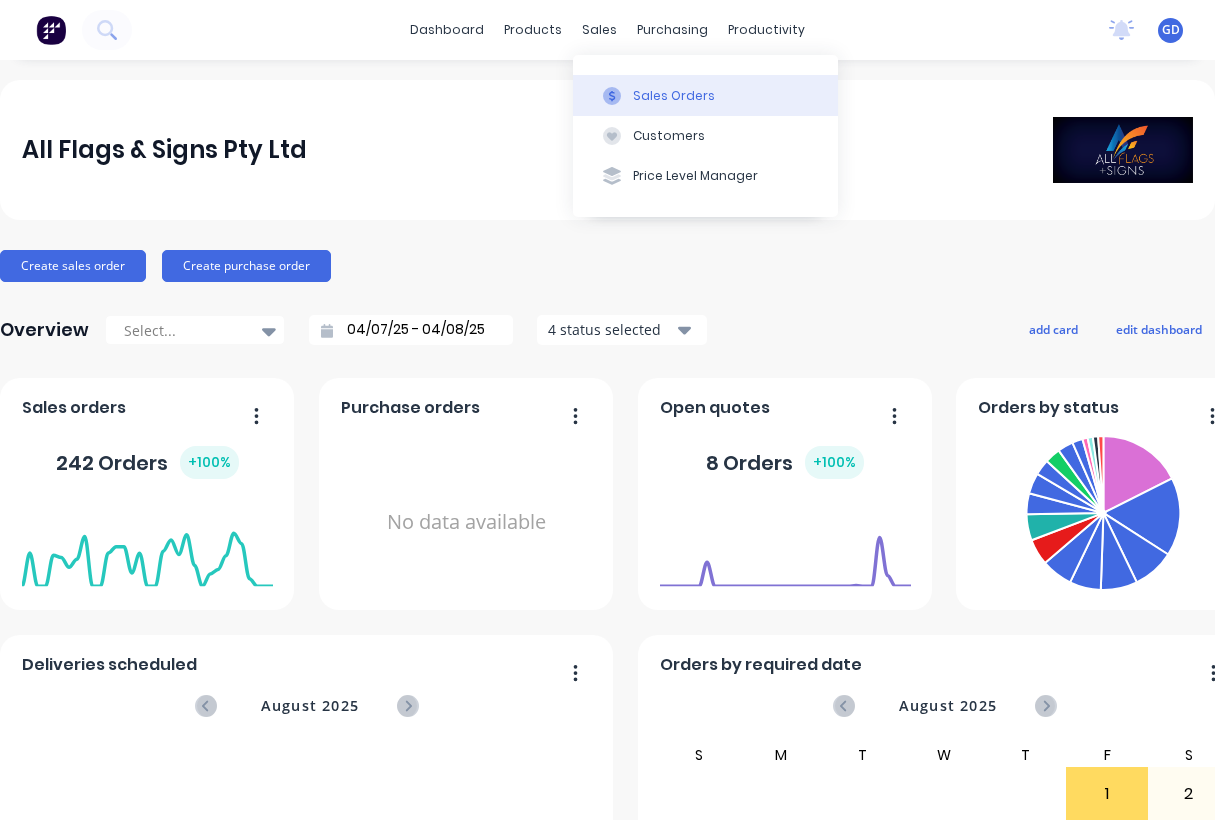 click on "Sales Orders" at bounding box center [674, 96] 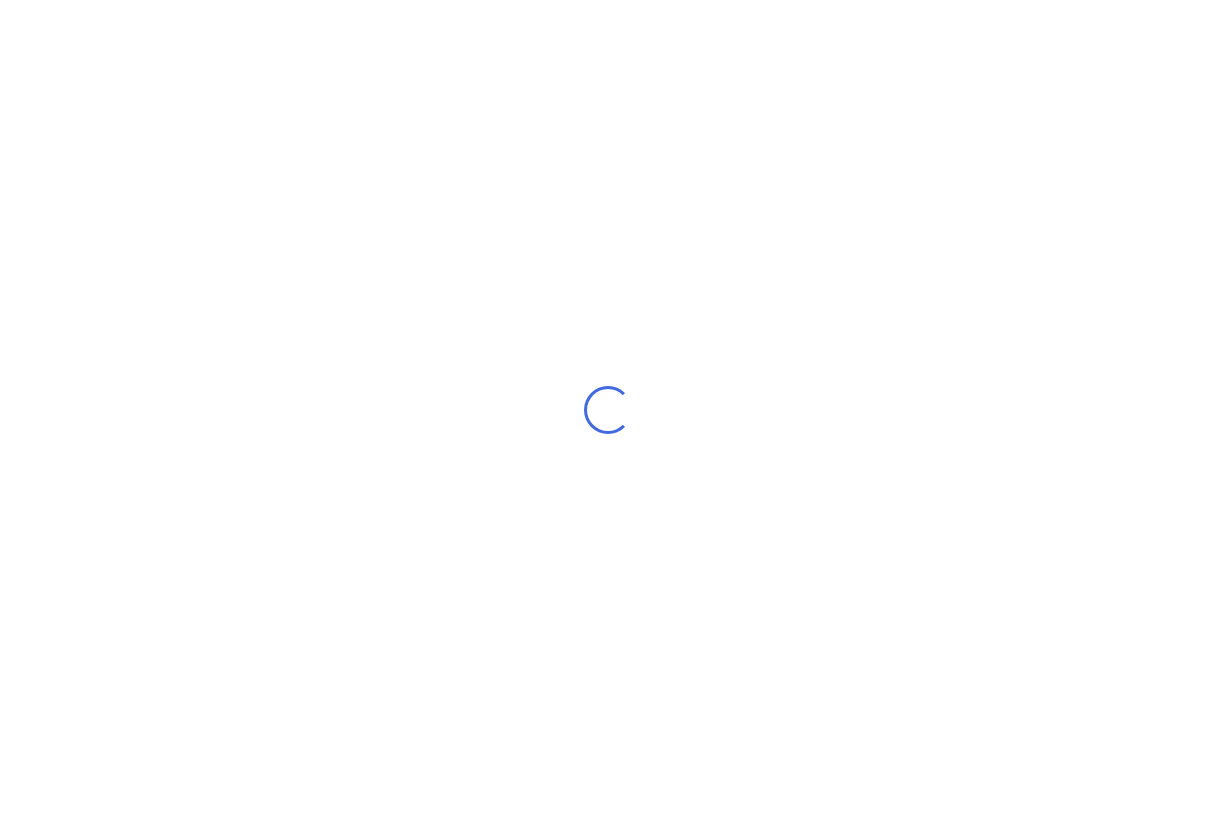 scroll, scrollTop: 0, scrollLeft: 0, axis: both 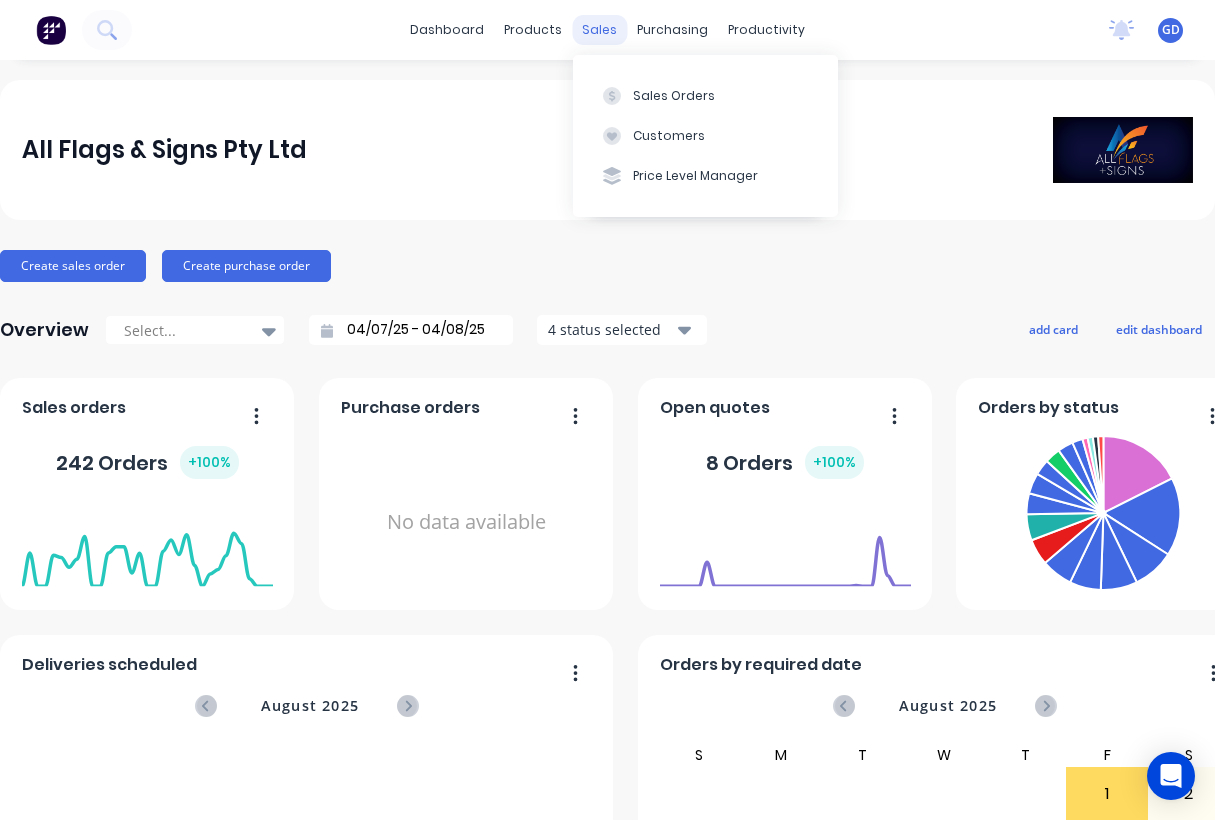 click on "sales" at bounding box center (599, 30) 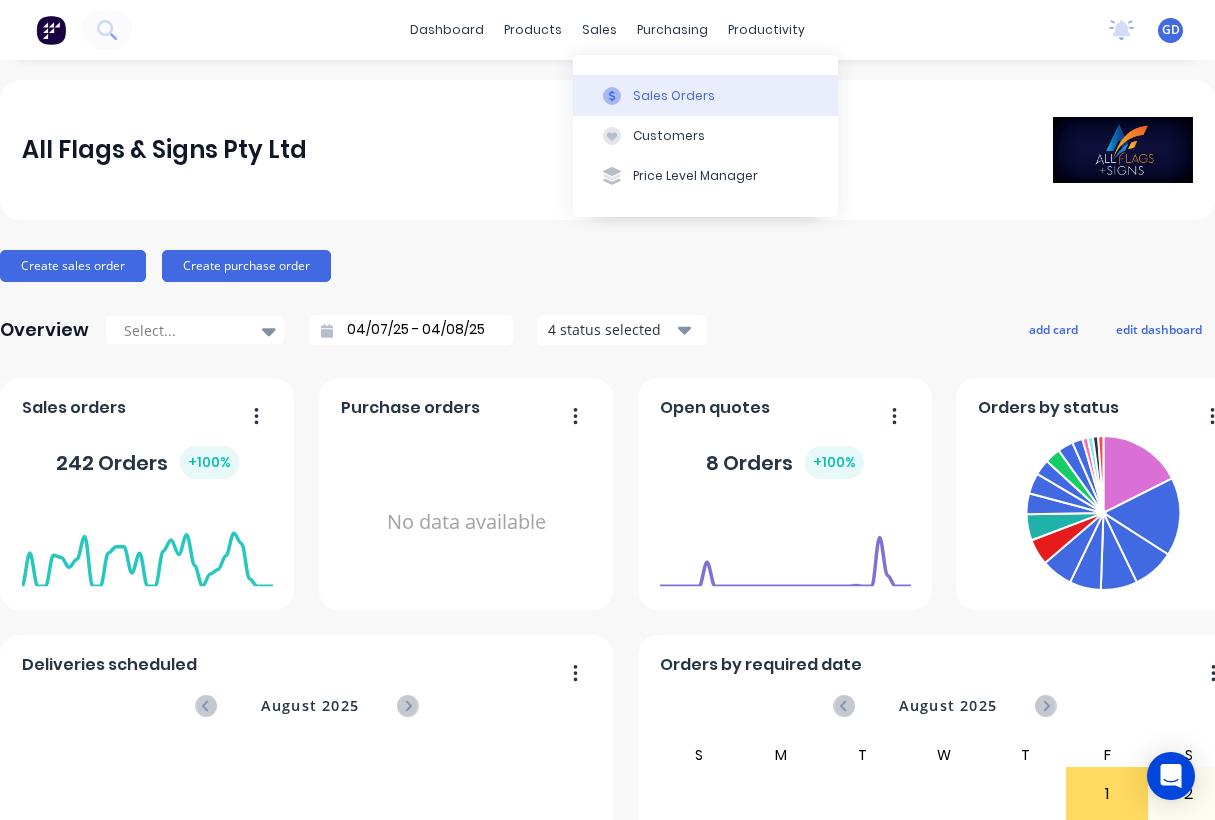 click on "Sales Orders" at bounding box center (674, 96) 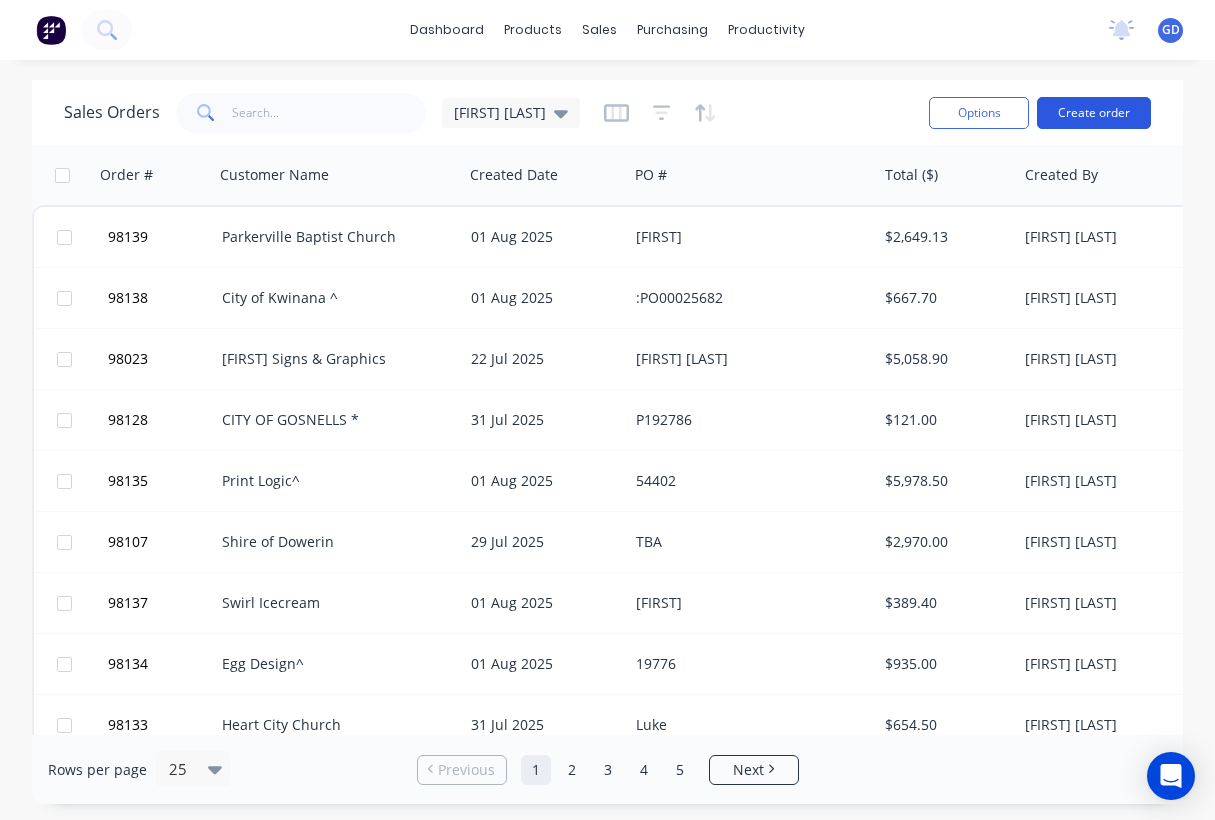 click on "Create order" at bounding box center (1094, 113) 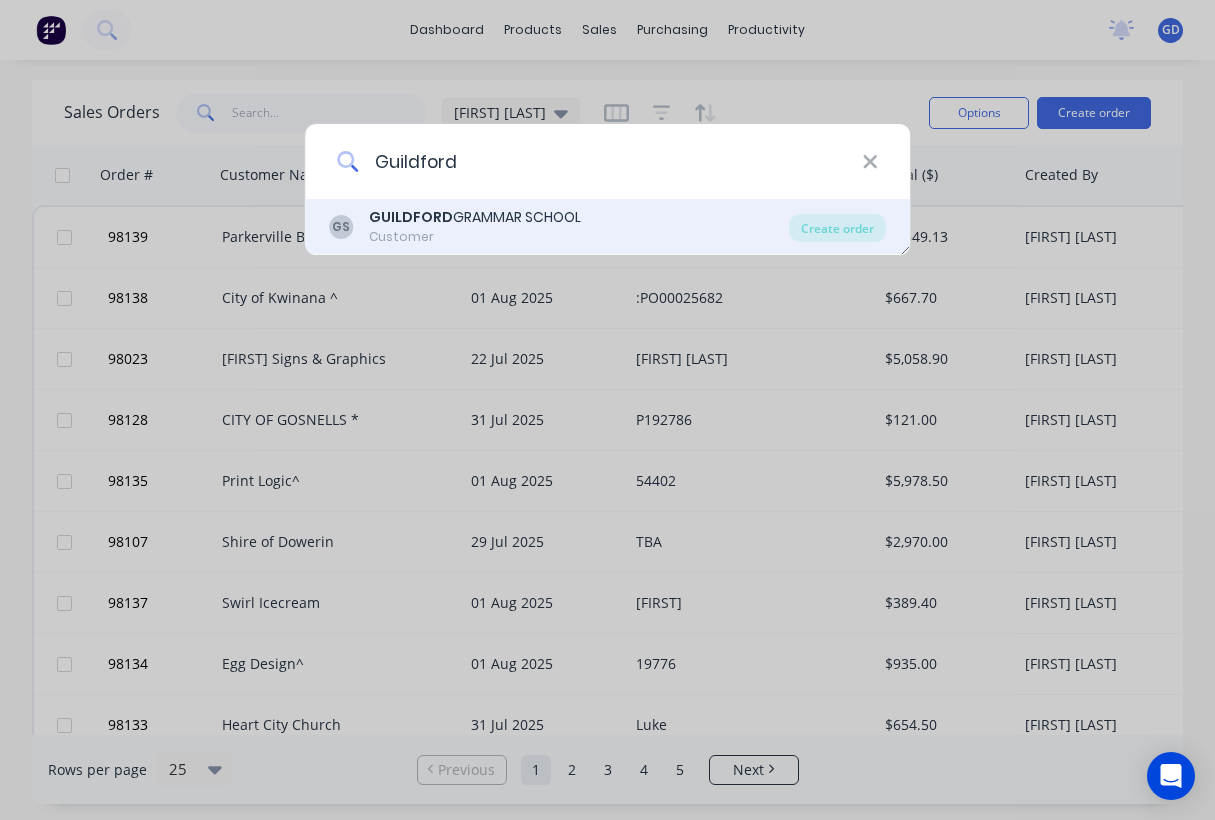 type on "Guildford" 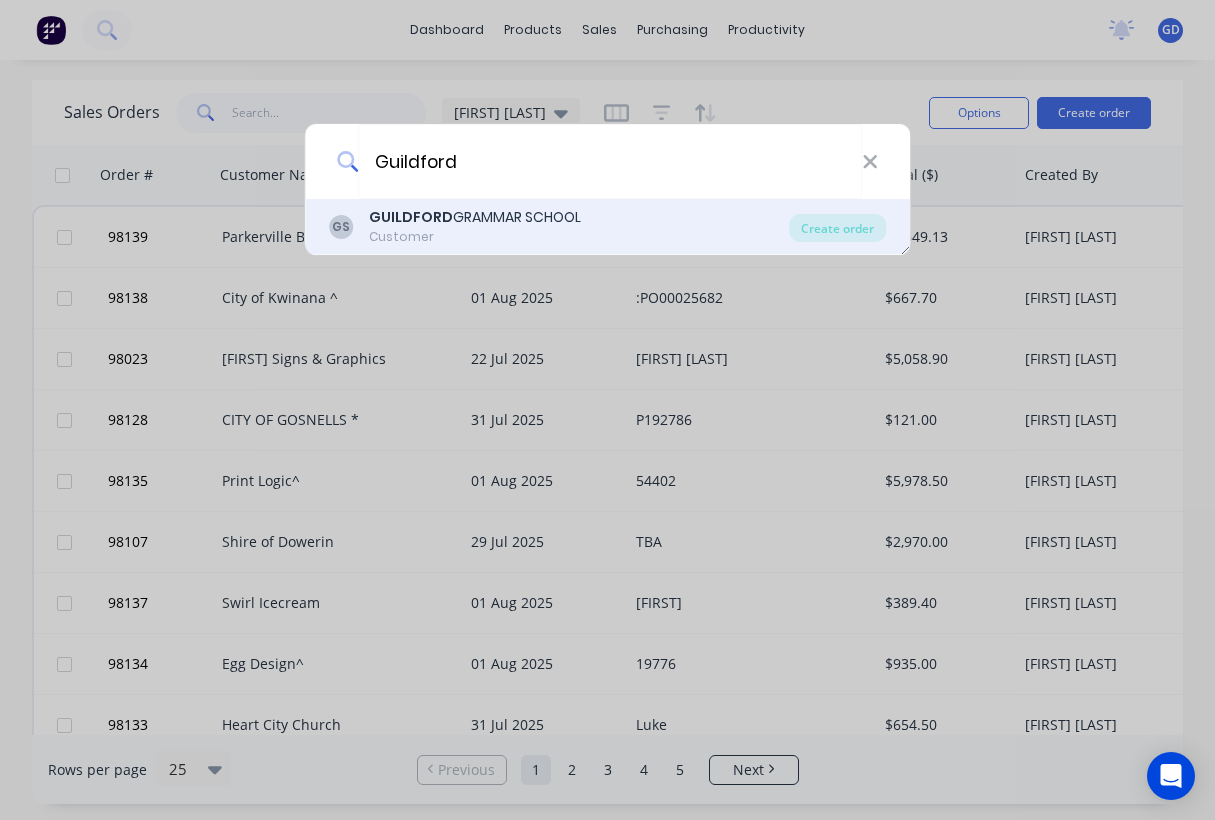click on "Customer" at bounding box center [475, 237] 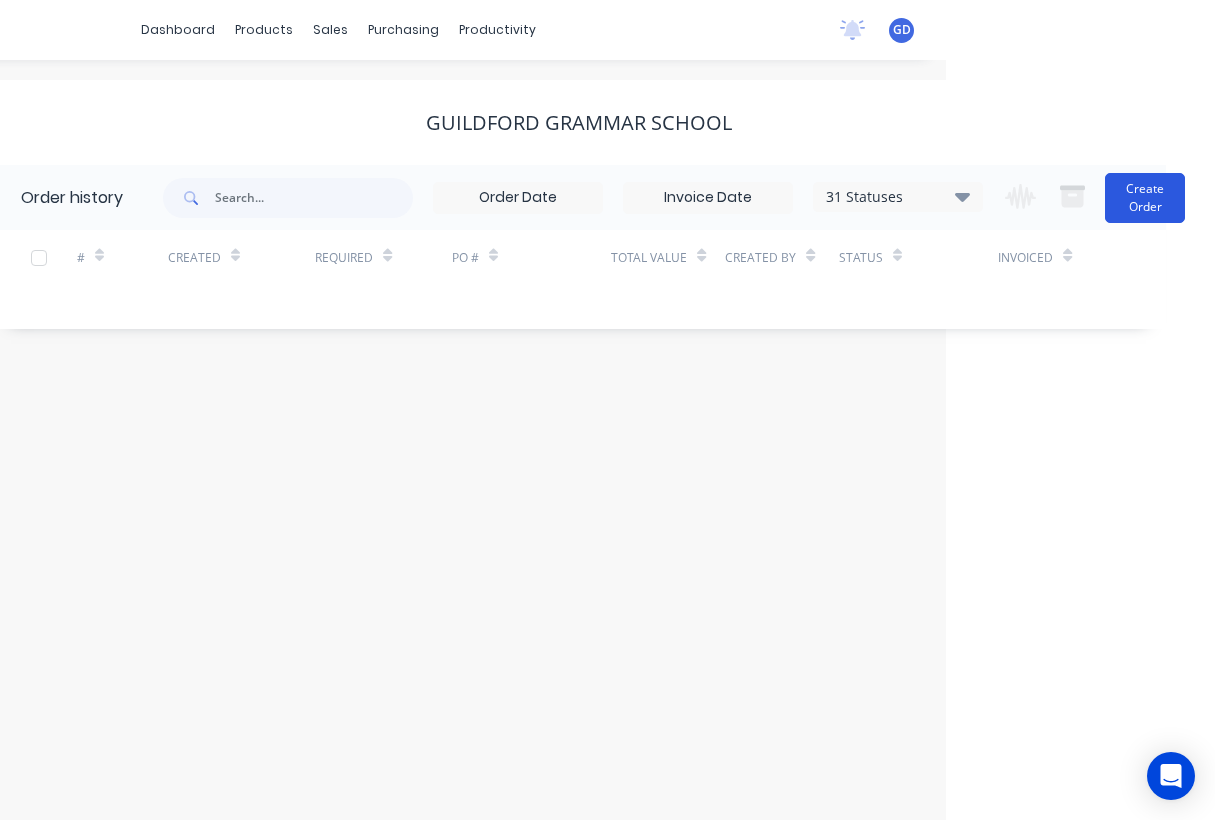 scroll, scrollTop: 0, scrollLeft: 269, axis: horizontal 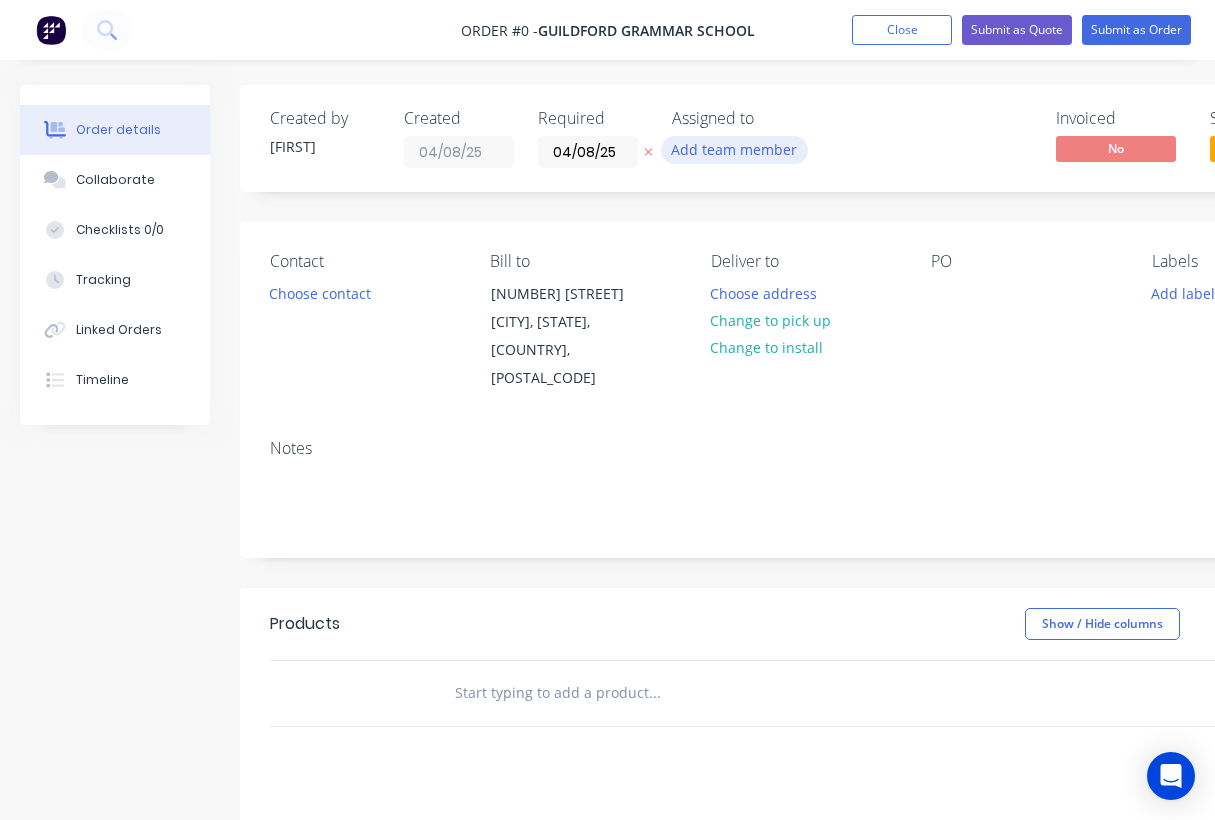 click on "Add team member" at bounding box center (734, 149) 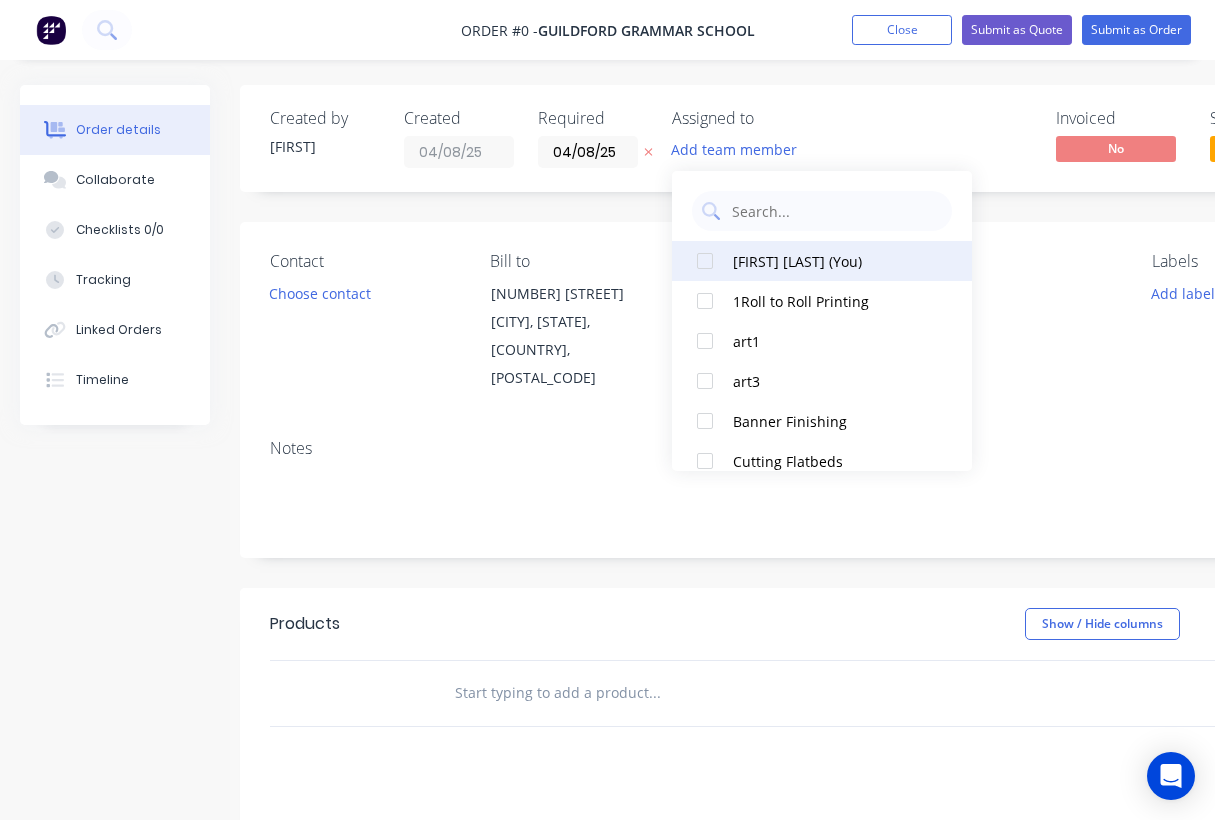 click on "[FIRST] [LAST] (You)" at bounding box center [833, 261] 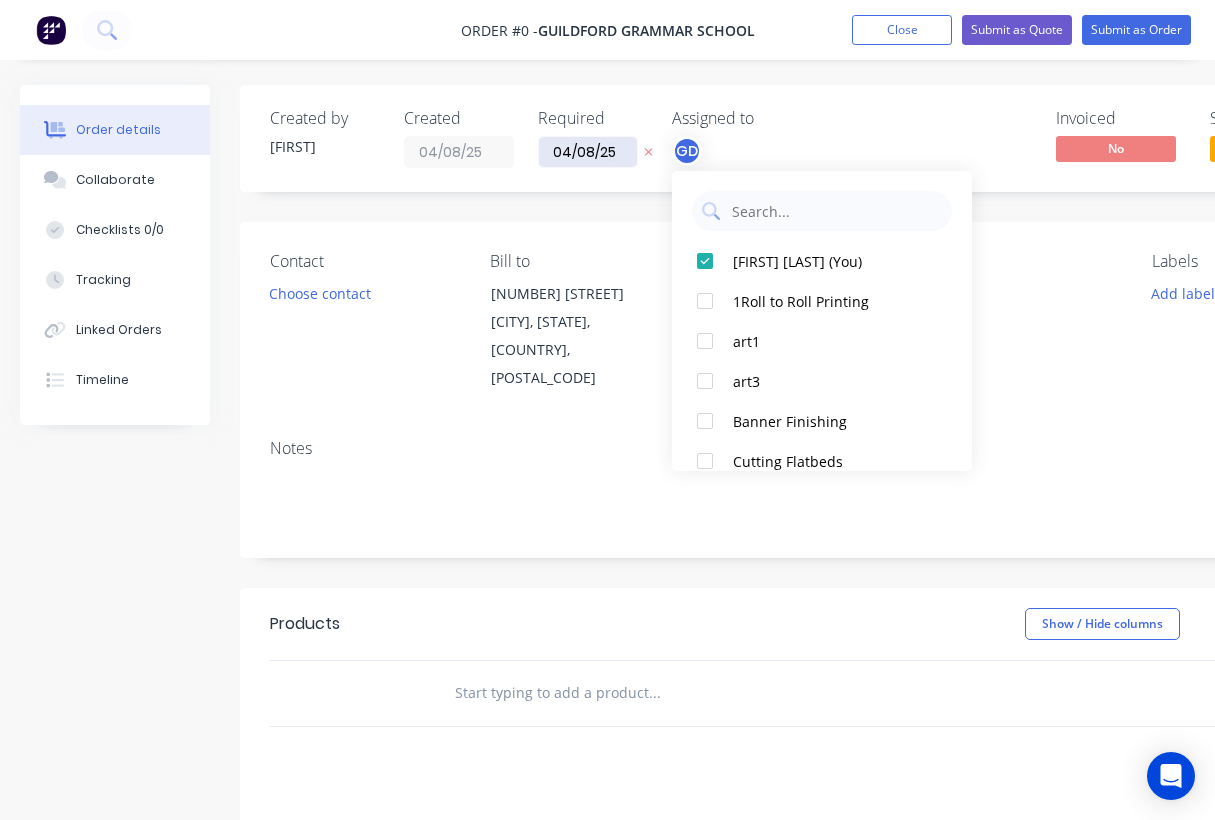 click on "Order details Collaborate Checklists 0/0 Tracking Linked Orders Timeline   Order details   Collaborate   Checklists   Tracking   Linked Orders   Timeline Created by Gino Created 04/08/25 Required 04/08/25 Assigned to GD Invoiced No Status Draft Contact Choose contact Bill to 11 Terrace Rd  Guildford, Western Australia, Australia, 6055 Deliver to Choose address Change to pick up Change to install PO Labels Add labels Notes Products Show / Hide columns Add product     add delivery fee add markup add discount Labour $0.00 Sub total $0.00 Margin $0.00  ( 0 %) Tax $0.00 Total $0.00" at bounding box center [695, 661] 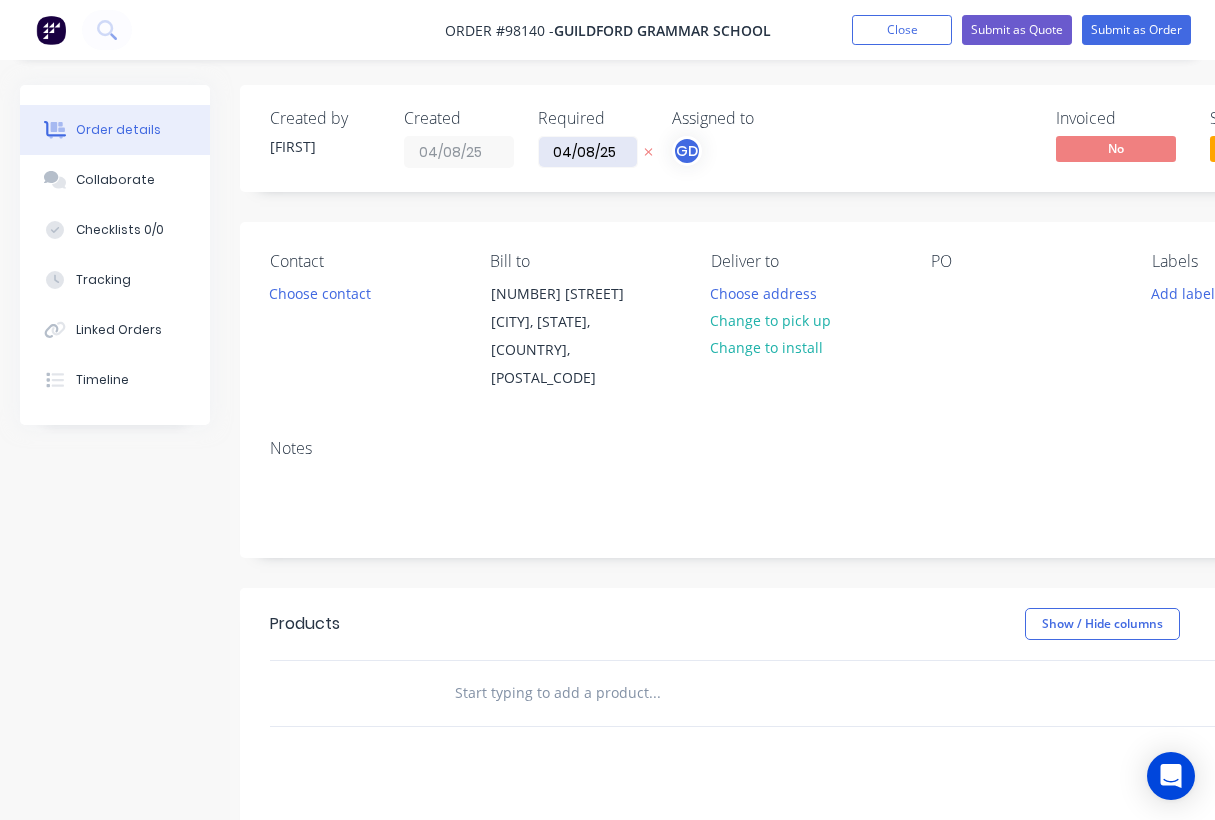 click on "04/08/25" at bounding box center (588, 152) 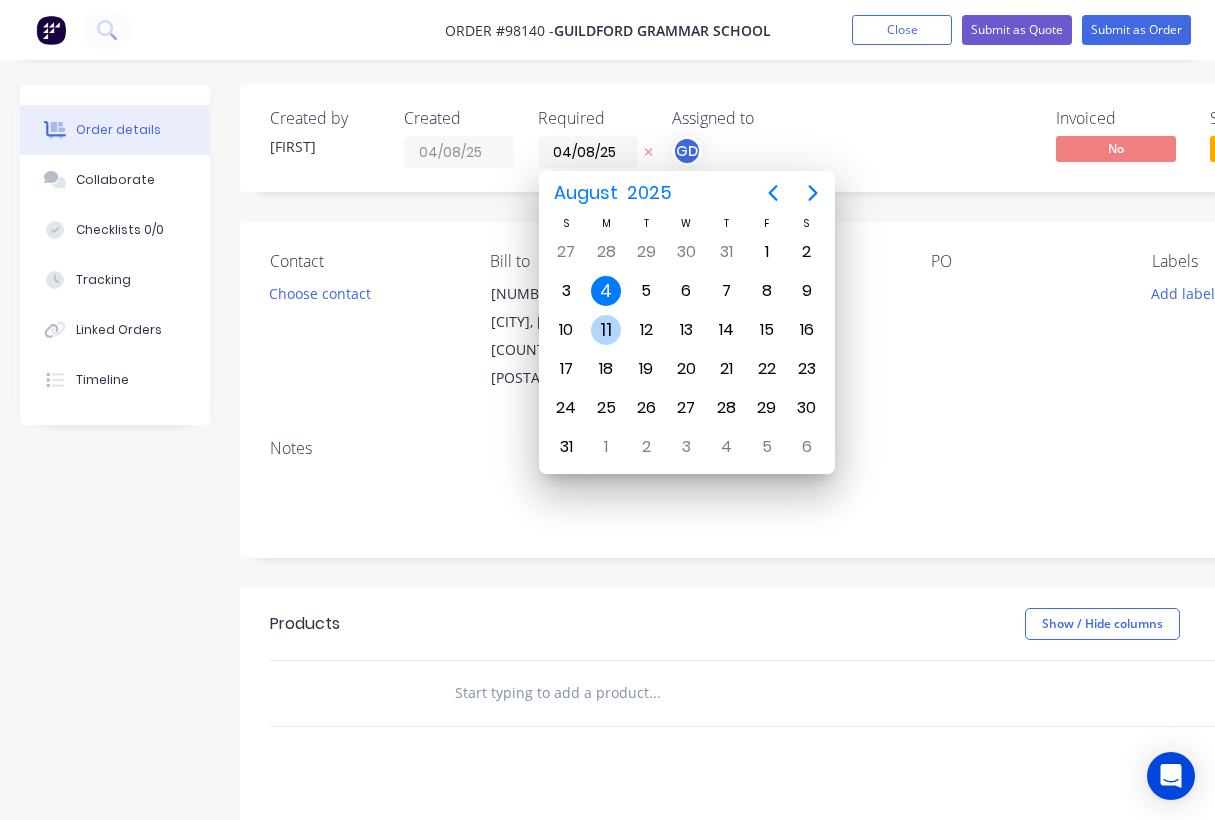 click on "11" at bounding box center [606, 330] 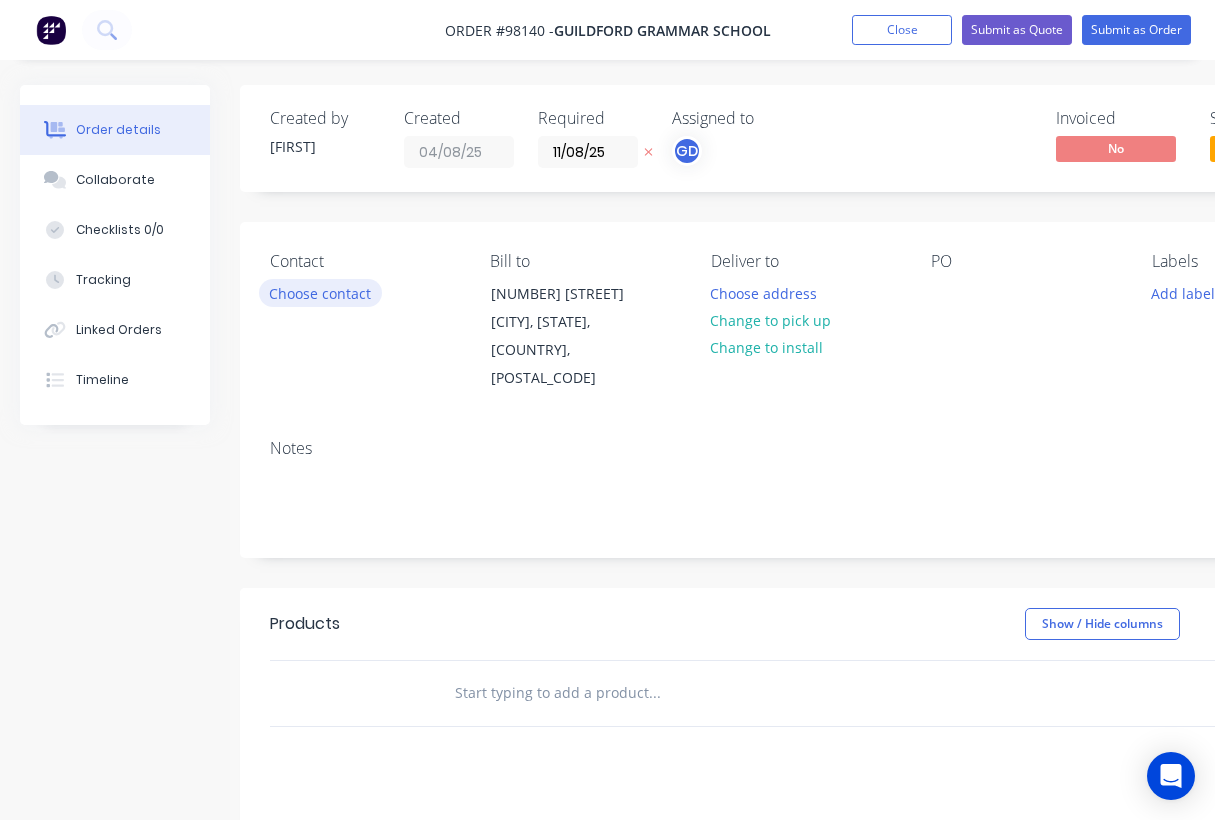 click on "Choose contact" at bounding box center (320, 292) 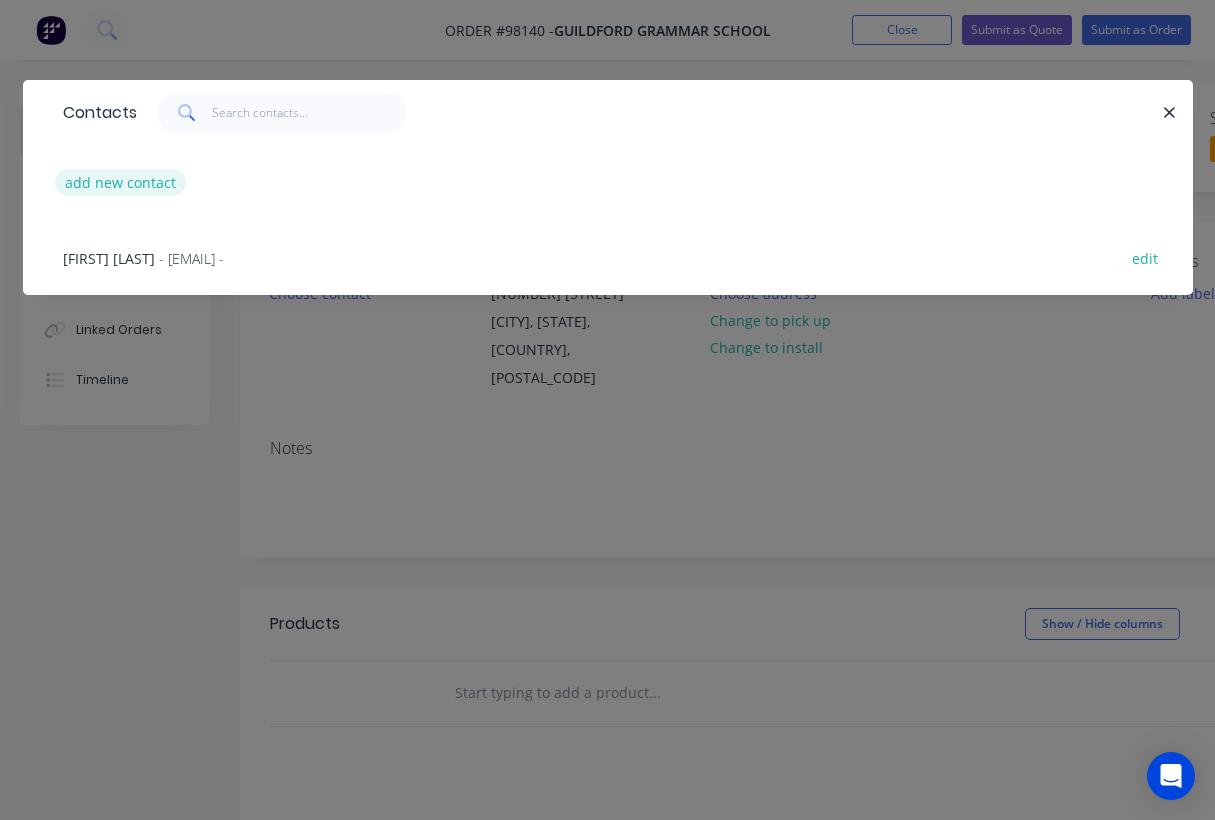 click on "add new contact" at bounding box center (121, 182) 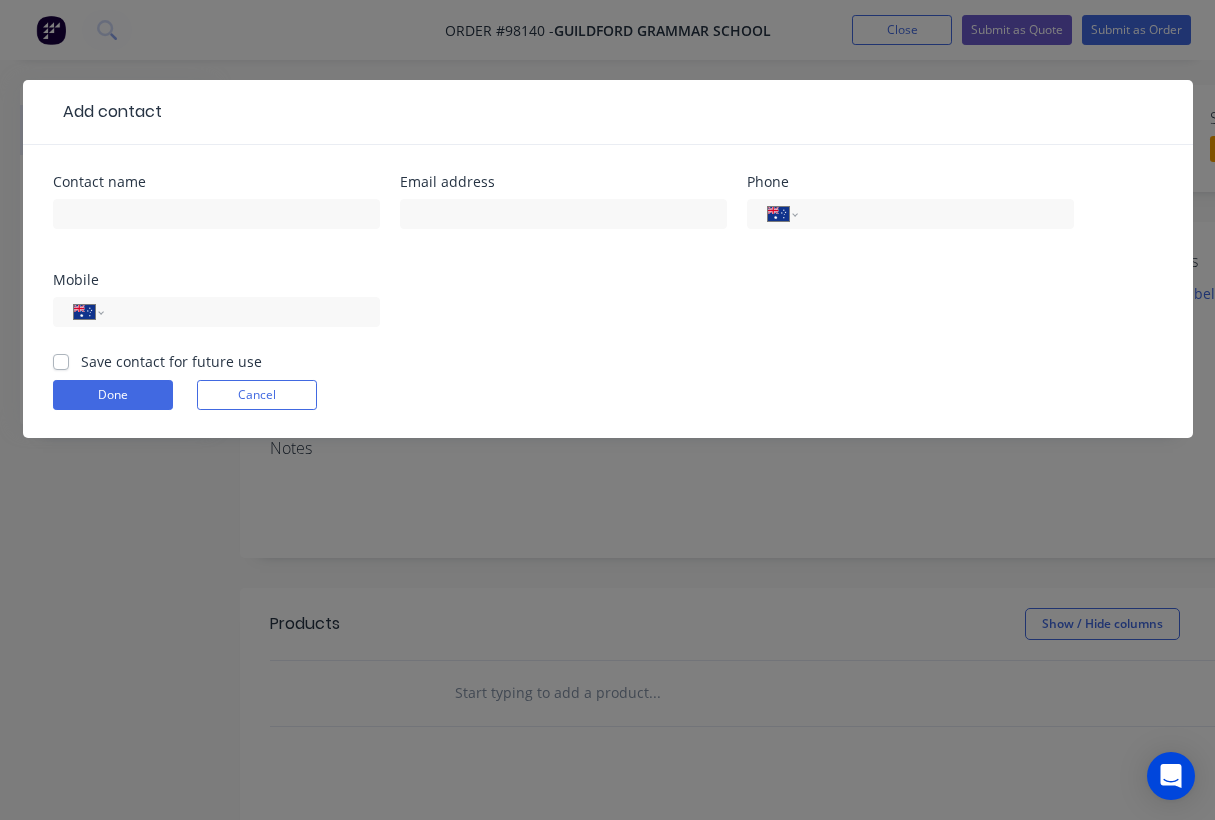 click on "Save contact for future use" at bounding box center (171, 361) 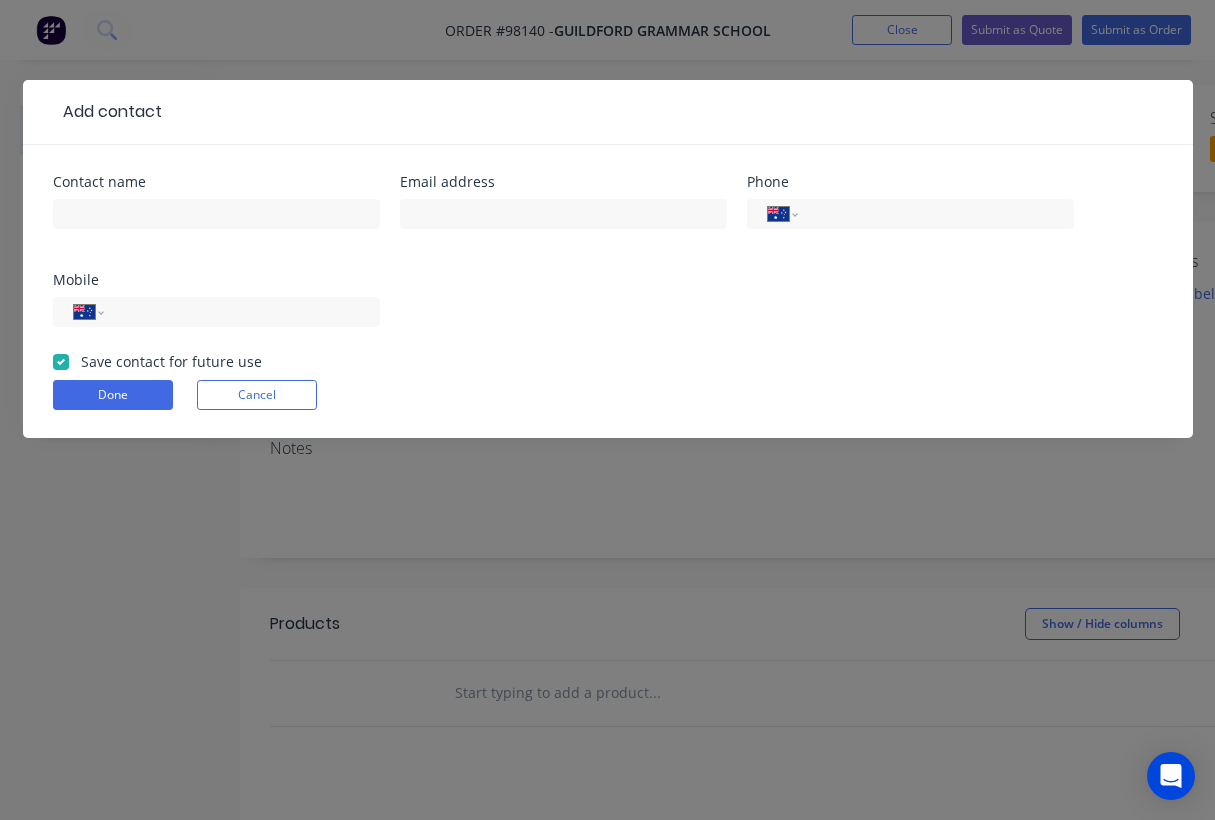 checkbox on "true" 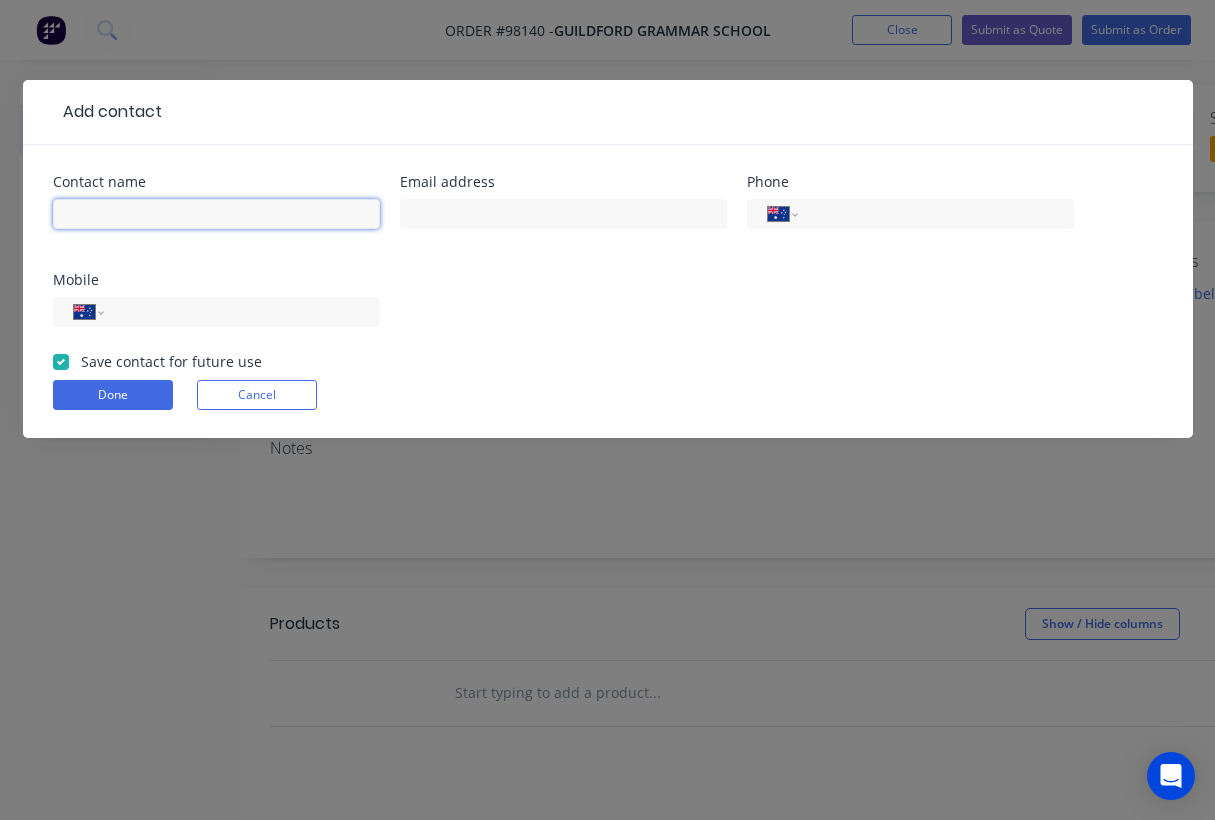 click at bounding box center (216, 214) 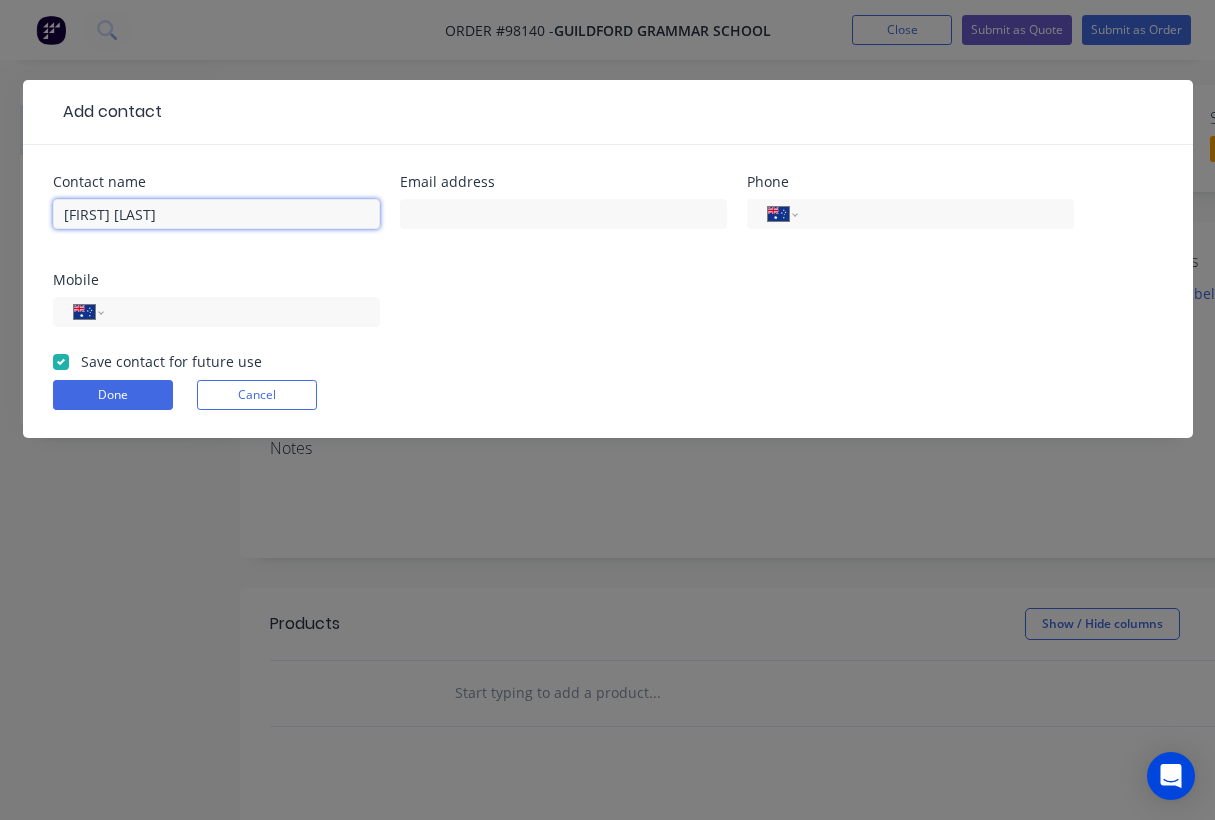 type on "[FIRST] [LAST]" 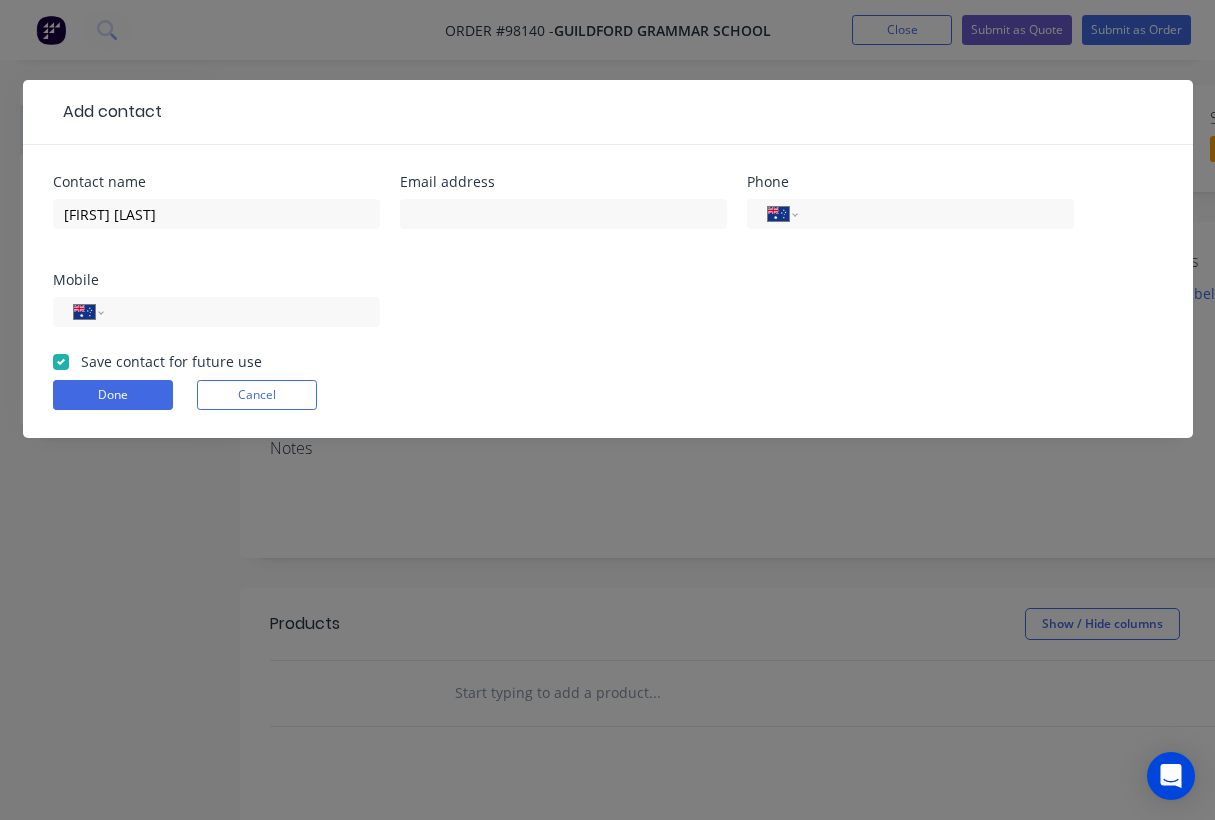 click on "International Afghanistan Åland Islands Albania Algeria American Samoa Andorra Angola Anguilla Antigua and Barbuda Argentina Armenia Aruba Ascension Island Australia Austria Azerbaijan Bahamas Bahrain Bangladesh Barbados Belarus Belgium Belize Benin Bermuda Bhutan Bolivia Bonaire, Sint Eustatius and Saba Bosnia and Herzegovina Botswana Brazil British Indian Ocean Territory Brunei Darussalam Bulgaria Burkina Faso Burundi Cambodia Cameroon Canada Cape Verde Cayman Islands Central African Republic Chad Chile China Christmas Island Cocos (Keeling) Islands Colombia Comoros Congo Congo, Democratic Republic of the Cook Islands Costa Rica Cote d'Ivoire Croatia Cuba Curaçao Cyprus Czech Republic Denmark Djibouti Dominica Dominican Republic Ecuador Egypt El Salvador Equatorial Guinea Eritrea Estonia Ethiopia Falkland Islands Faroe Islands Federated States of Micronesia Fiji Finland France French Guiana French Polynesia Gabon Gambia Georgia Germany Ghana Gibraltar Greece Greenland Grenada Guadeloupe Guam Guatemala" at bounding box center [216, 321] 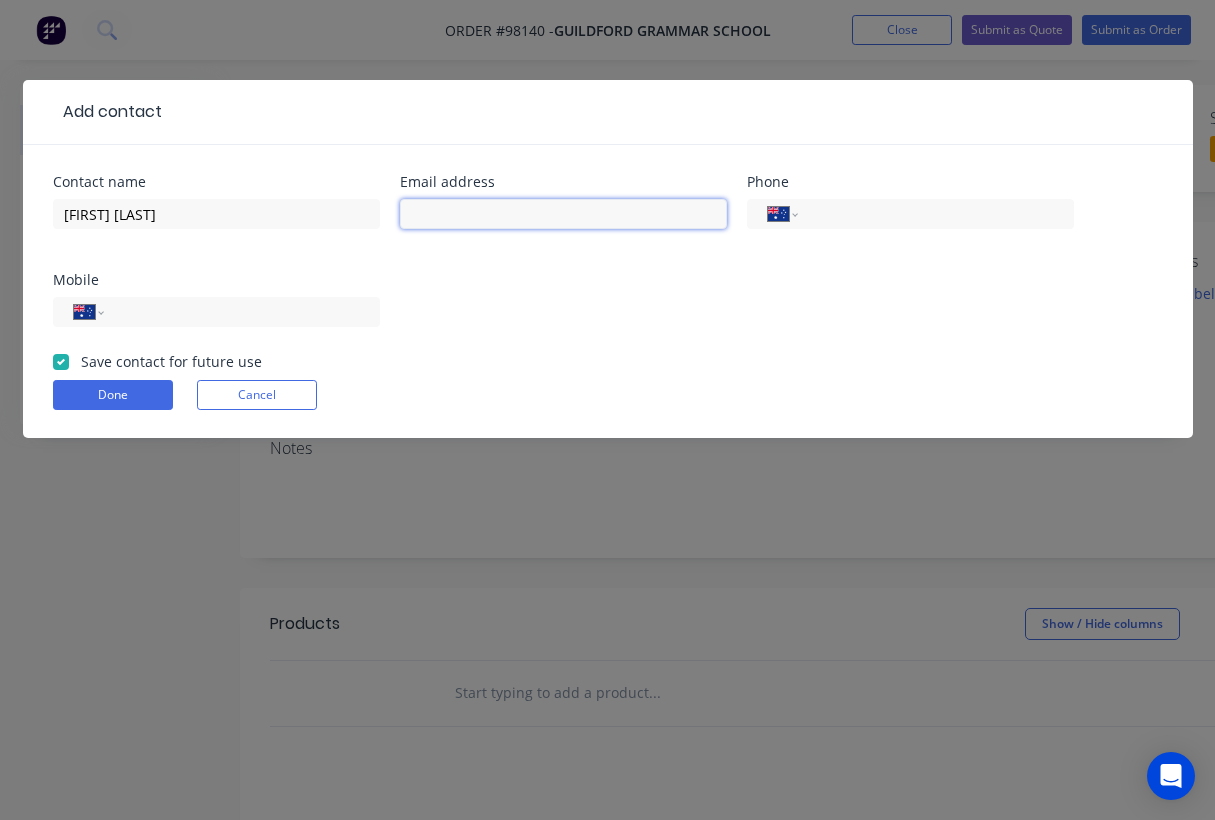paste on "[EMAIL]" 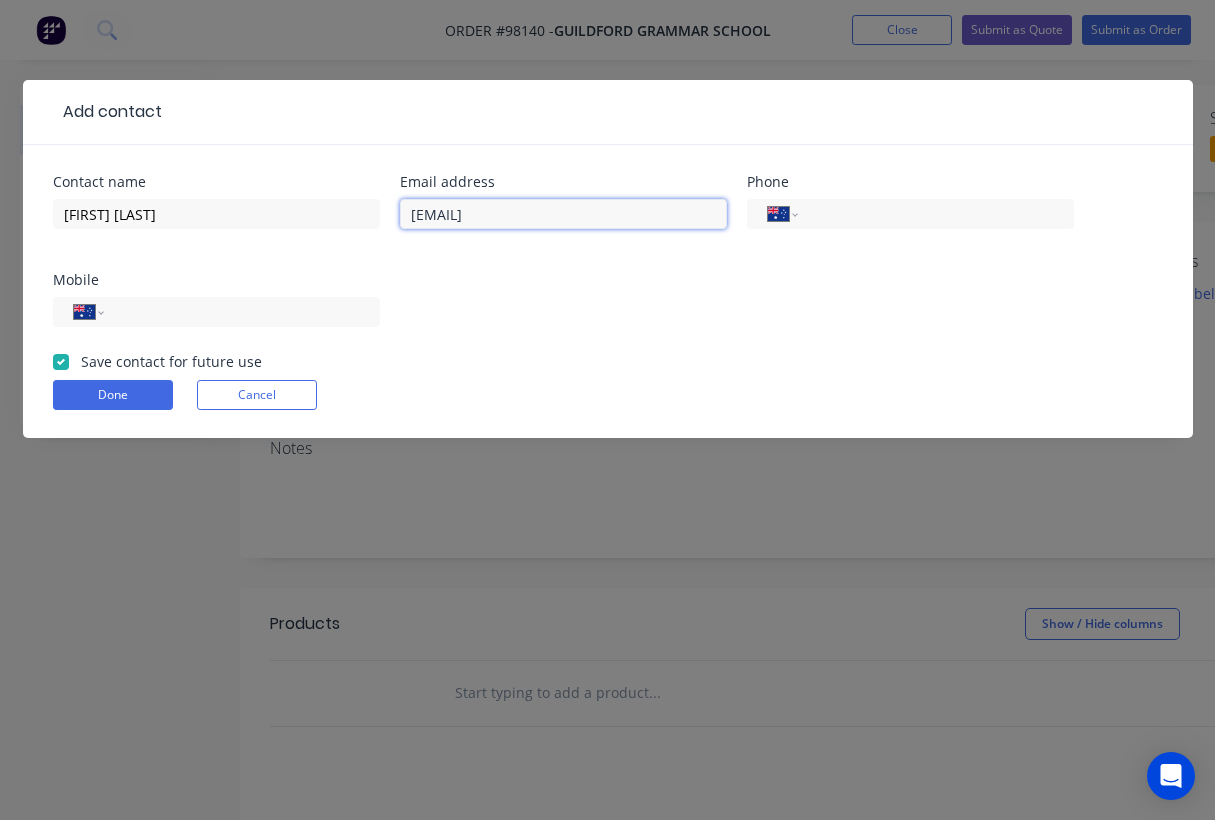 type on "[EMAIL]" 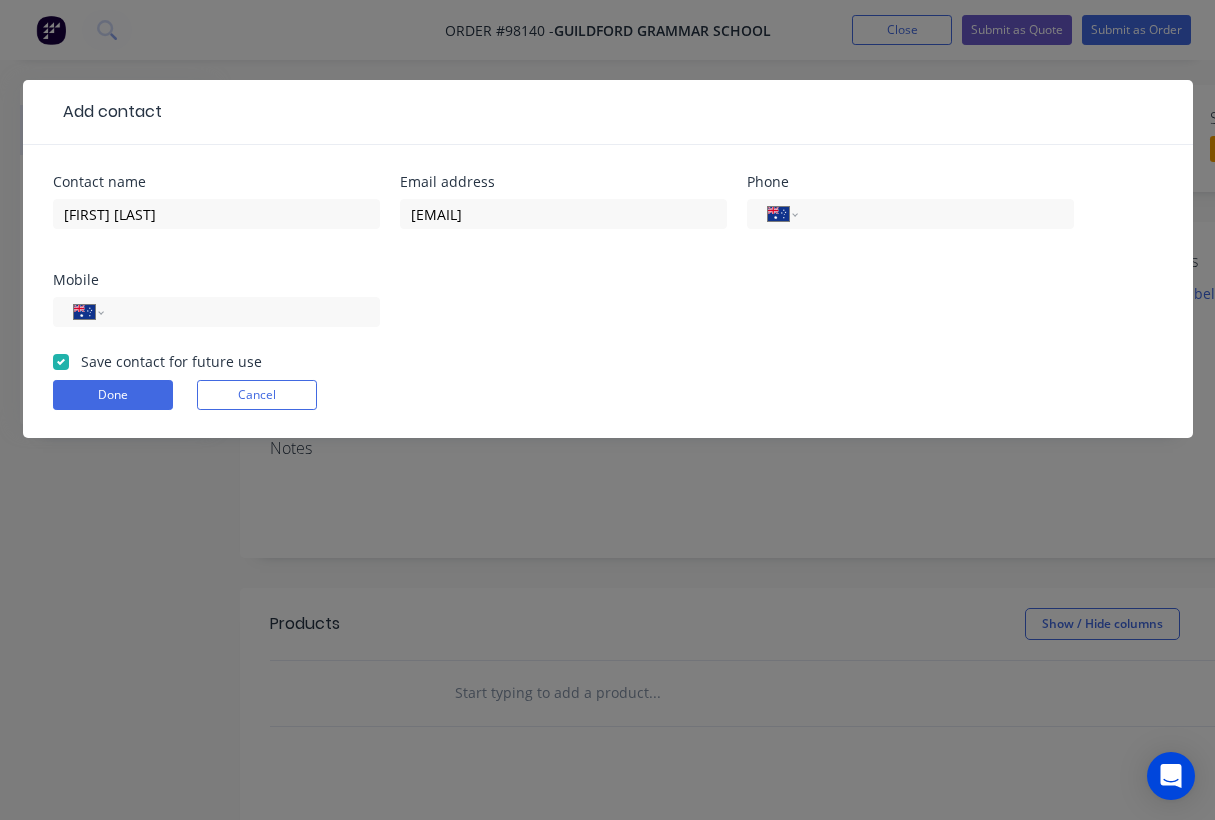 click on "Contact name Michaela Curran Email address michaela.curran@ggs.wa.edu.au Phone International Afghanistan Åland Islands Albania Algeria American Samoa Andorra Angola Anguilla Antigua and Barbuda Argentina Armenia Aruba Ascension Island Australia Austria Azerbaijan Bahamas Bahrain Bangladesh Barbados Belarus Belgium Belize Benin Bermuda Bhutan Bolivia Bonaire, Sint Eustatius and Saba Bosnia and Herzegovina Botswana Brazil British Indian Ocean Territory Brunei Darussalam Bulgaria Burkina Faso Burundi Cambodia Cameroon Canada Cape Verde Cayman Islands Central African Republic Chad Chile China Christmas Island Cocos (Keeling) Islands Colombia Comoros Congo Congo, Democratic Republic of the Cook Islands Costa Rica Cote d'Ivoire Croatia Cuba Curaçao Cyprus Czech Republic Denmark Djibouti Dominica Dominican Republic Ecuador Egypt El Salvador Equatorial Guinea Eritrea Estonia Ethiopia Falkland Islands Faroe Islands Federated States of Micronesia Fiji Finland France French Guiana French Polynesia Gabon Gambia Georgia" at bounding box center (608, 263) 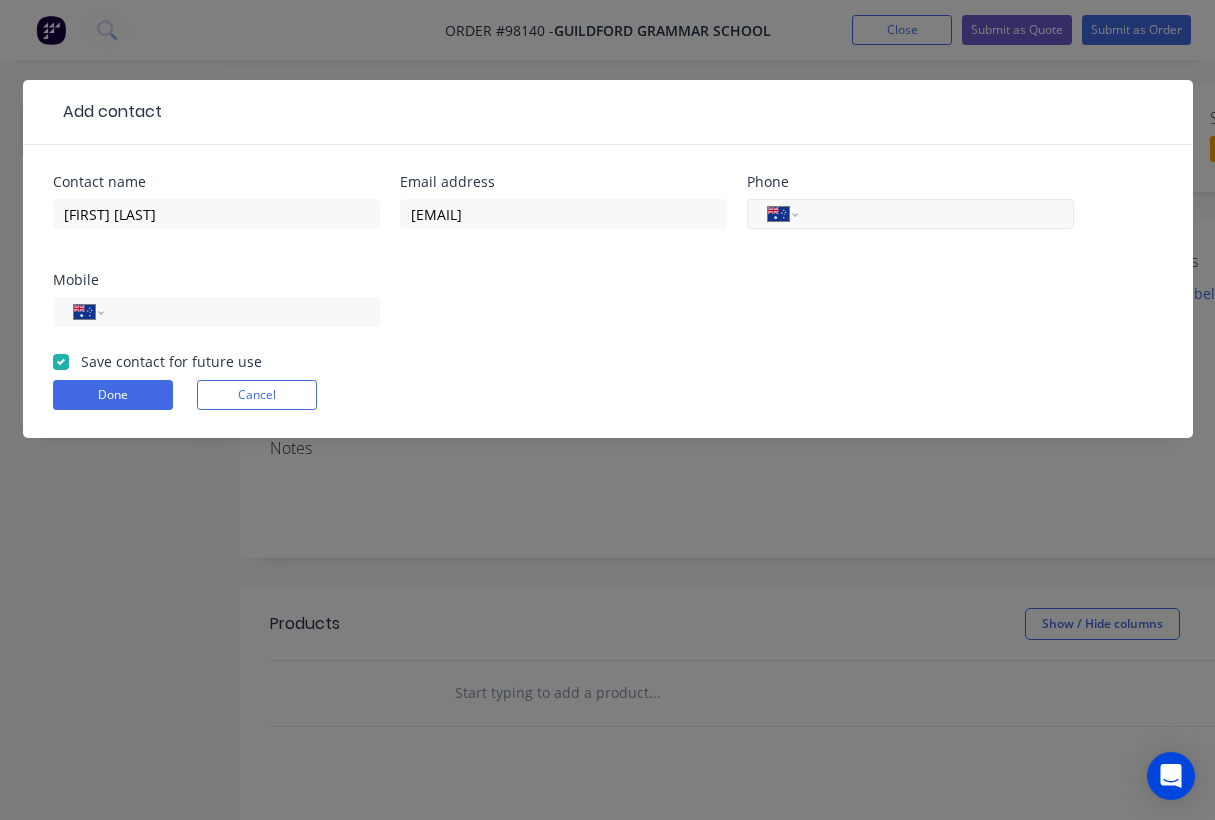 paste on "[PHONE]" 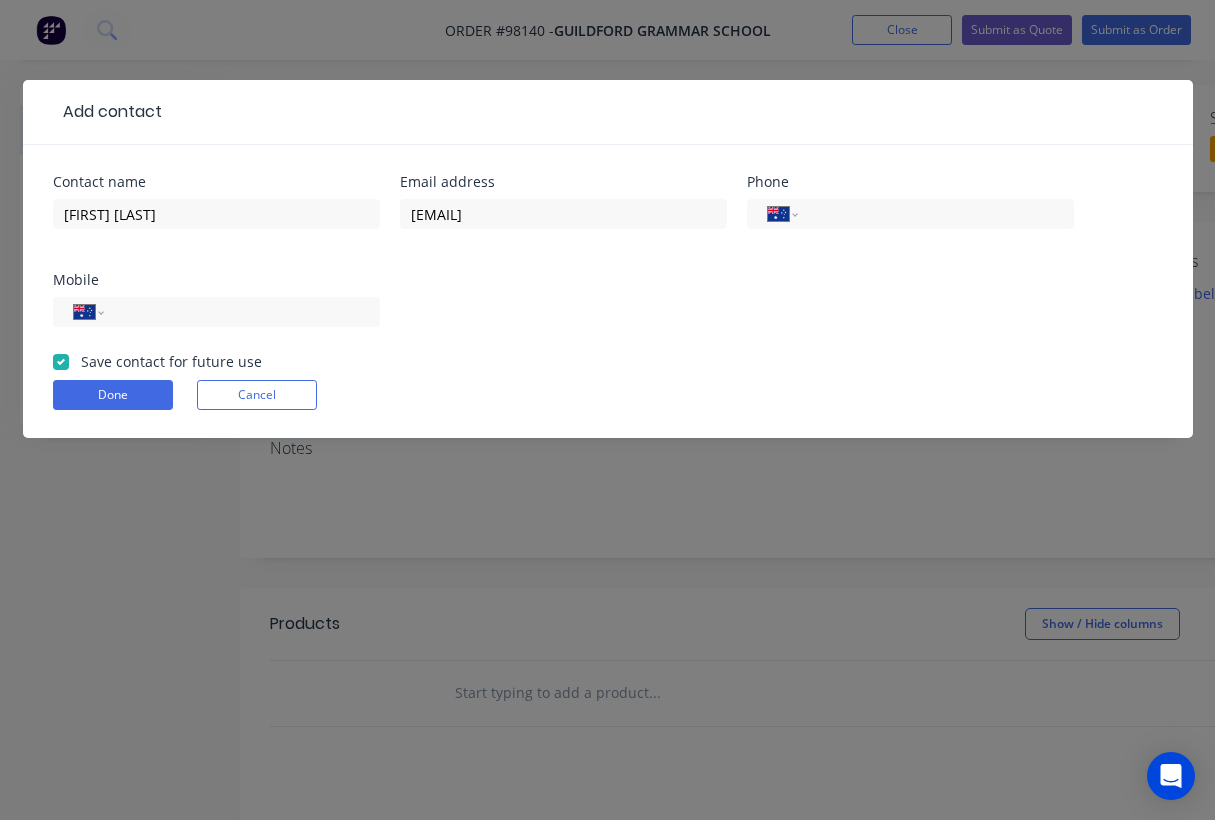 type on "[PHONE]" 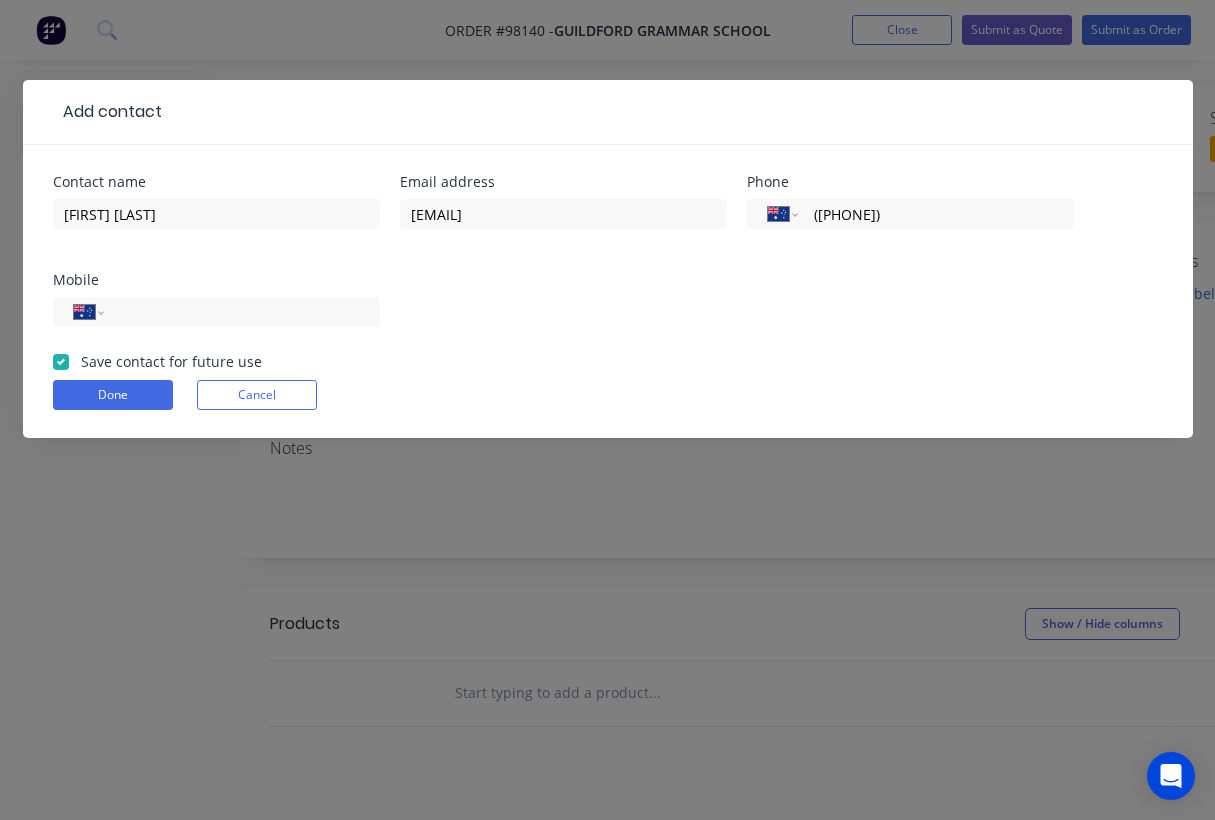 click on "Contact name Michaela Curran Email address michaela.curran@ggs.wa.edu.au Phone International Afghanistan Åland Islands Albania Algeria American Samoa Andorra Angola Anguilla Antigua and Barbuda Argentina Armenia Aruba Ascension Island Australia Austria Azerbaijan Bahamas Bahrain Bangladesh Barbados Belarus Belgium Belize Benin Bermuda Bhutan Bolivia Bonaire, Sint Eustatius and Saba Bosnia and Herzegovina Botswana Brazil British Indian Ocean Territory Brunei Darussalam Bulgaria Burkina Faso Burundi Cambodia Cameroon Canada Cape Verde Cayman Islands Central African Republic Chad Chile China Christmas Island Cocos (Keeling) Islands Colombia Comoros Congo Congo, Democratic Republic of the Cook Islands Costa Rica Cote d'Ivoire Croatia Cuba Curaçao Cyprus Czech Republic Denmark Djibouti Dominica Dominican Republic Ecuador Egypt El Salvador Equatorial Guinea Eritrea Estonia Ethiopia Falkland Islands Faroe Islands Federated States of Micronesia Fiji Finland France French Guiana French Polynesia Gabon Gambia Georgia" at bounding box center [608, 263] 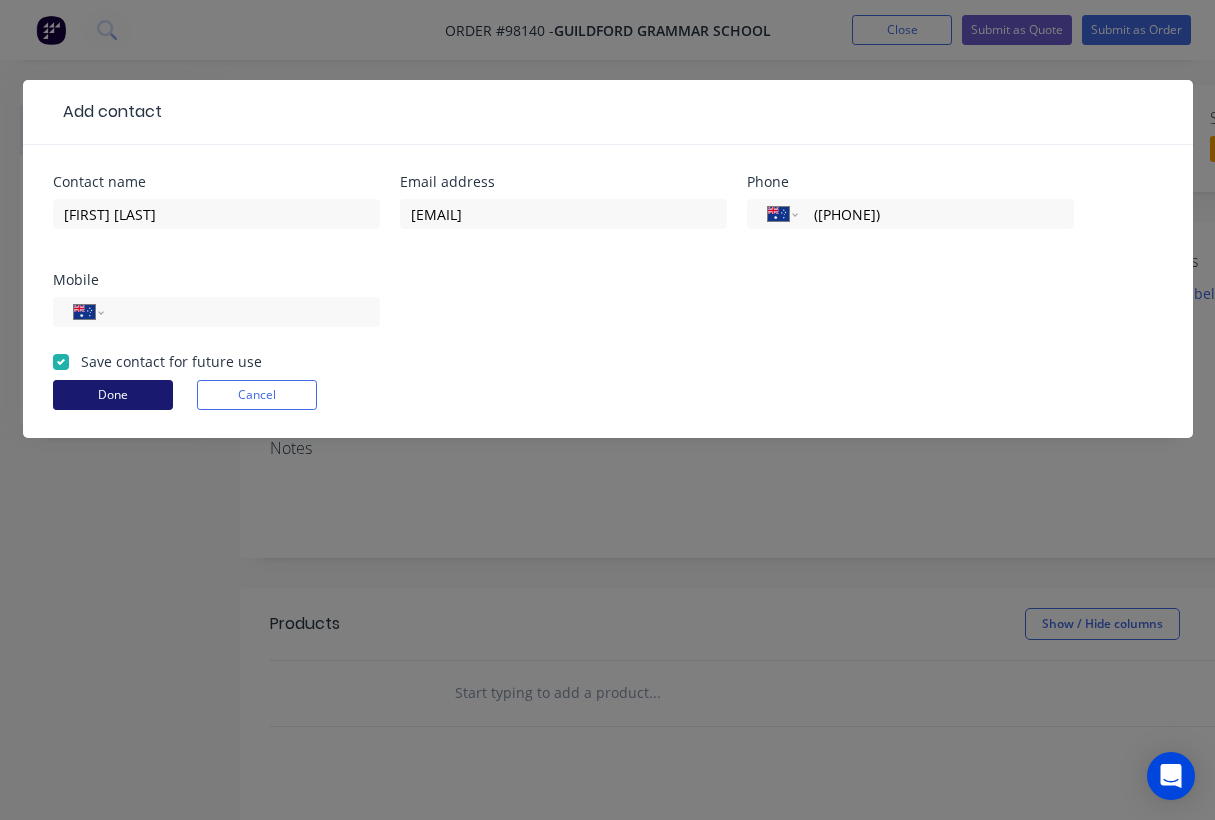 click on "Done" at bounding box center [113, 395] 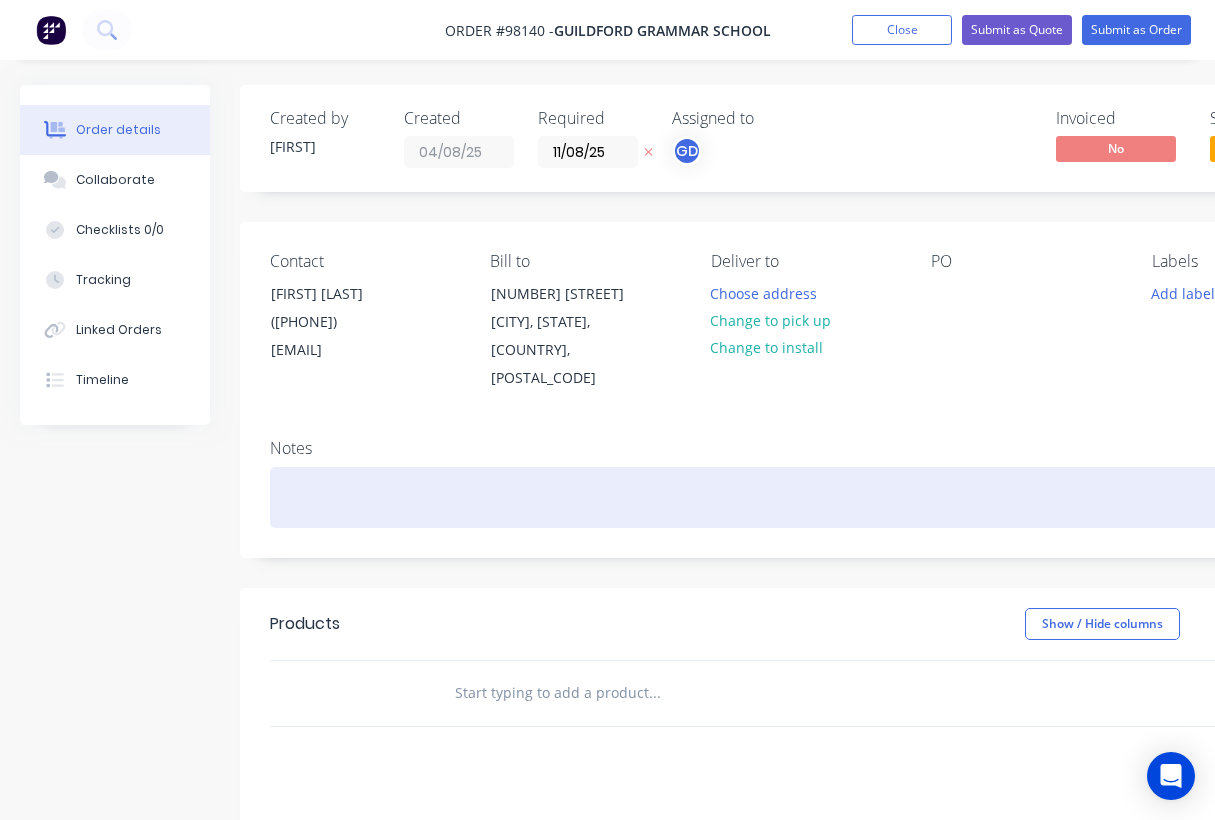 click at bounding box center [805, 497] 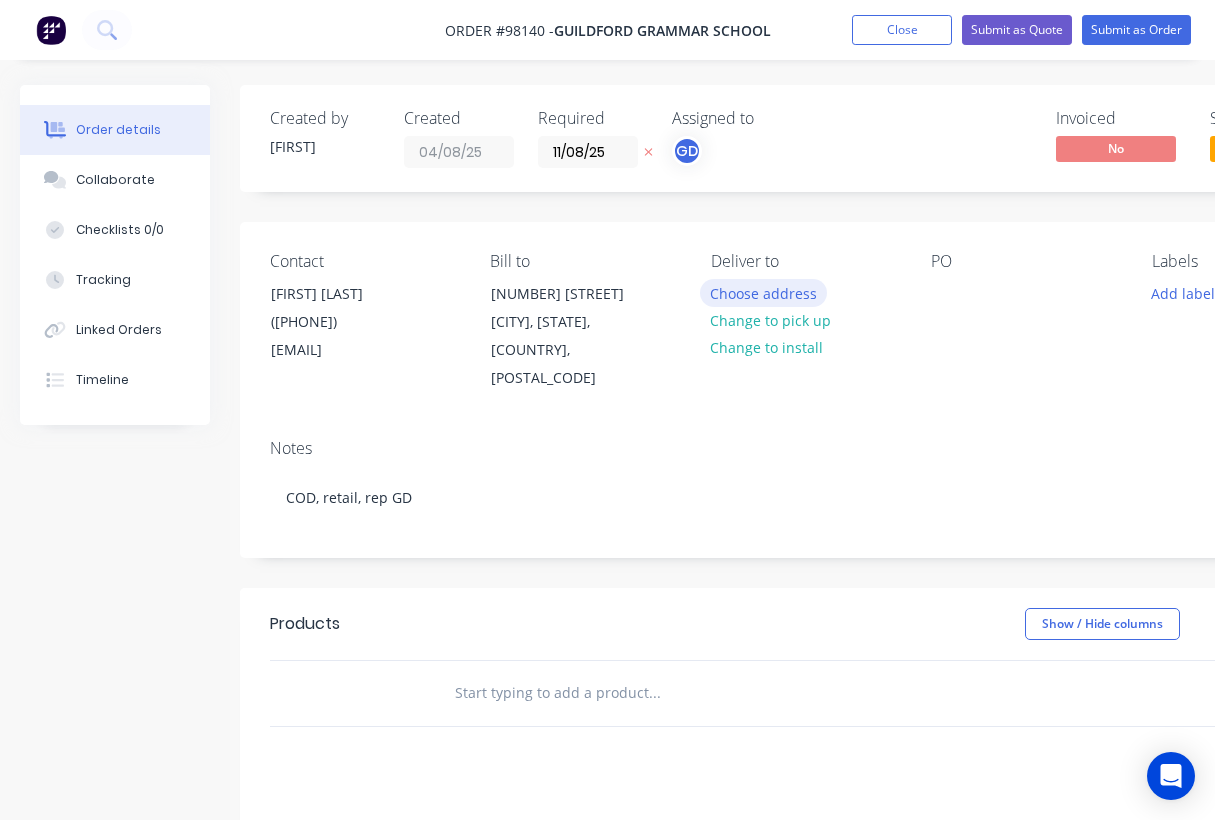 click on "Choose address" at bounding box center [764, 292] 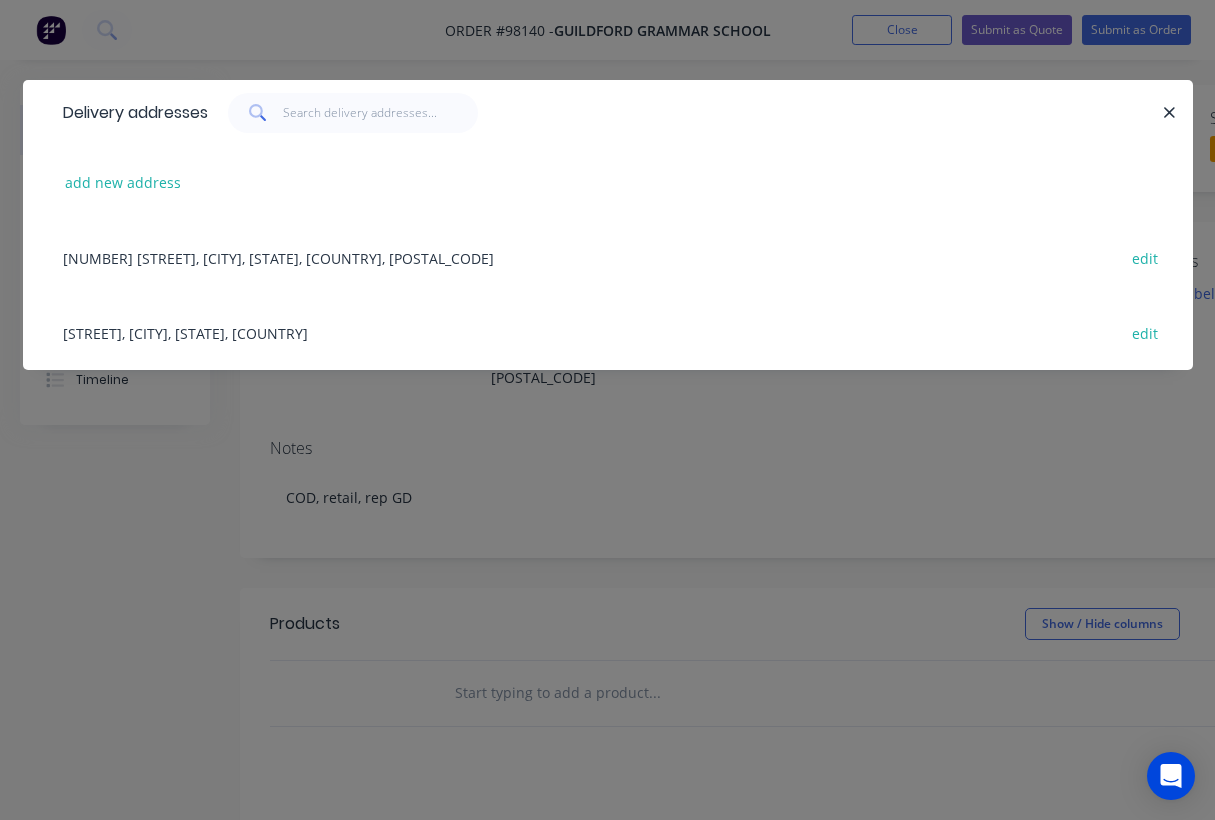 click on "11 Terrace Rd, Guildford, Western Australia, Australia, 6055 edit" at bounding box center (608, 257) 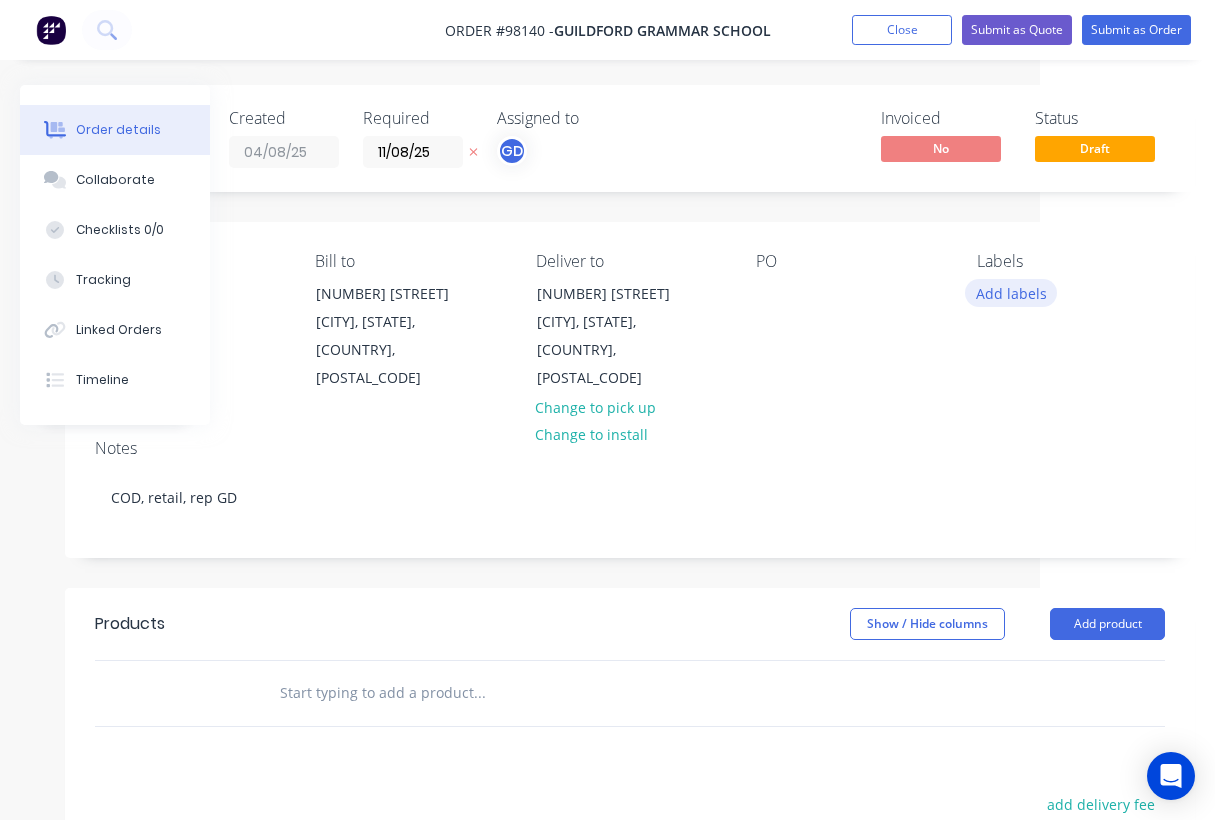 scroll, scrollTop: 0, scrollLeft: 175, axis: horizontal 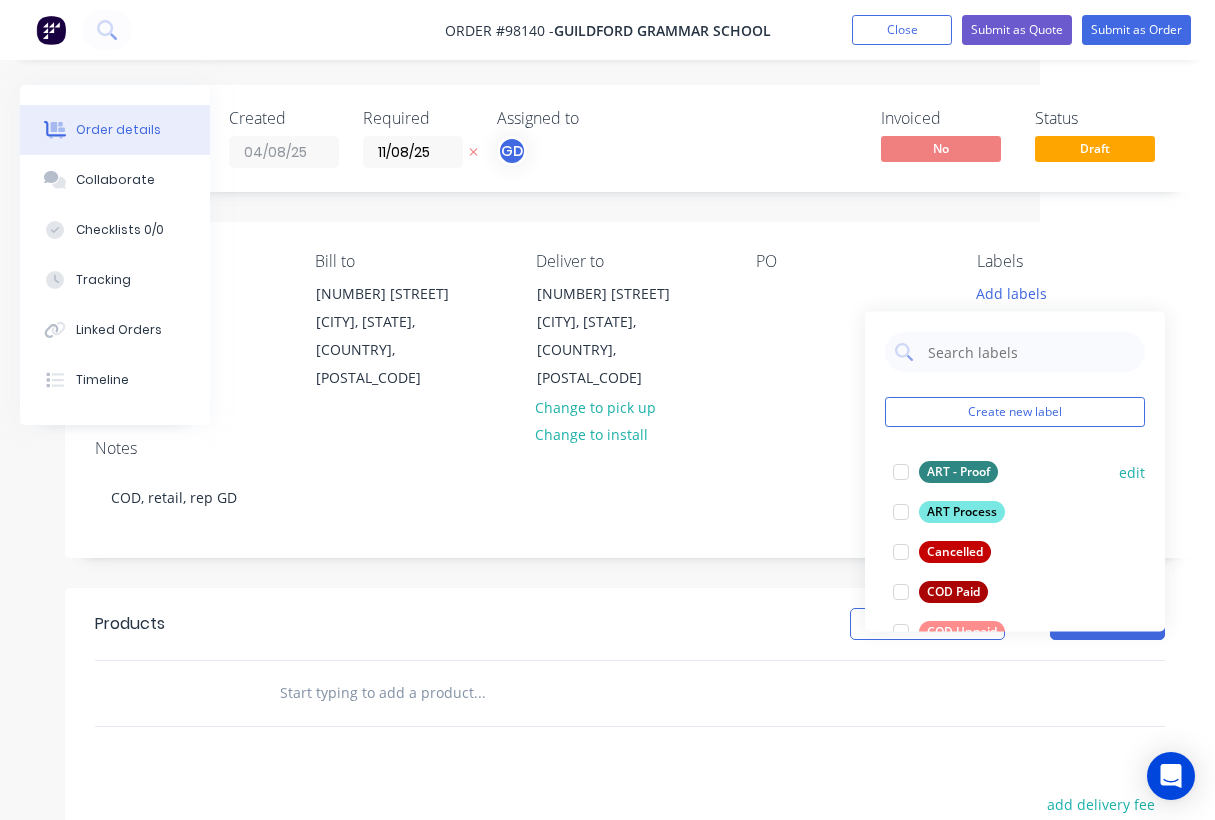 click on "ART - Proof" at bounding box center [958, 472] 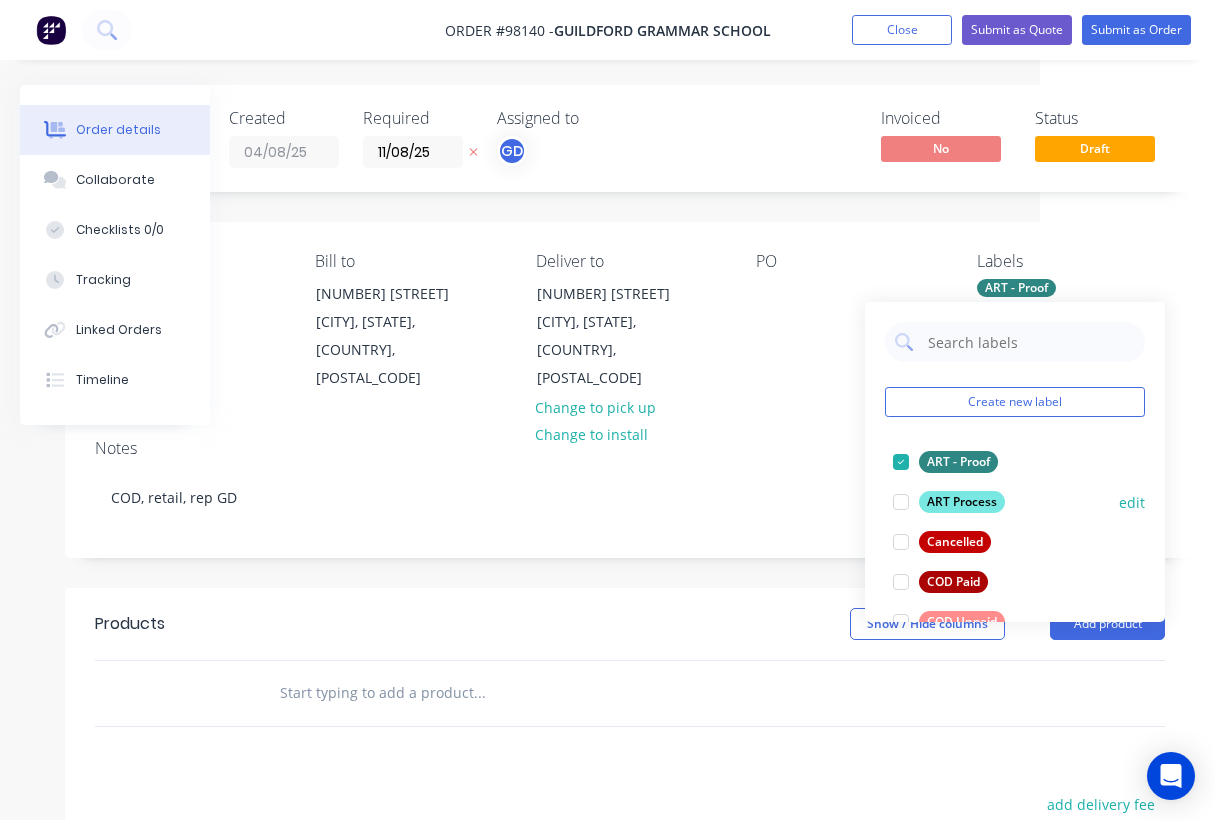 click on "ART Process" at bounding box center (962, 502) 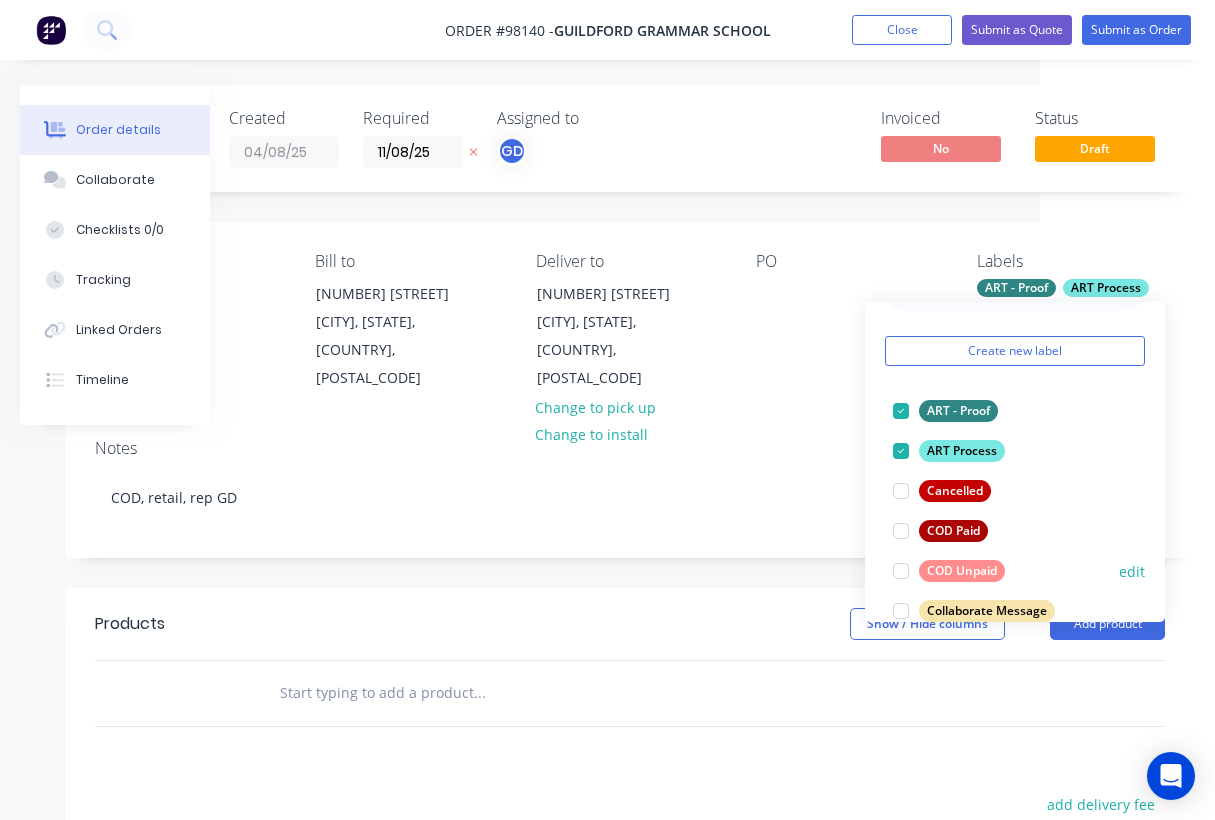 click on "COD Unpaid" at bounding box center [962, 571] 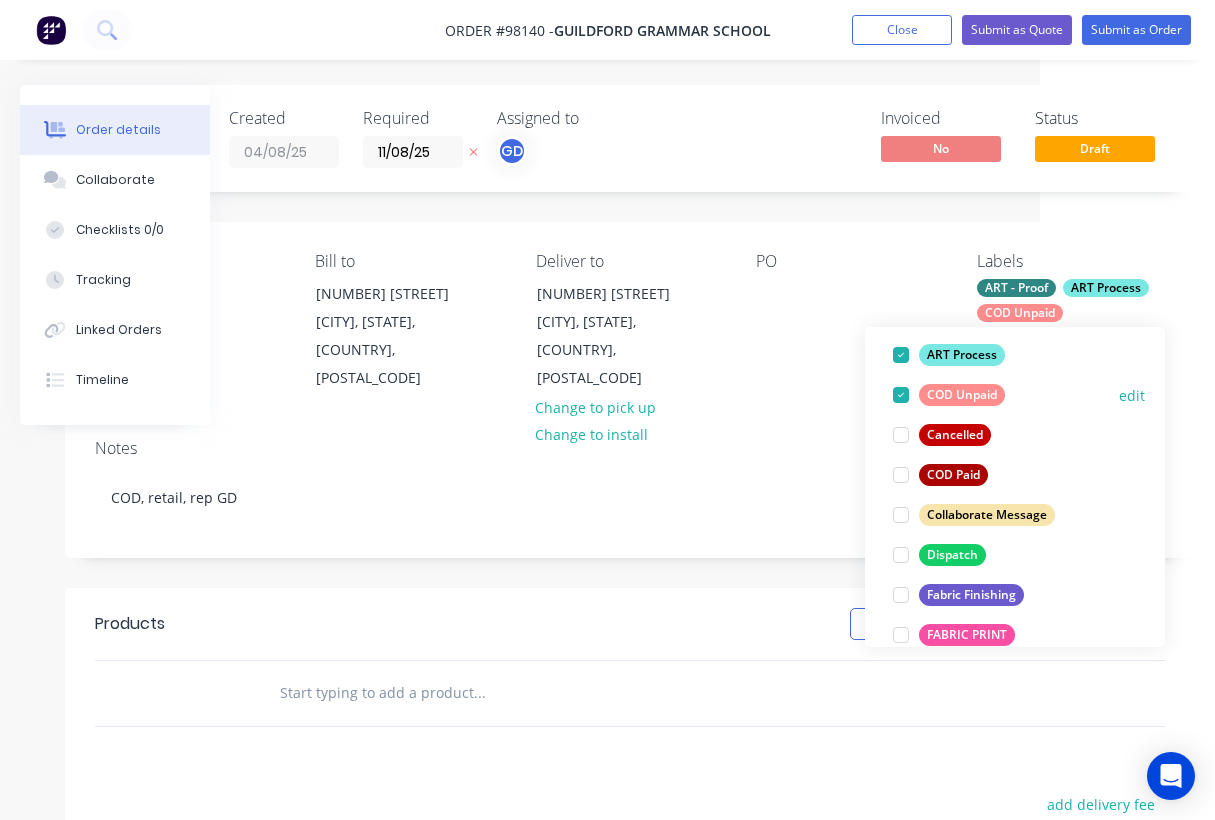scroll, scrollTop: 176, scrollLeft: 0, axis: vertical 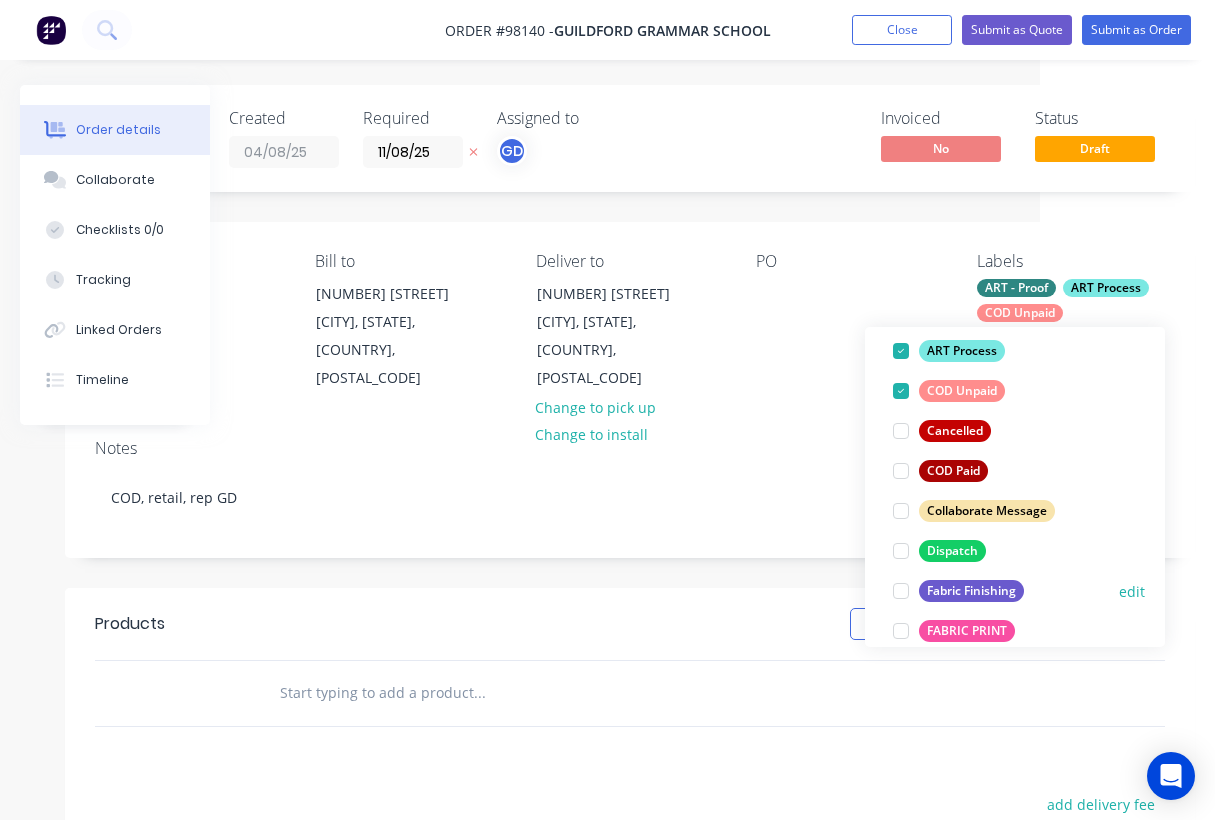 click on "Fabric Finishing" at bounding box center (971, 591) 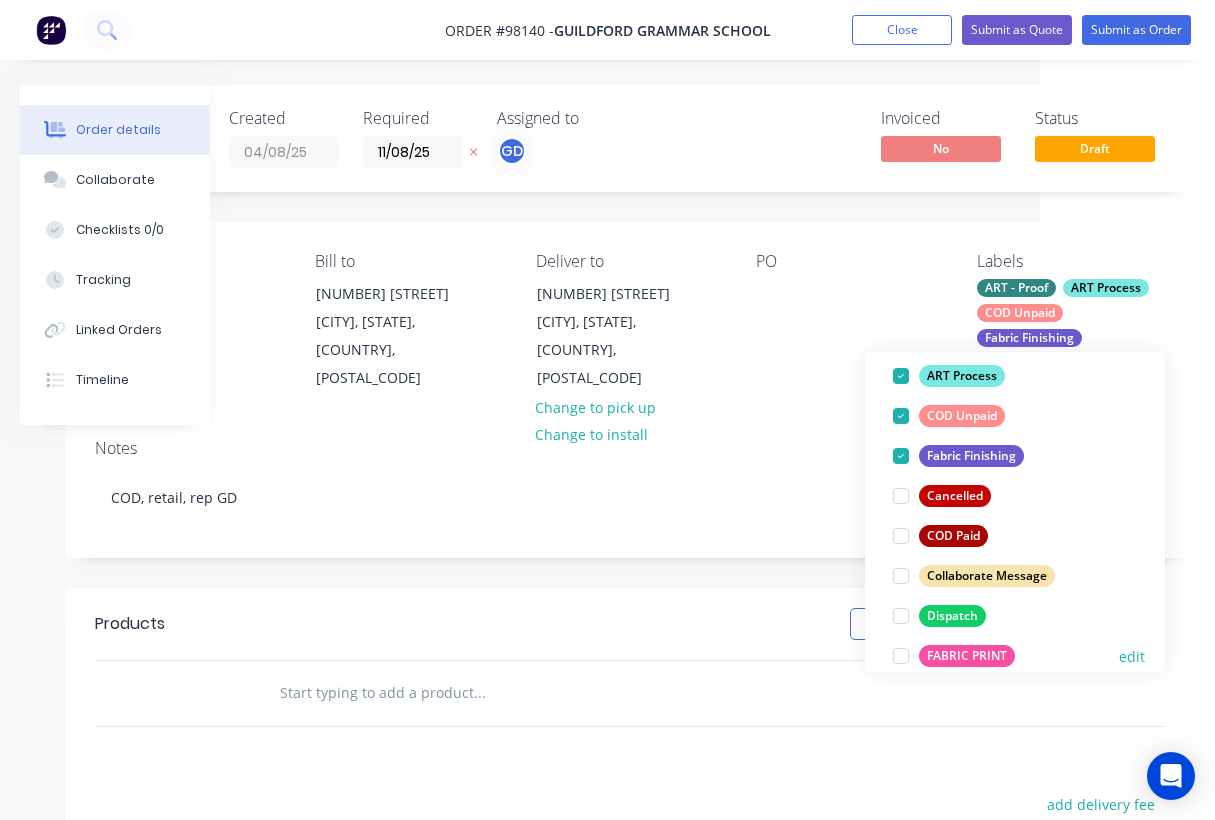 click on "FABRIC PRINT" at bounding box center [967, 656] 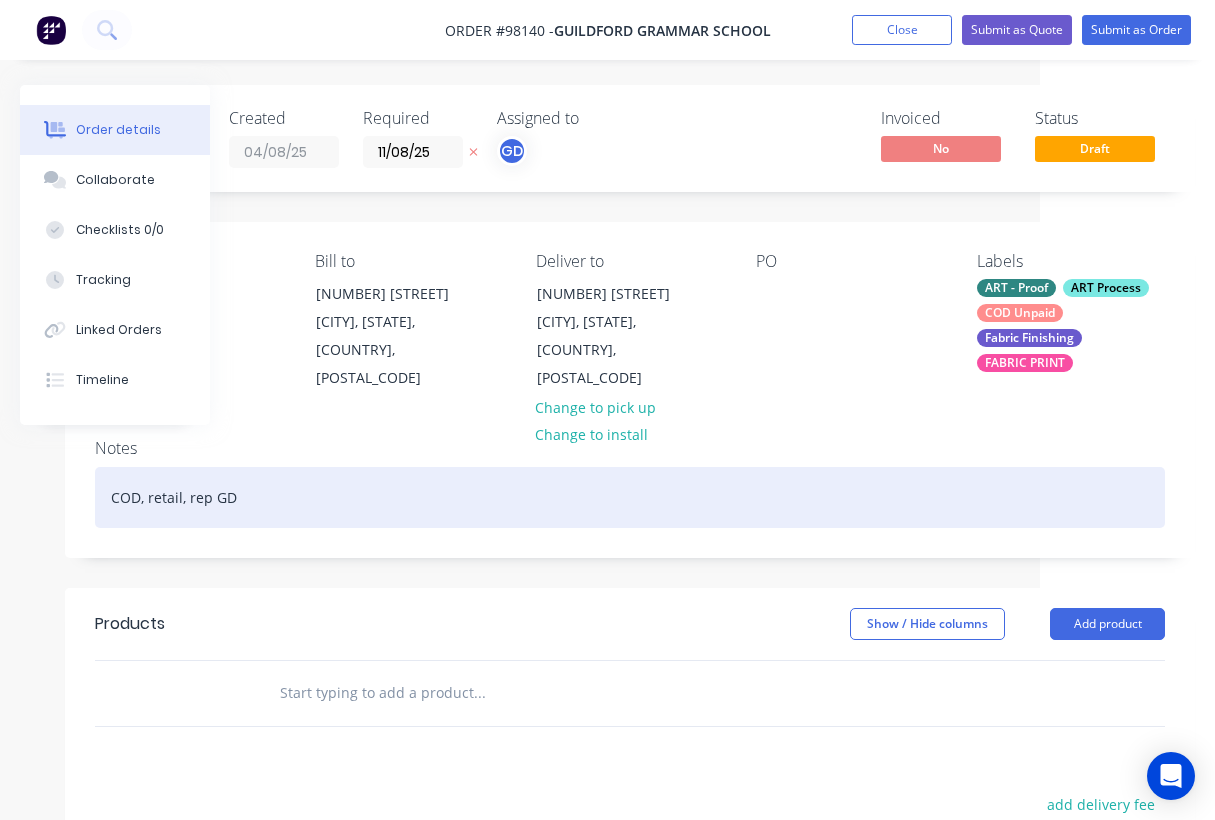 click on "COD, retail, rep GD" at bounding box center (630, 497) 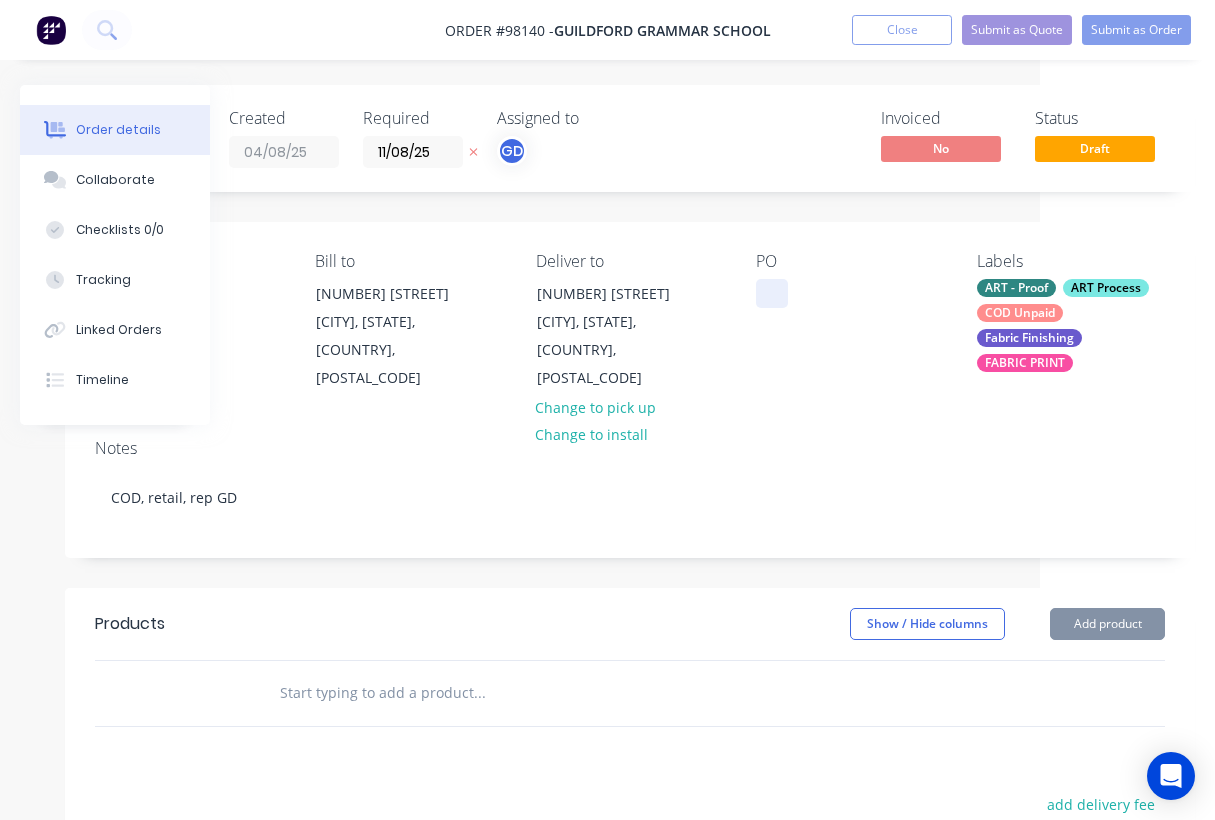 click at bounding box center (772, 293) 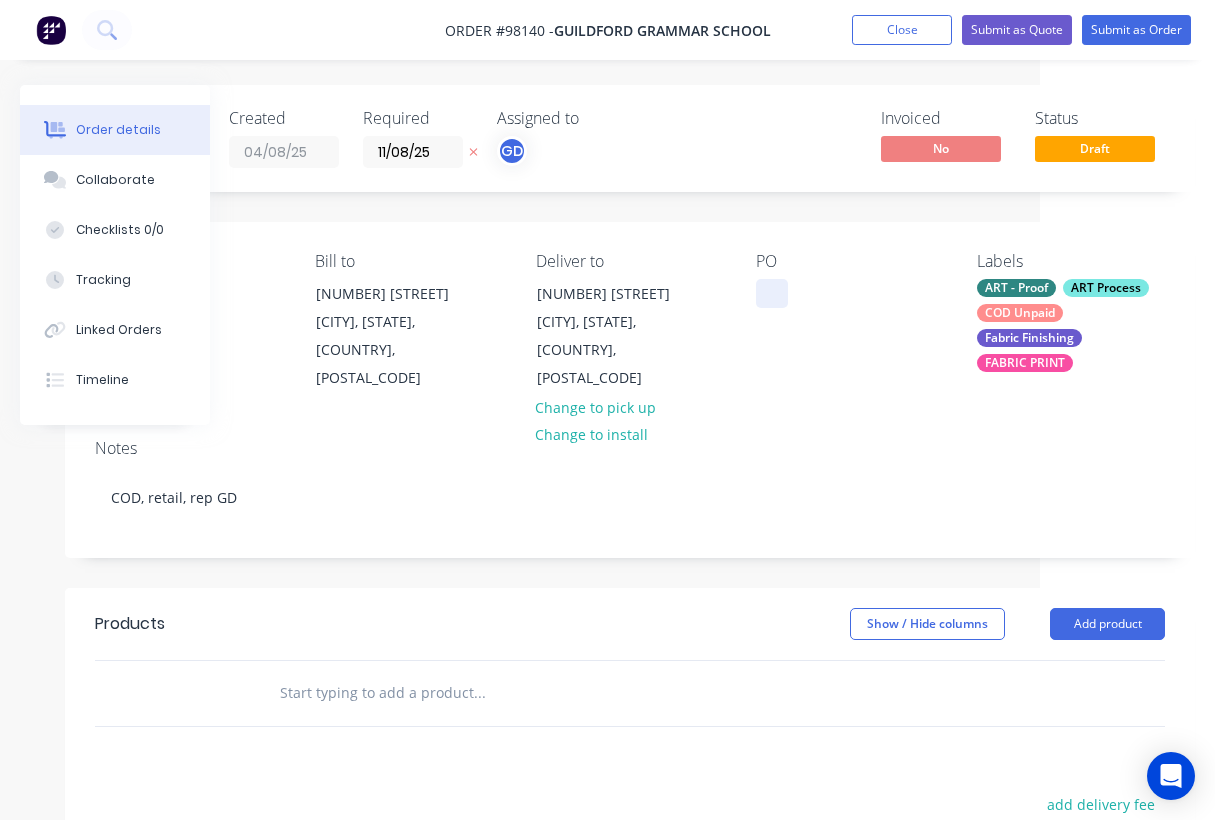 paste 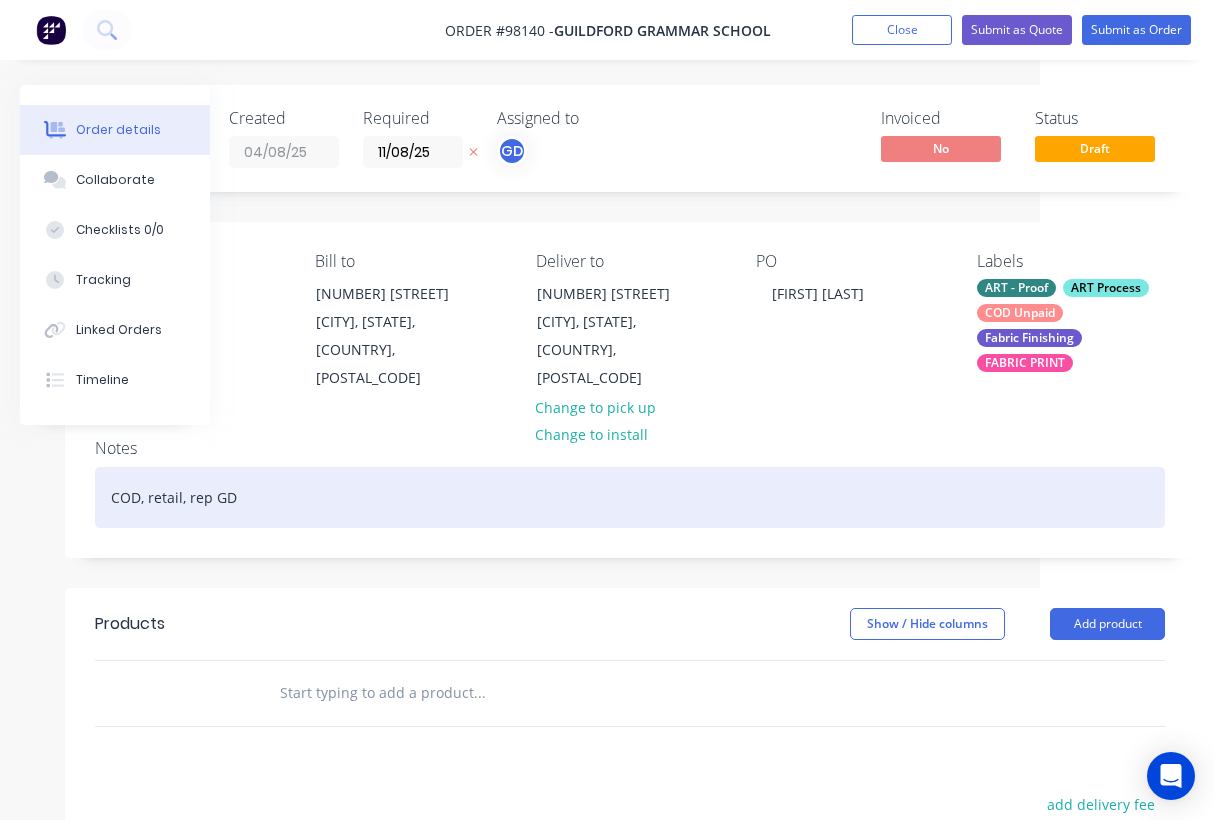 click on "COD, retail, rep GD" at bounding box center [630, 497] 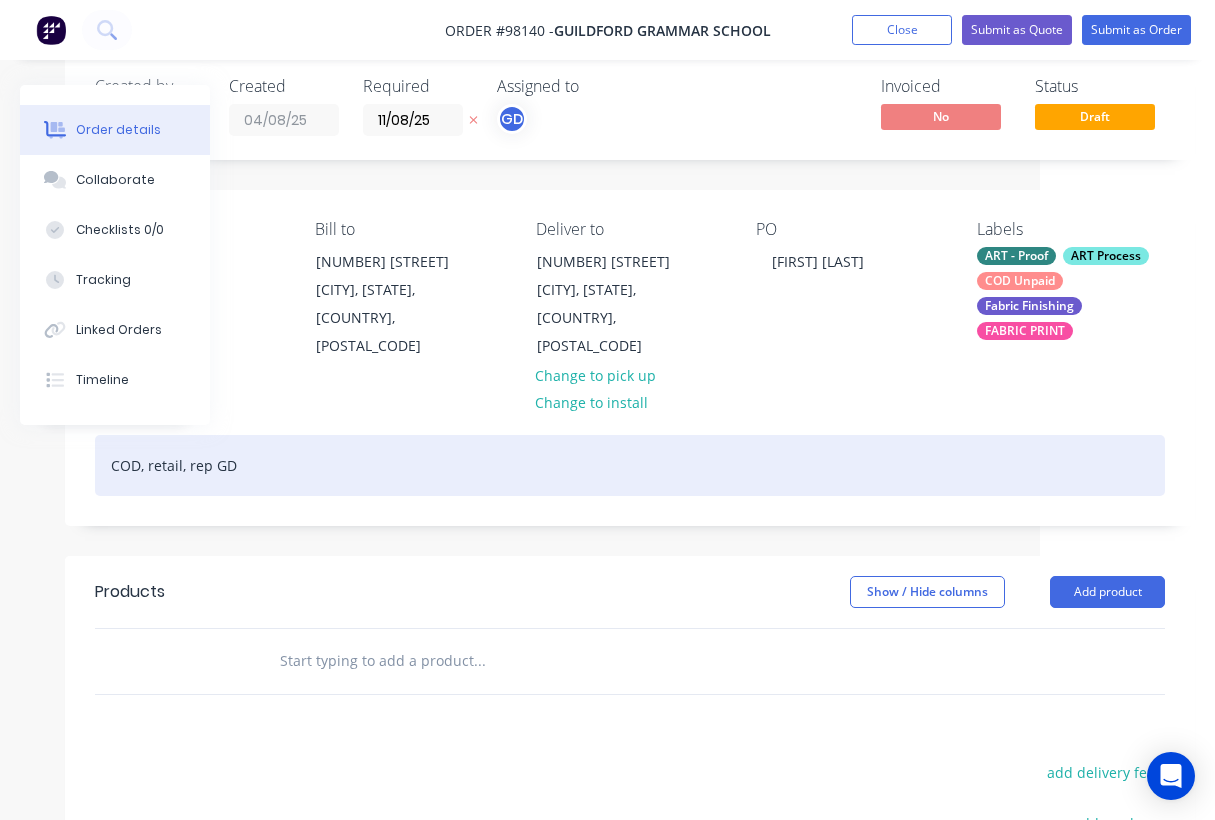 scroll, scrollTop: 26, scrollLeft: 175, axis: both 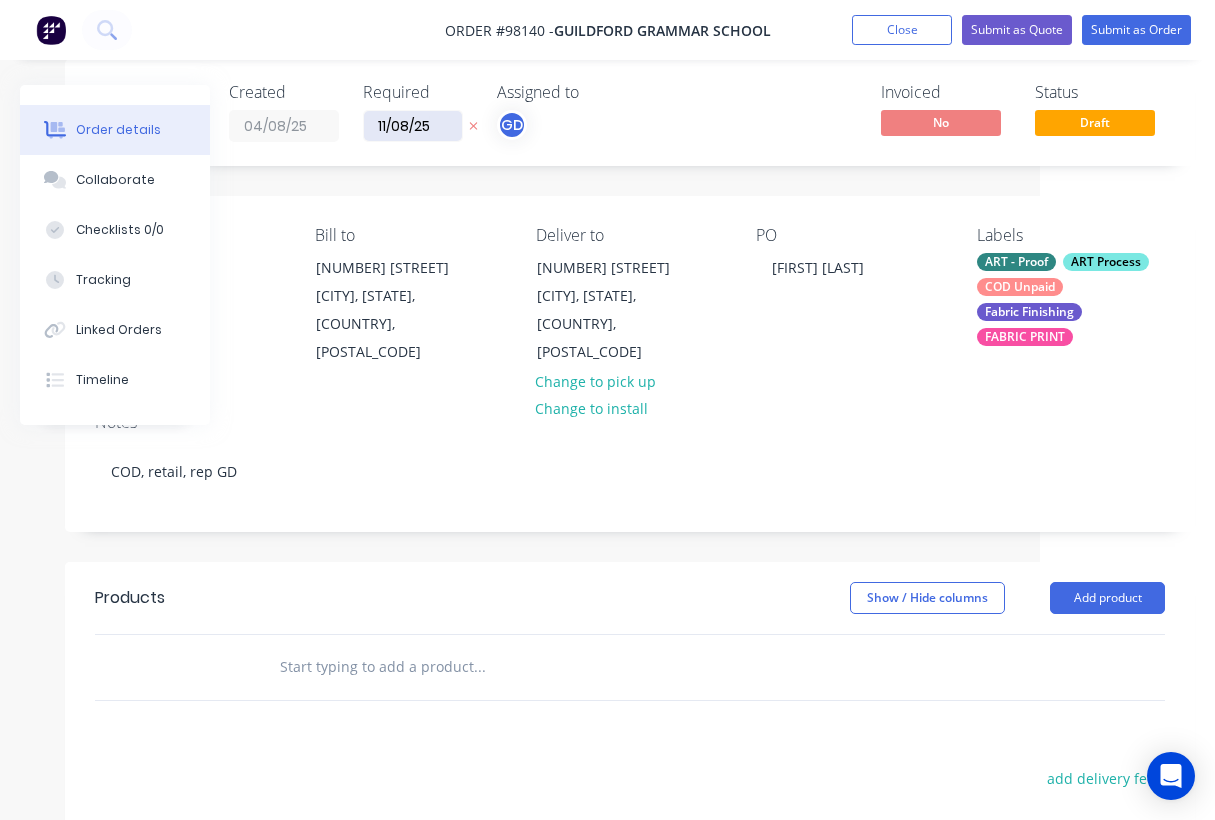 click on "11/08/25" at bounding box center [413, 126] 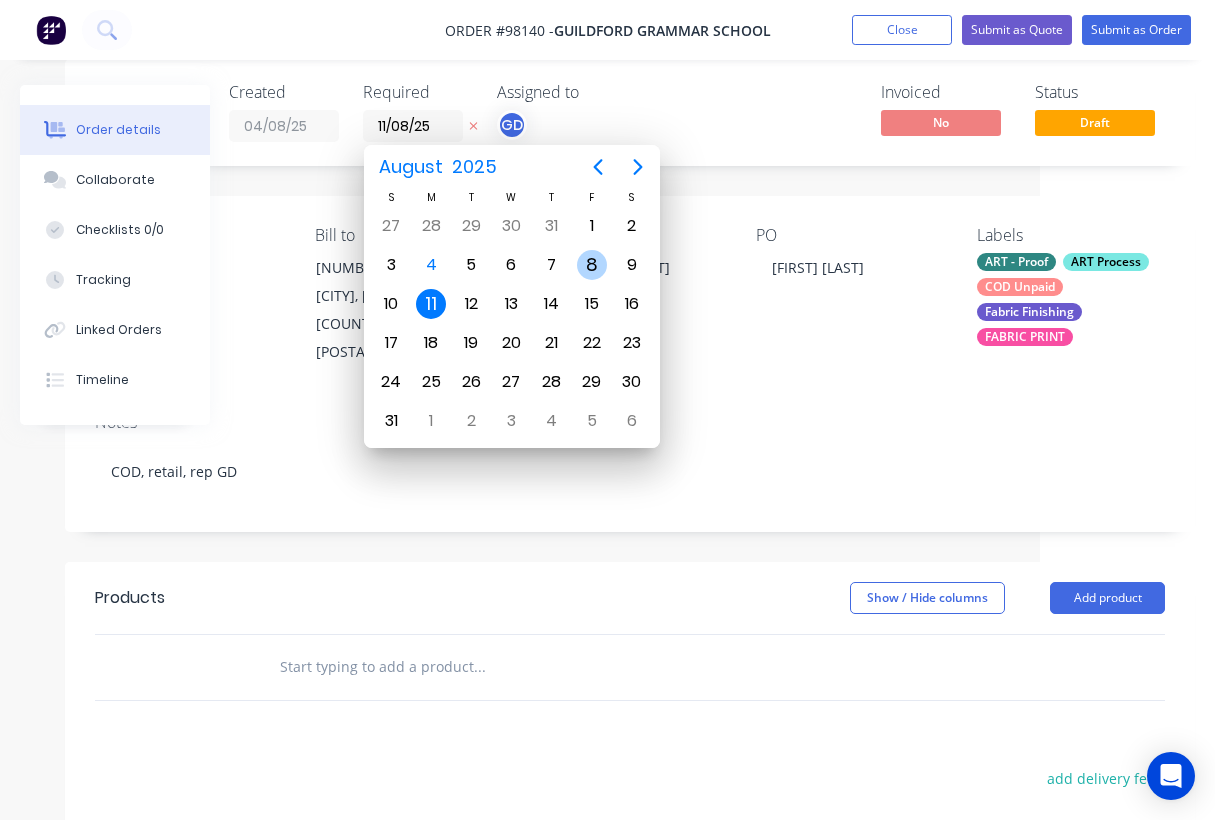 click on "8" at bounding box center (592, 265) 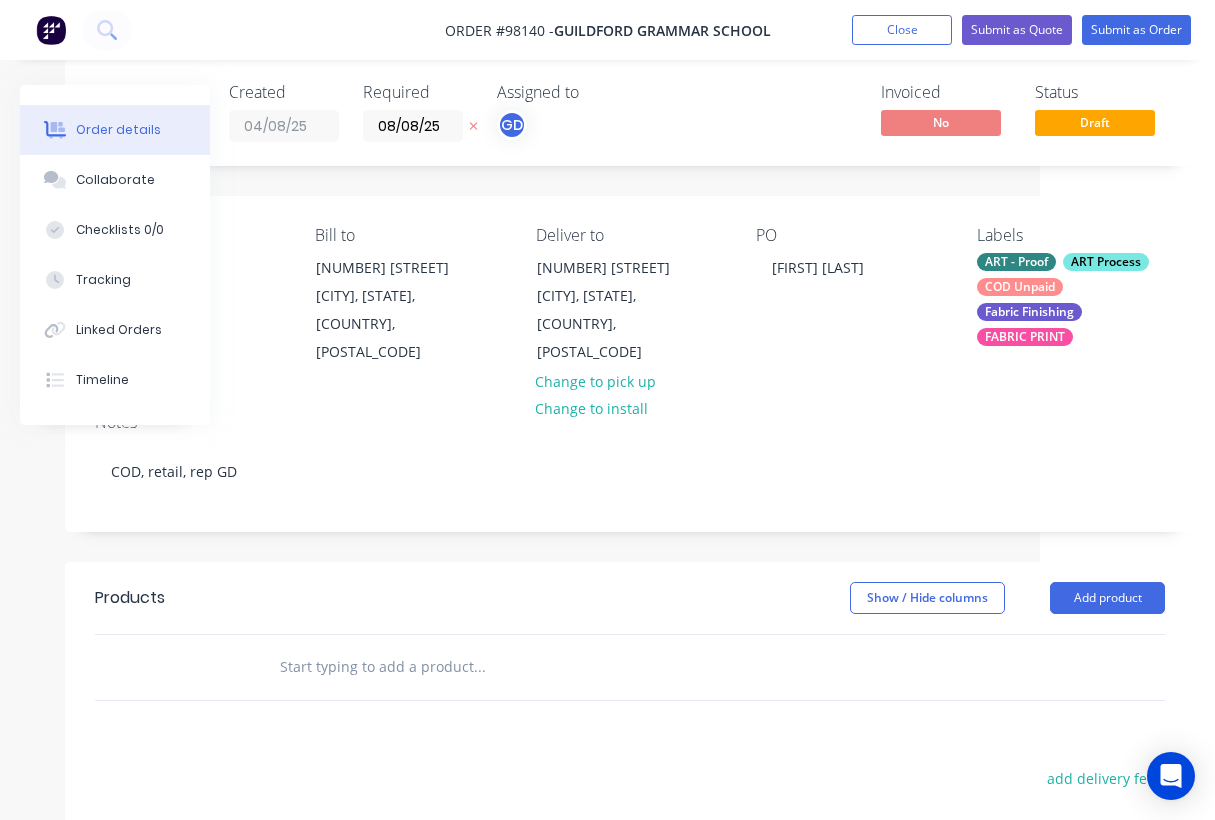 click at bounding box center [479, 667] 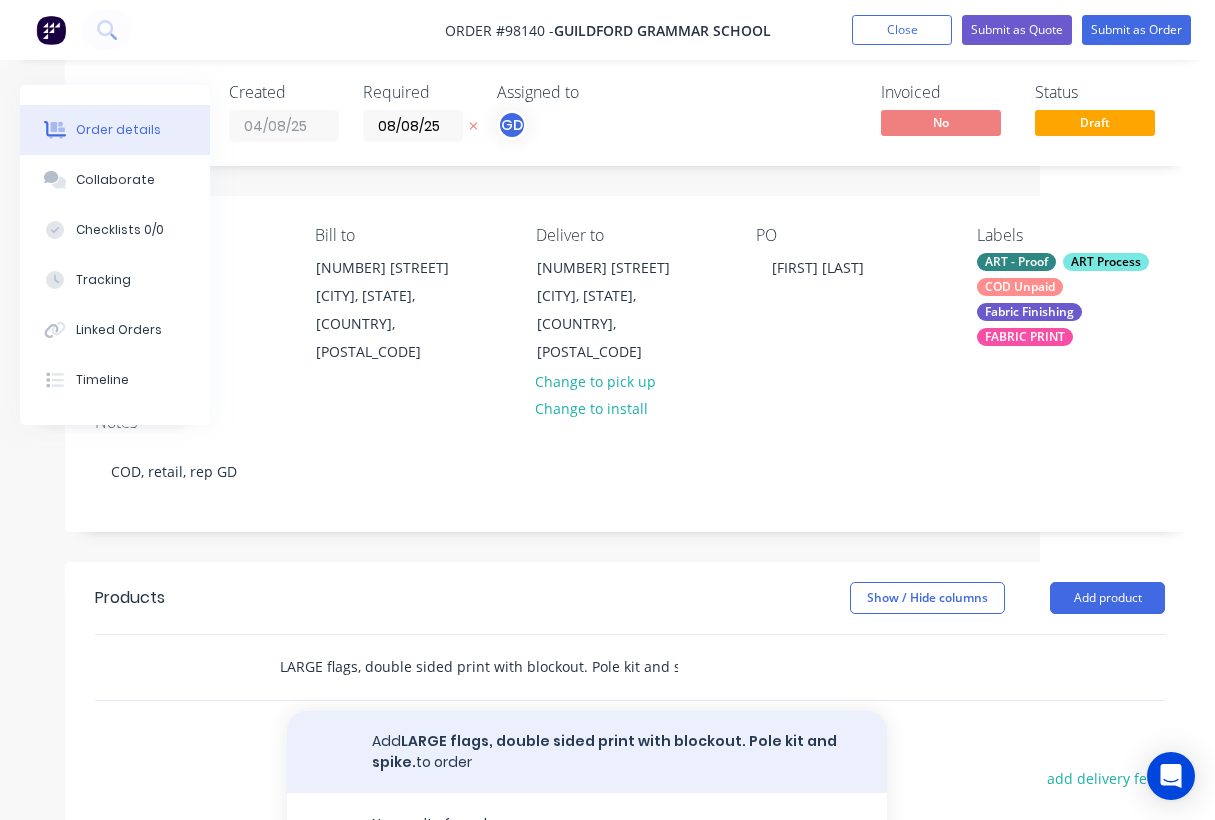 type on "LARGE flags, double sided print with blockout. Pole kit and spike." 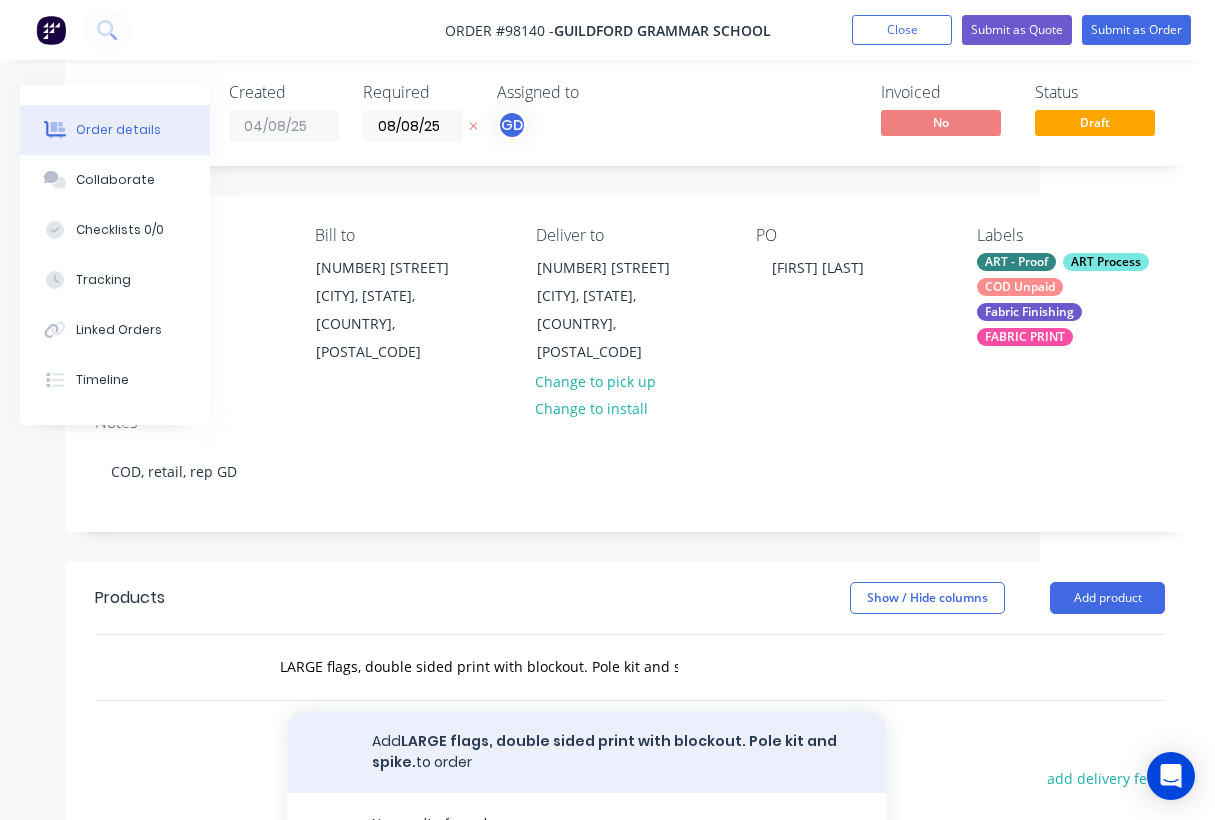 click on "Add  LARGE flags, double sided print with blockout. Pole kit and spike.  to order" at bounding box center (587, 752) 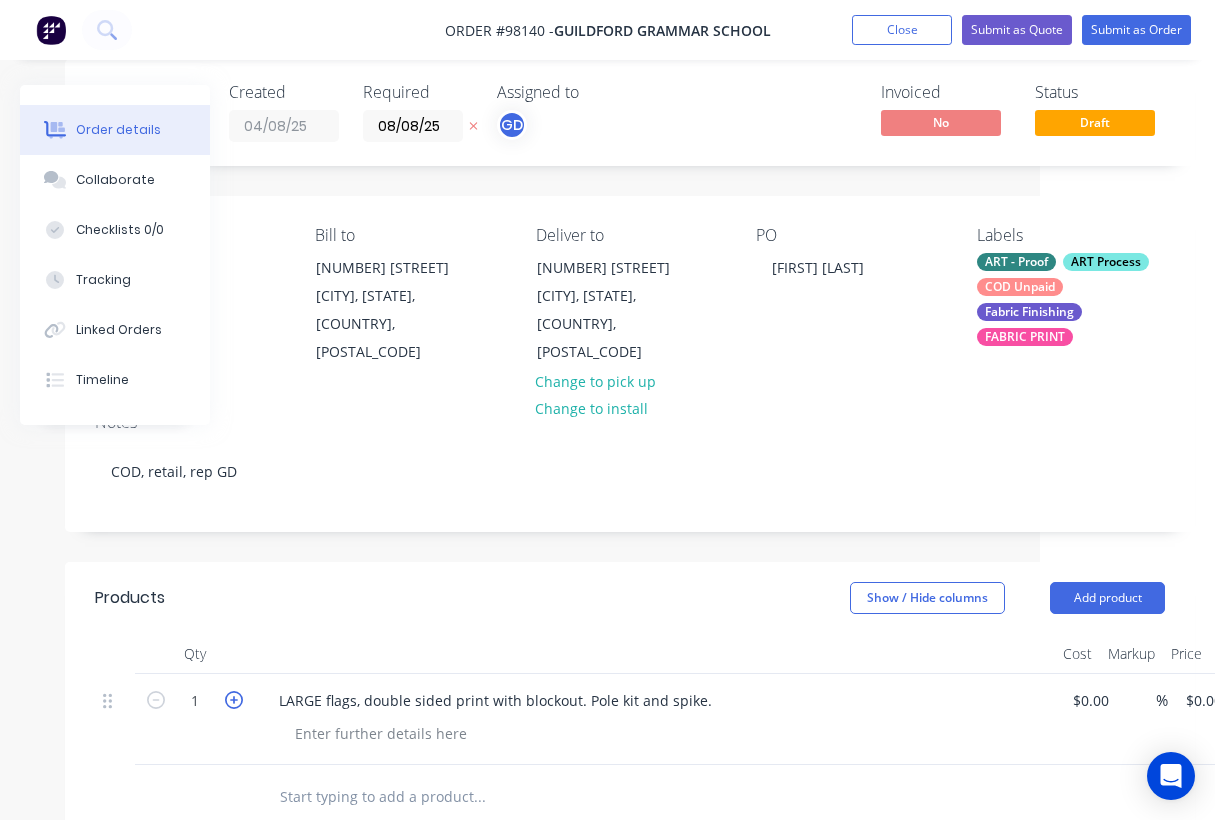 click 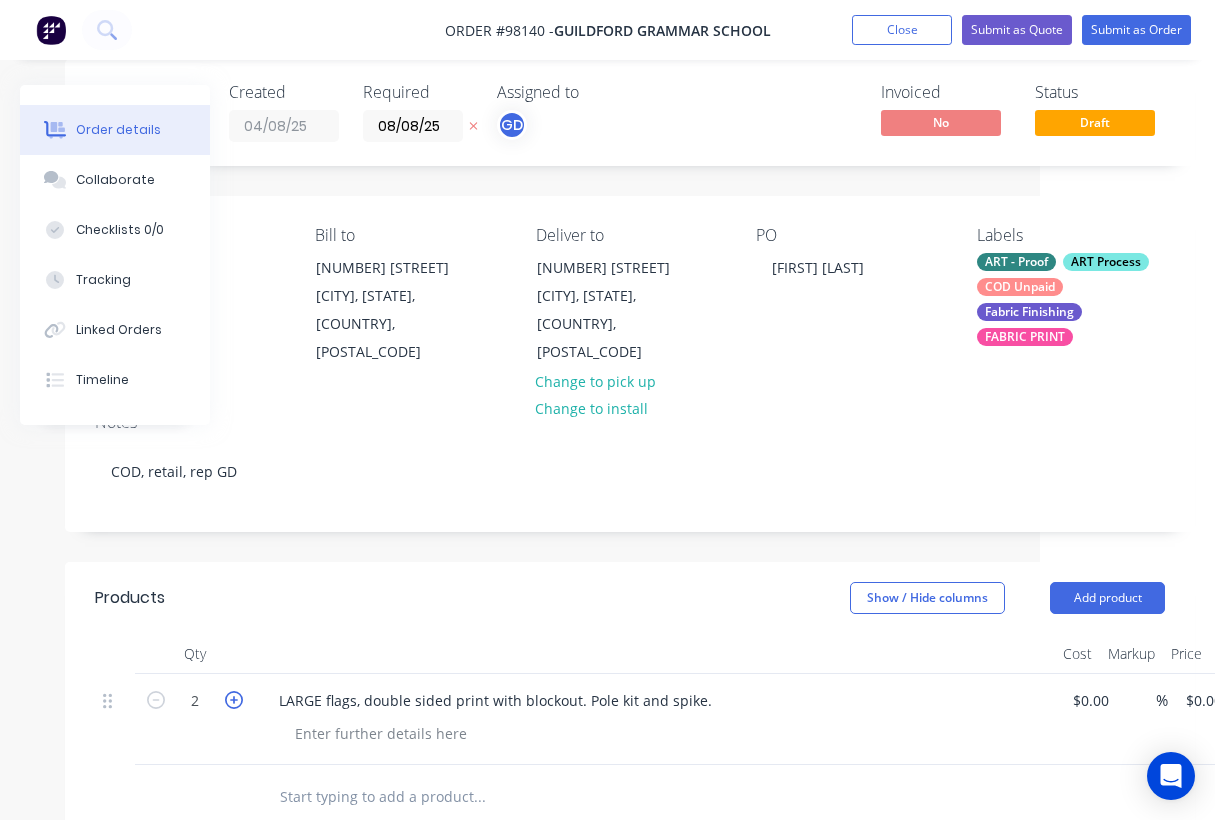 click 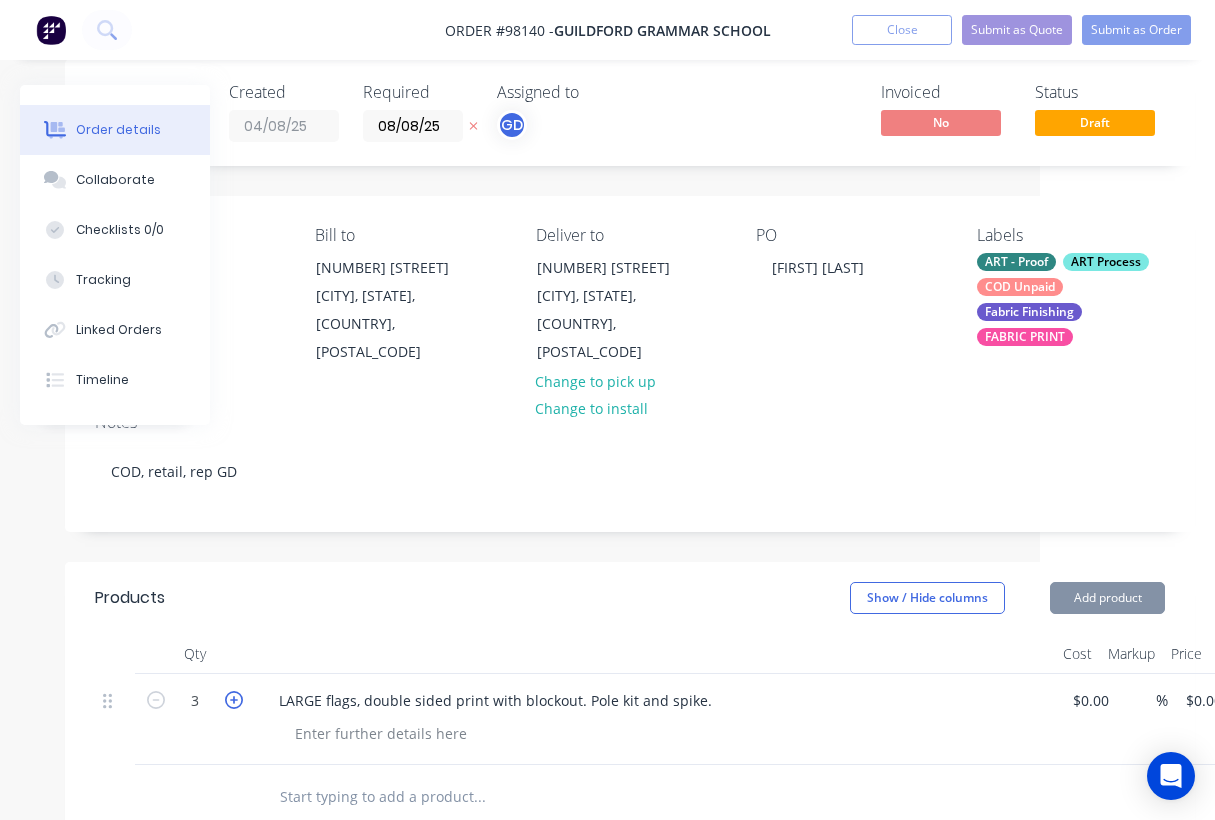 click 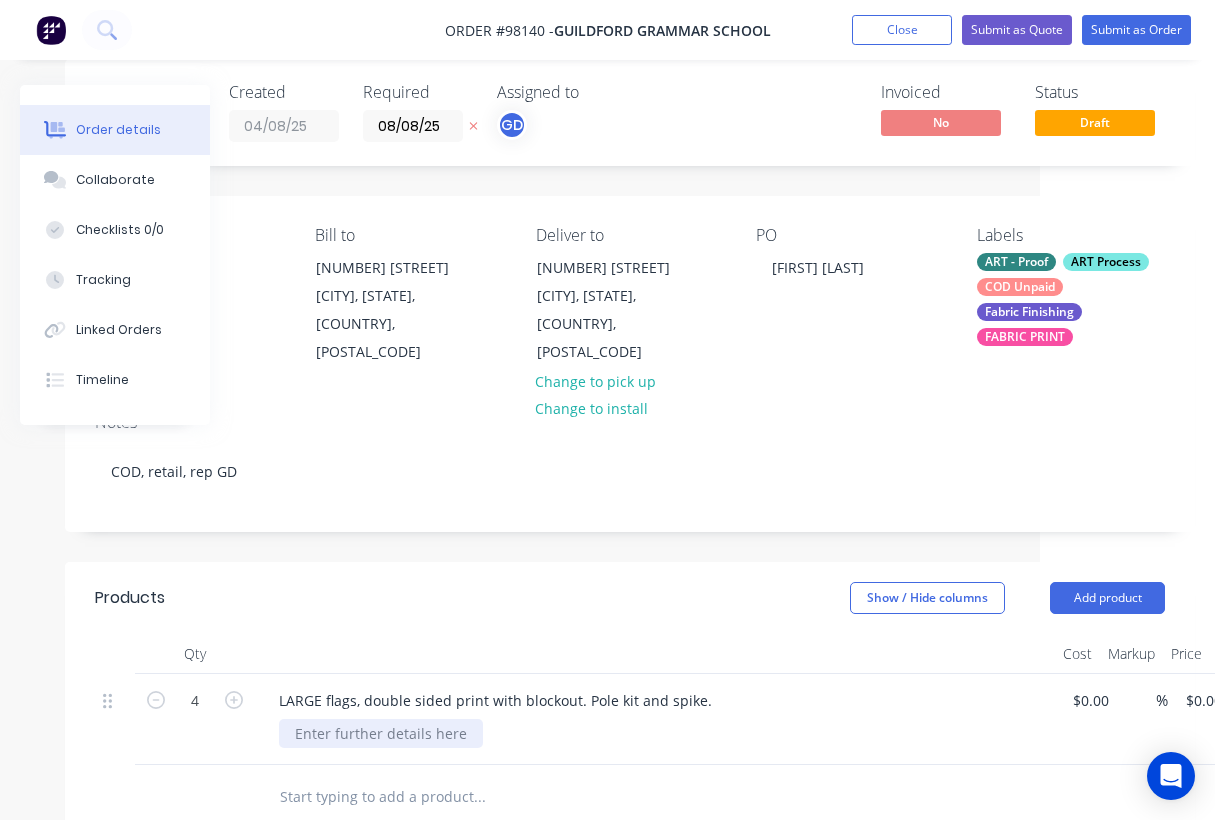 paste 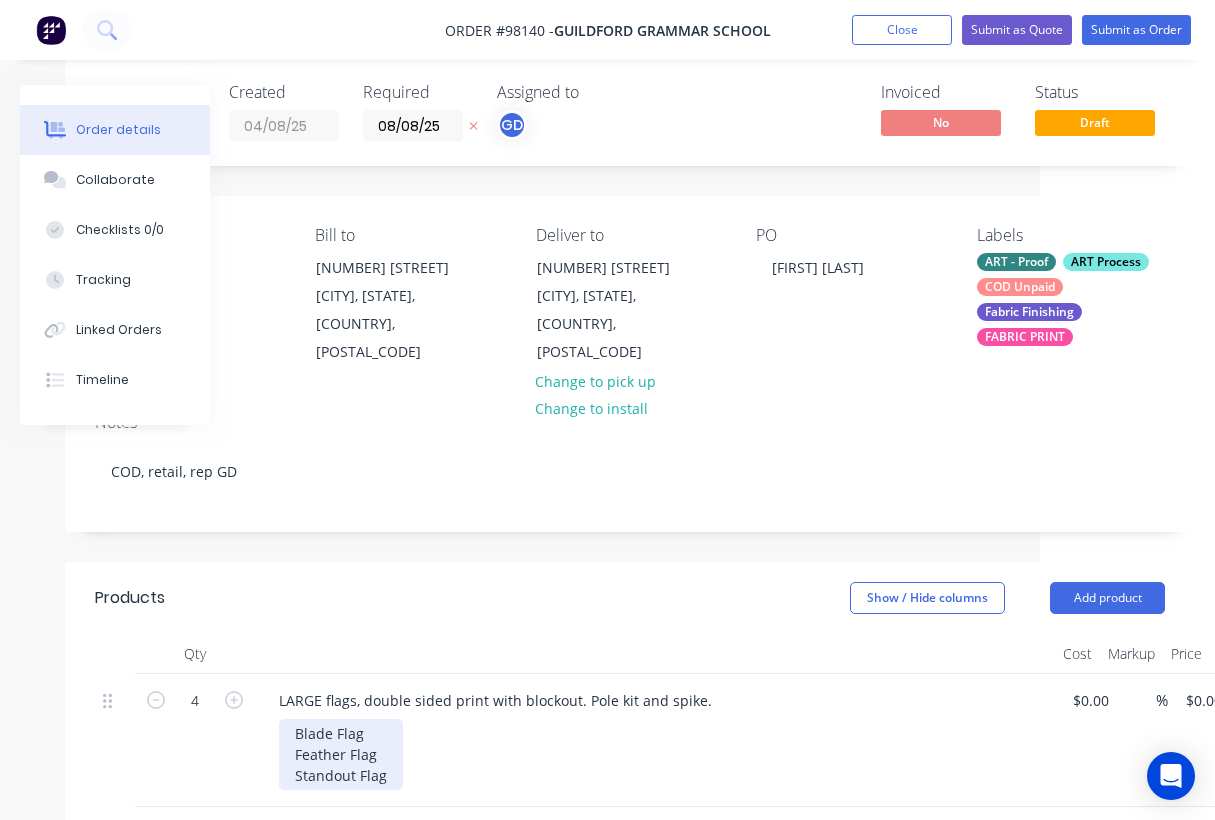 click on "Blade Flag
Feather Flag
Standout Flag" at bounding box center (341, 754) 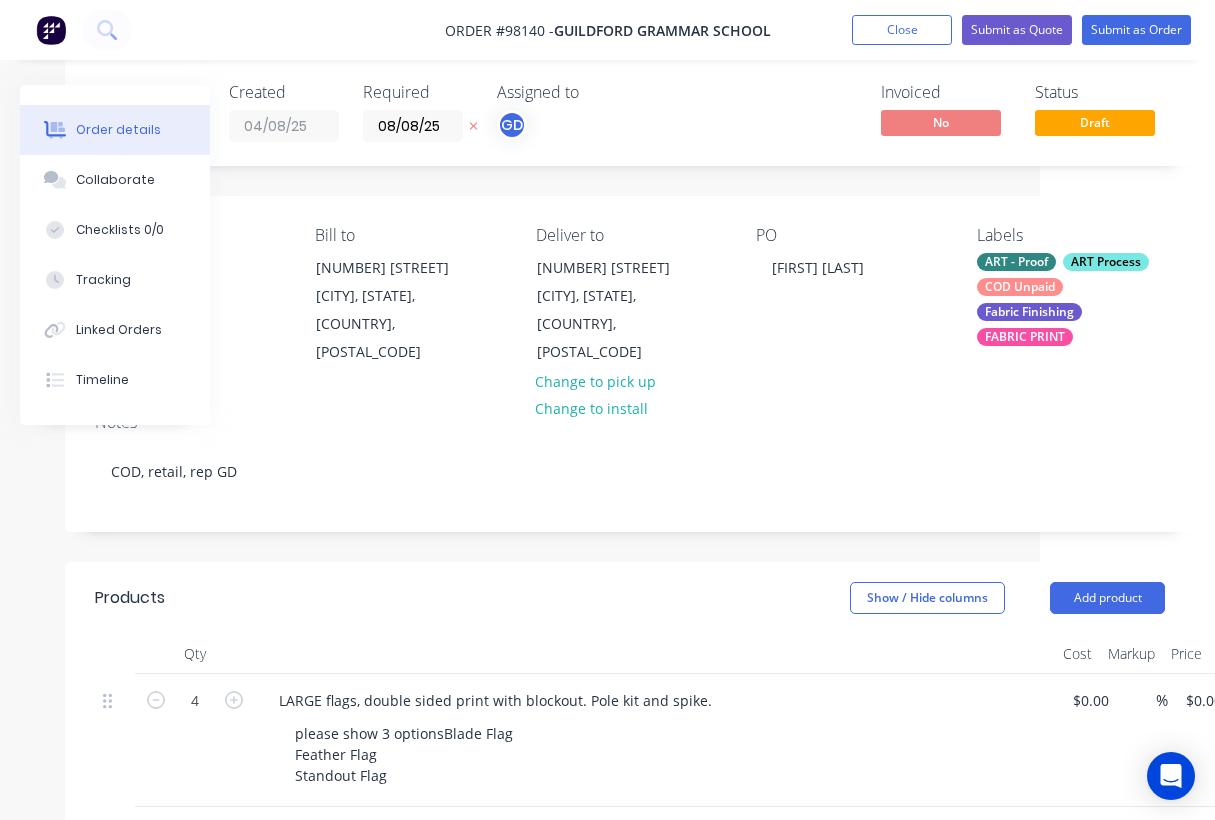 click on "please show 3 options
Blade Flag
Feather Flag
Standout Flag" at bounding box center [663, 754] 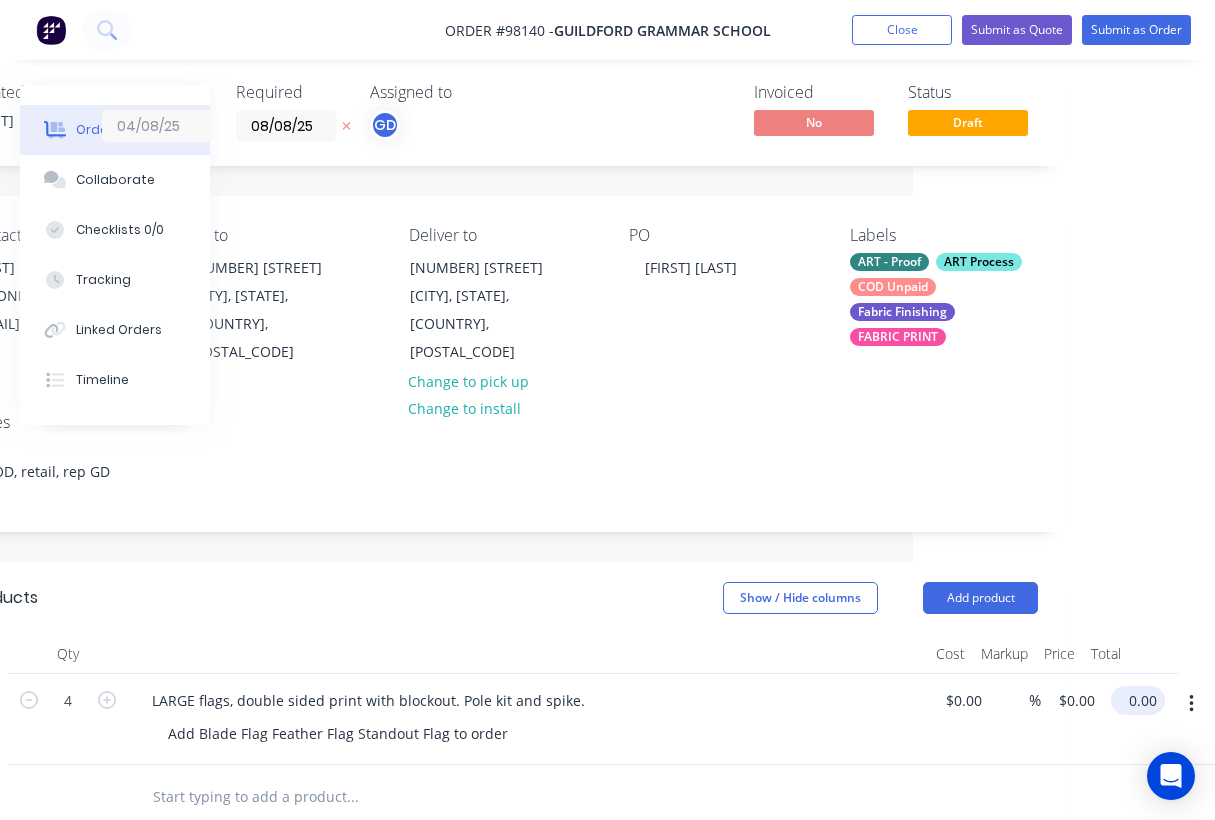 click on "0.00" at bounding box center (1142, 700) 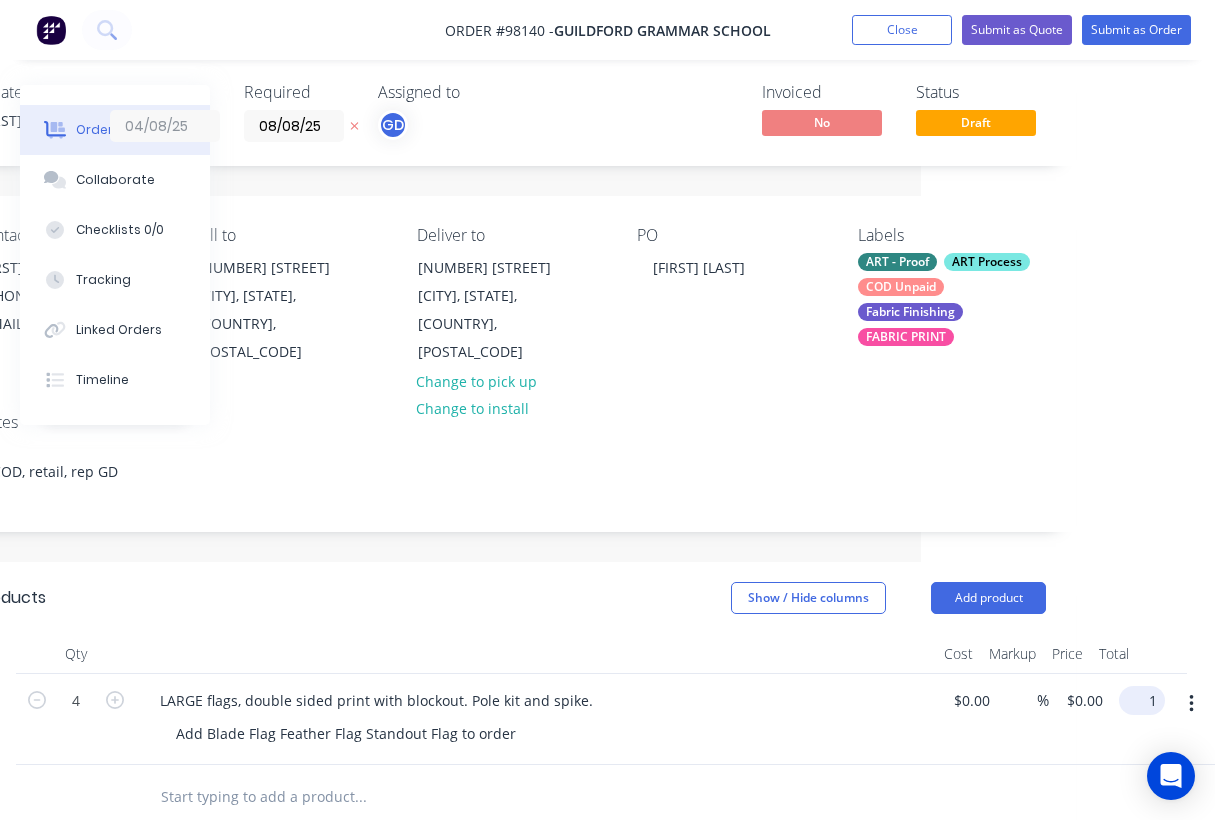 scroll, scrollTop: 26, scrollLeft: 279, axis: both 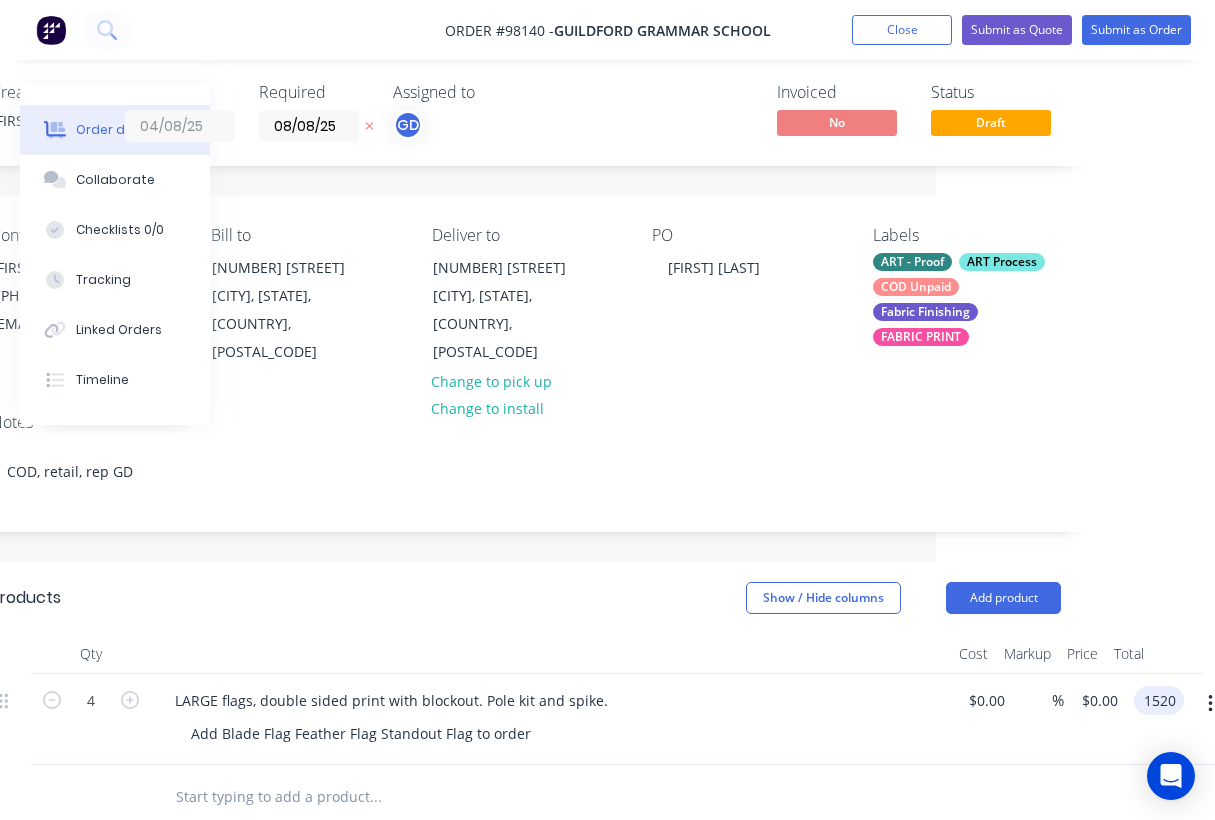 type on "$1,520.00" 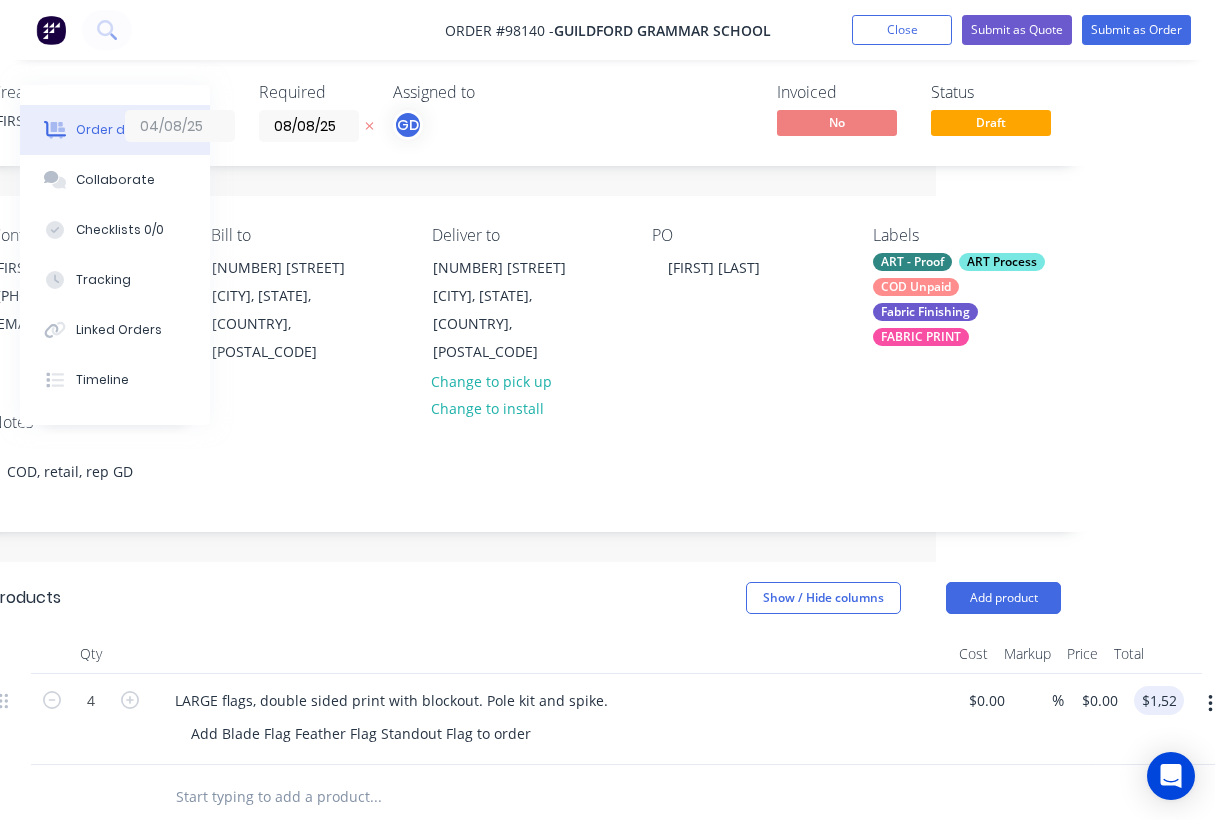 type on "$380.00" 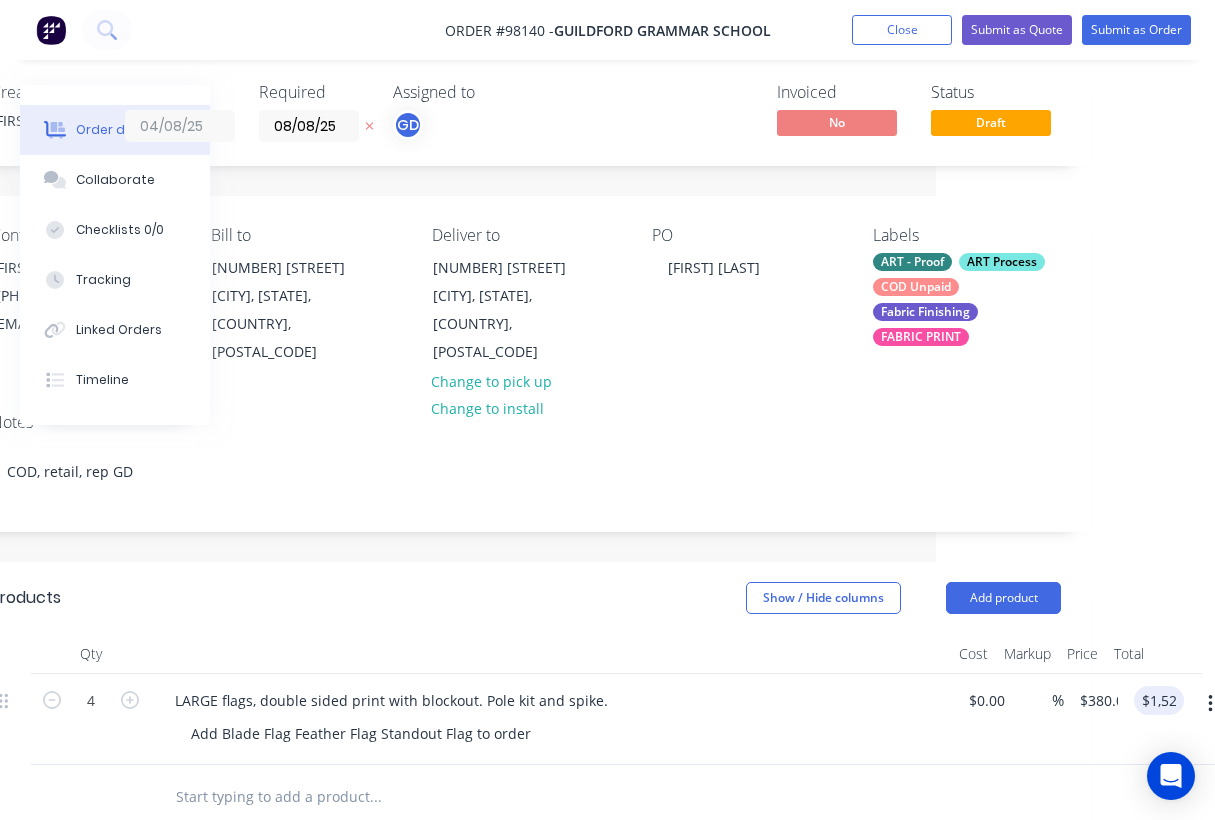 click at bounding box center [551, 654] 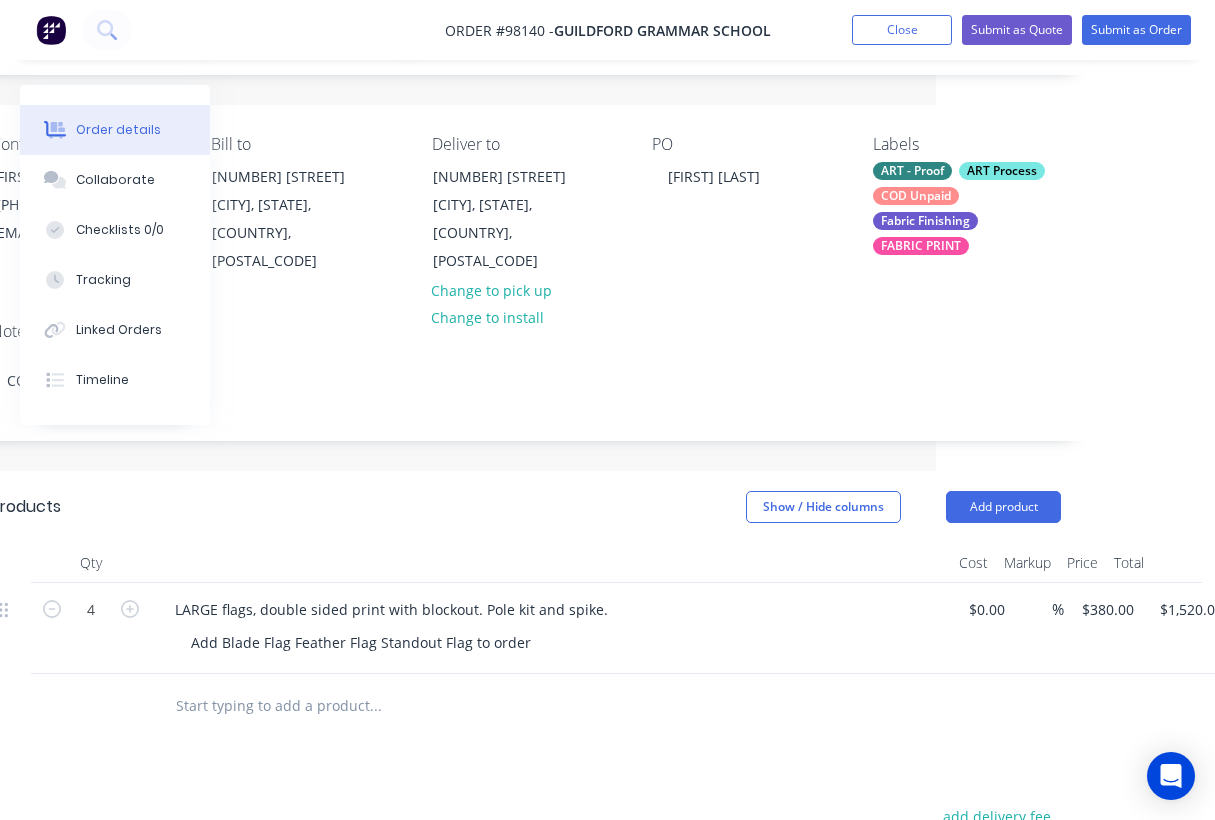 scroll, scrollTop: 165, scrollLeft: 279, axis: both 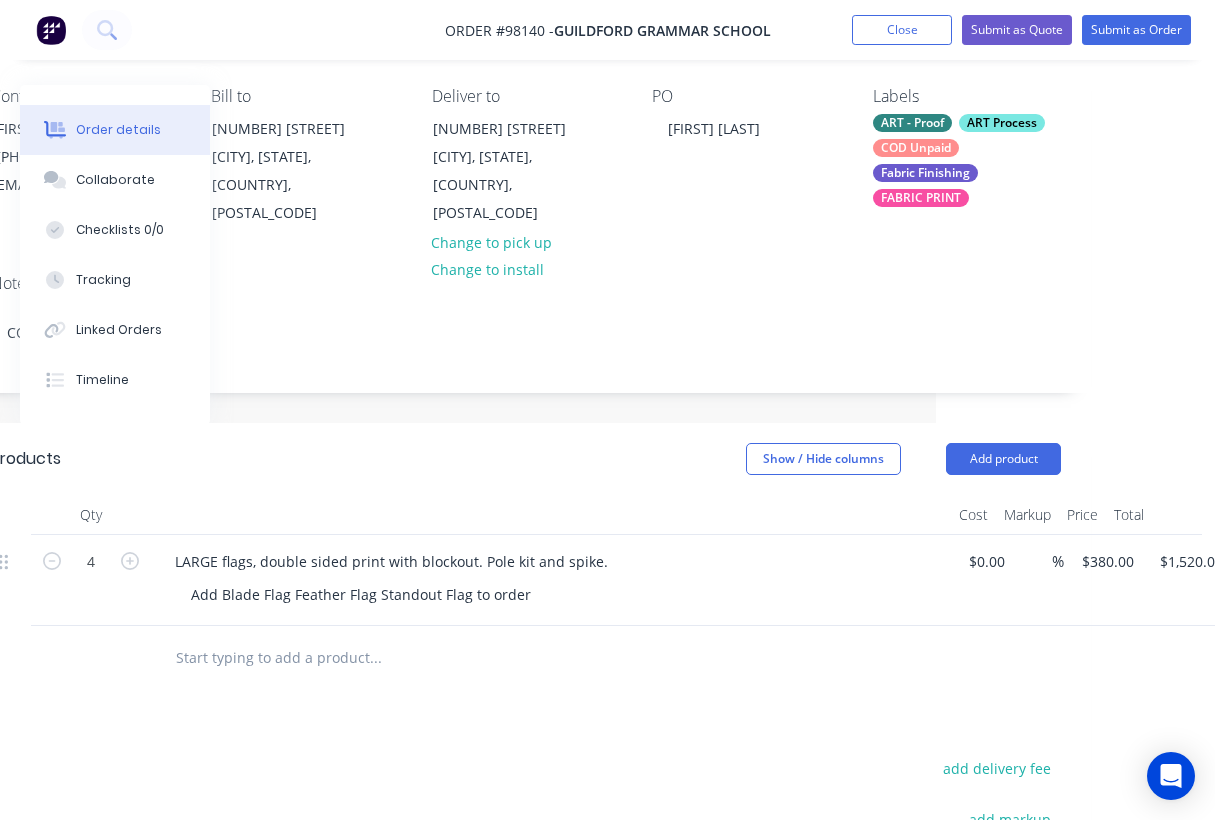 click at bounding box center [375, 658] 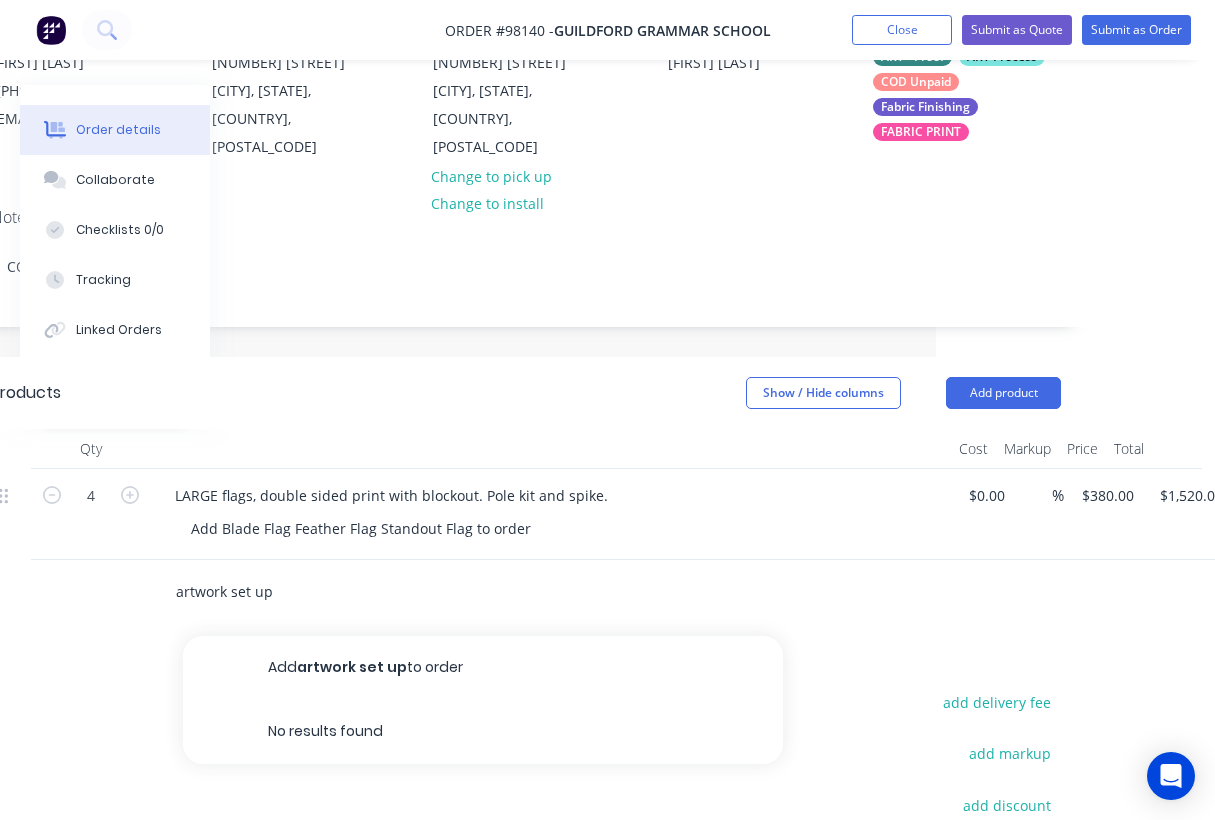 scroll, scrollTop: 255, scrollLeft: 279, axis: both 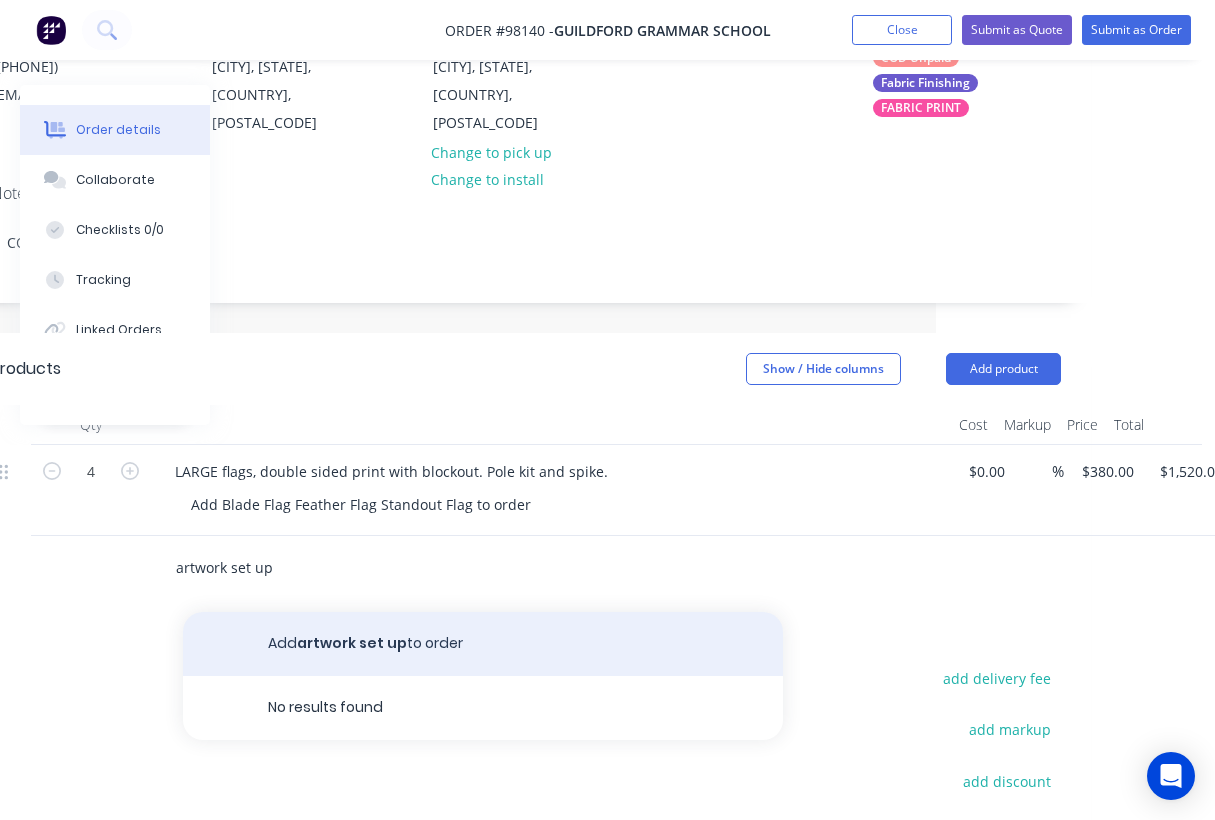 type on "artwork set up" 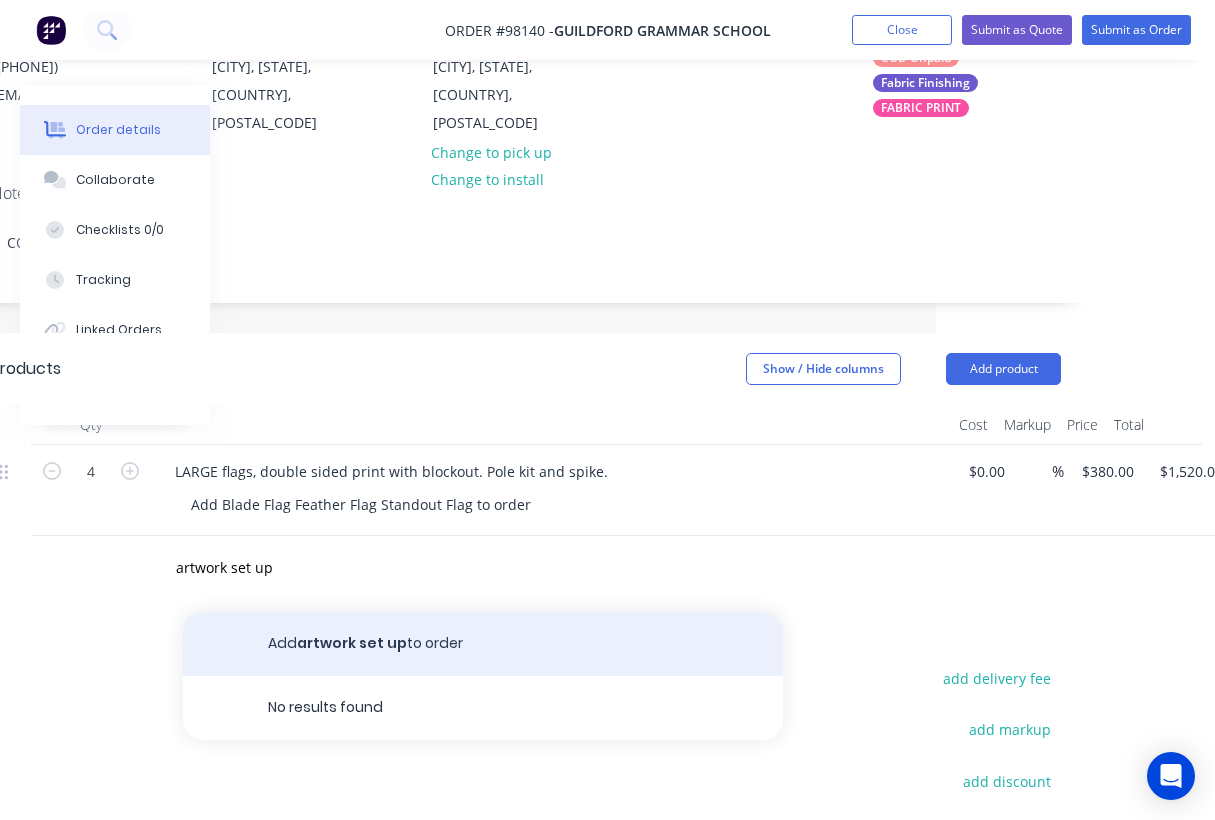 click on "Add  artwork set up   to order" at bounding box center [483, 644] 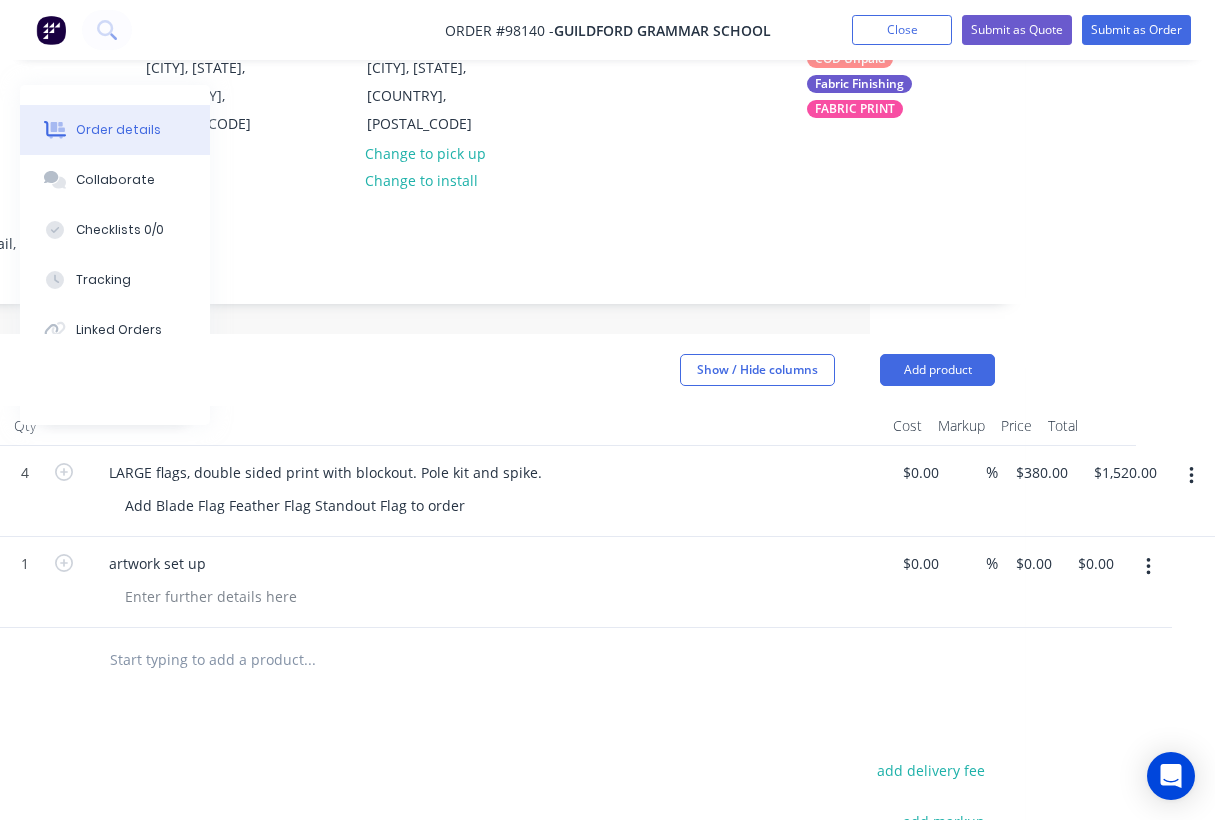 scroll, scrollTop: 254, scrollLeft: 345, axis: both 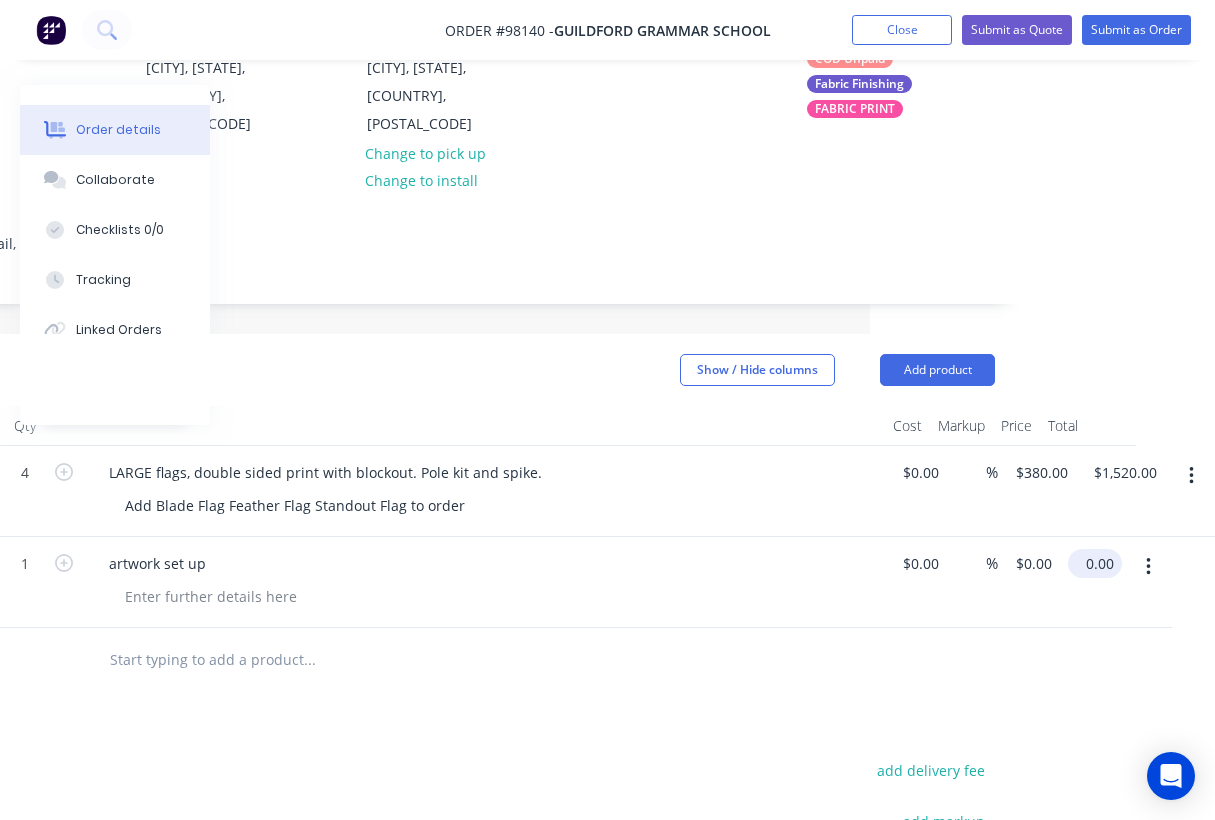click on "0.00" at bounding box center (1099, 563) 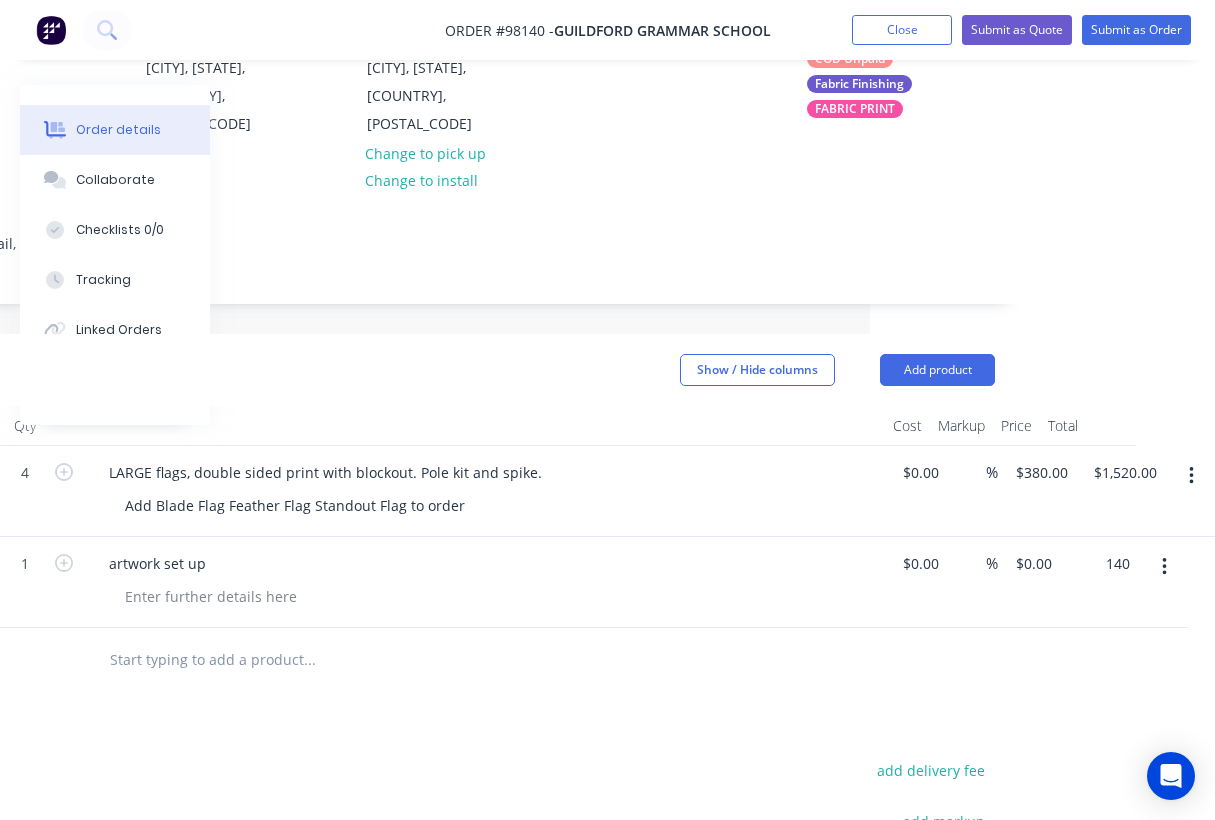 type on "$140.00" 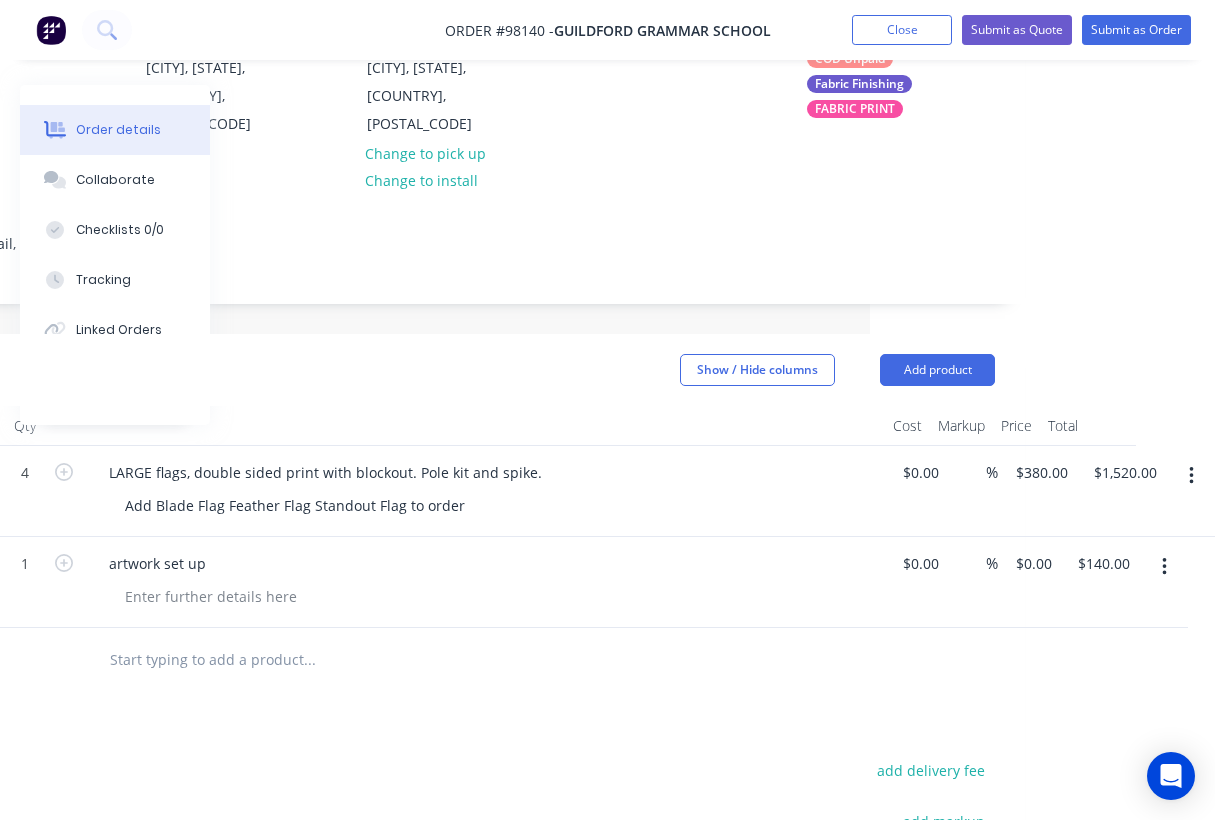 type on "$140.00" 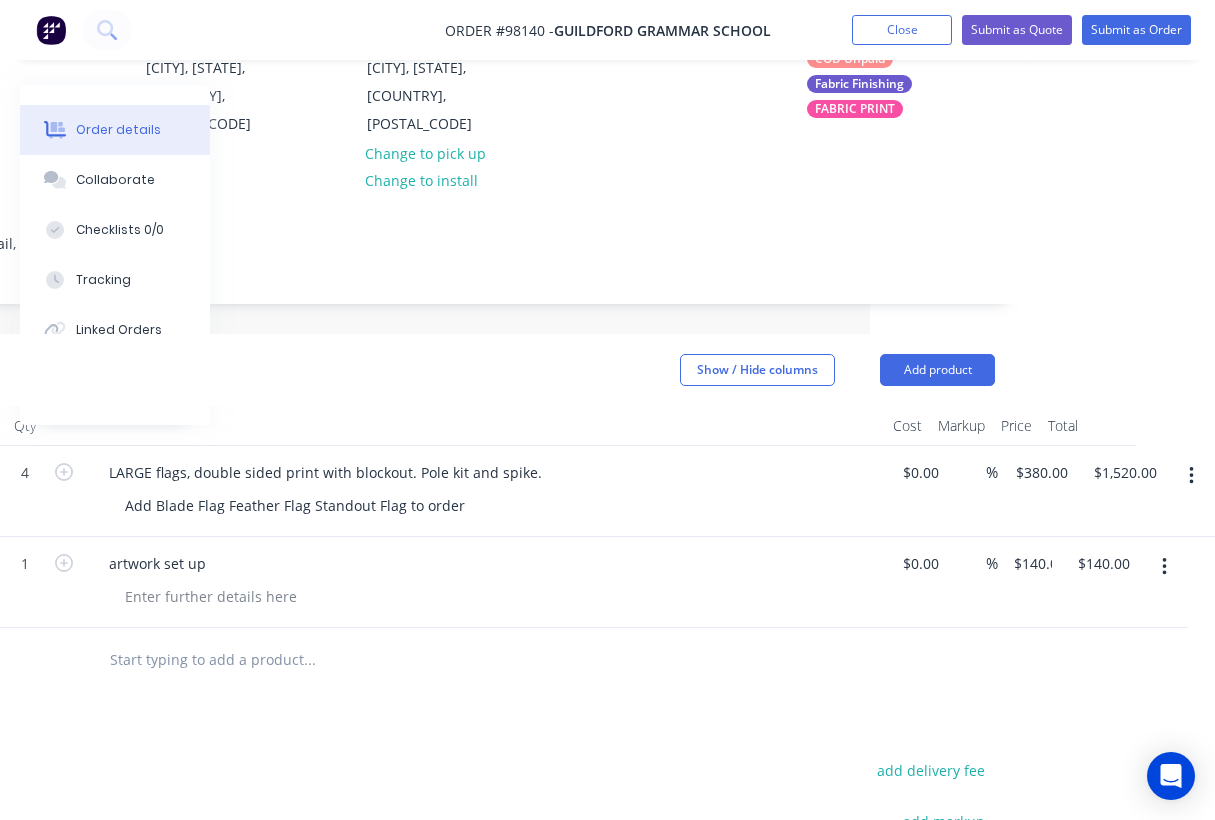 click at bounding box center [445, 660] 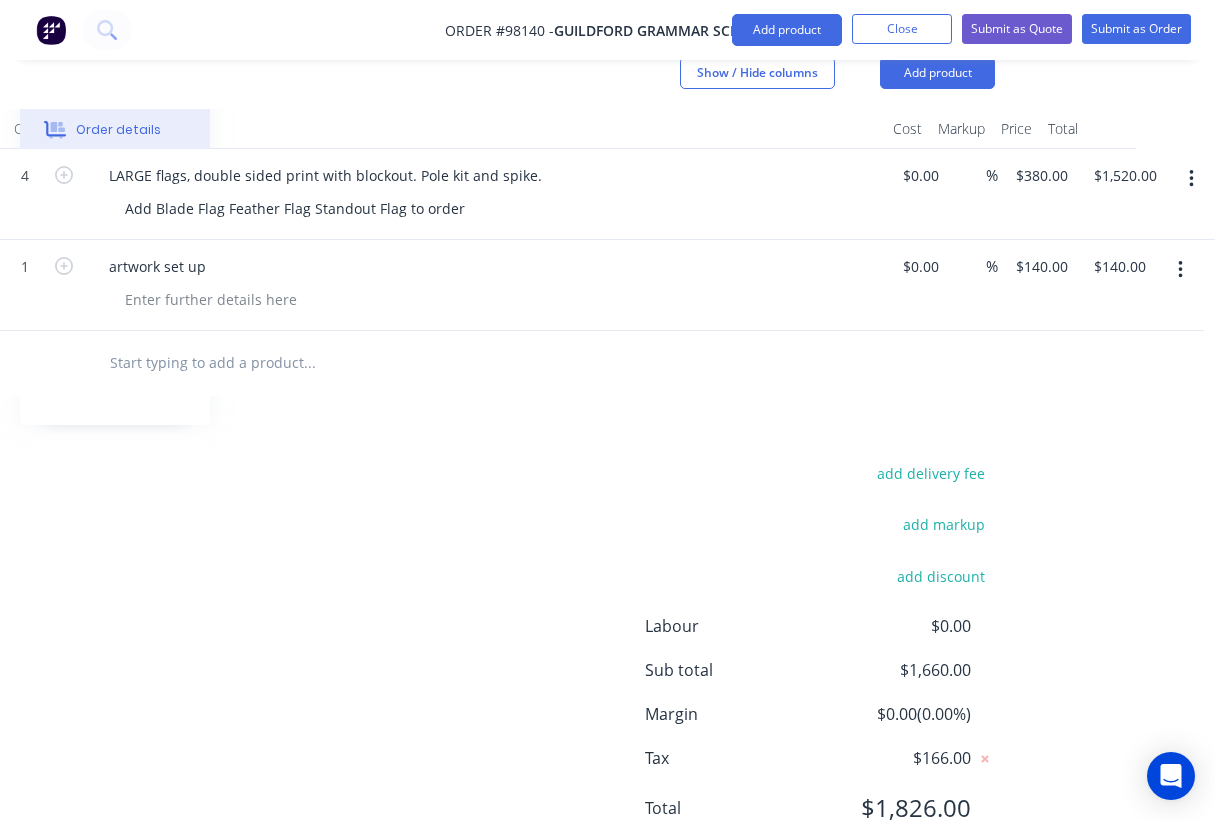 scroll, scrollTop: 678, scrollLeft: 345, axis: both 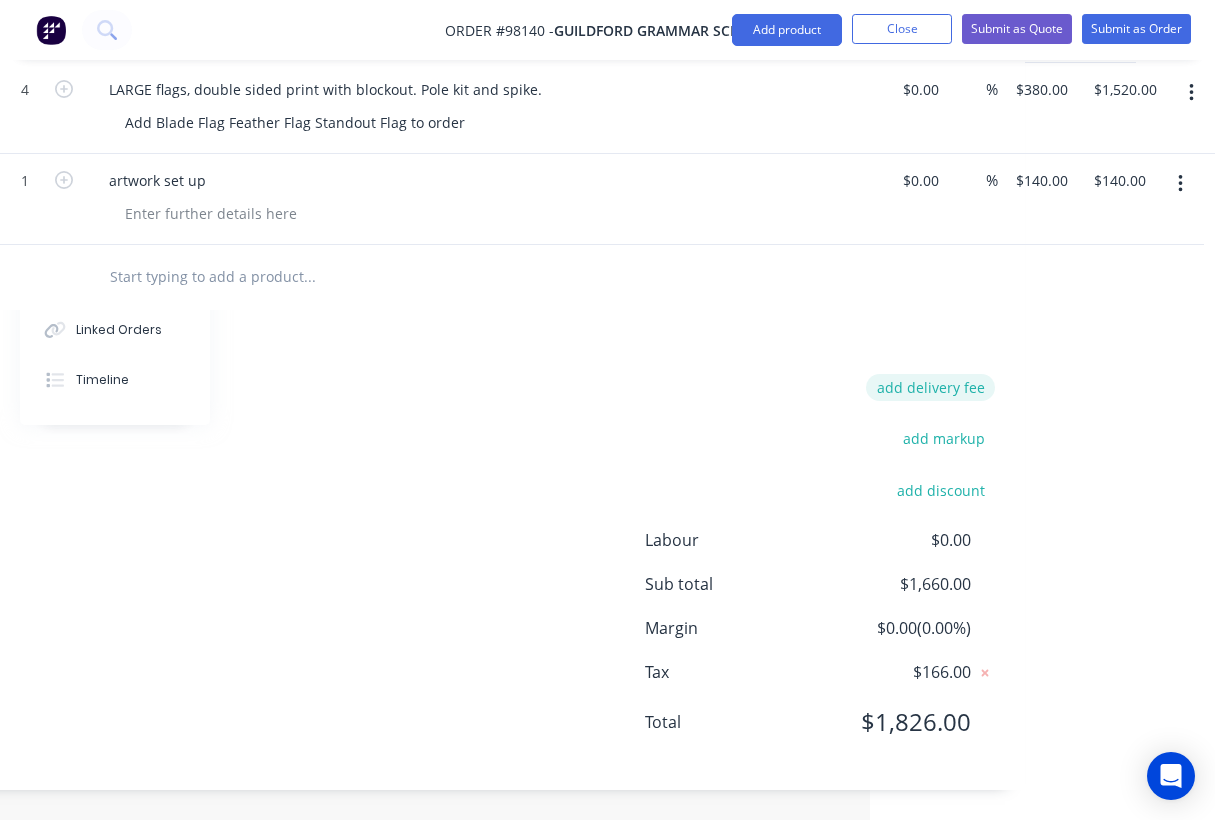 click on "add delivery fee" at bounding box center (930, 387) 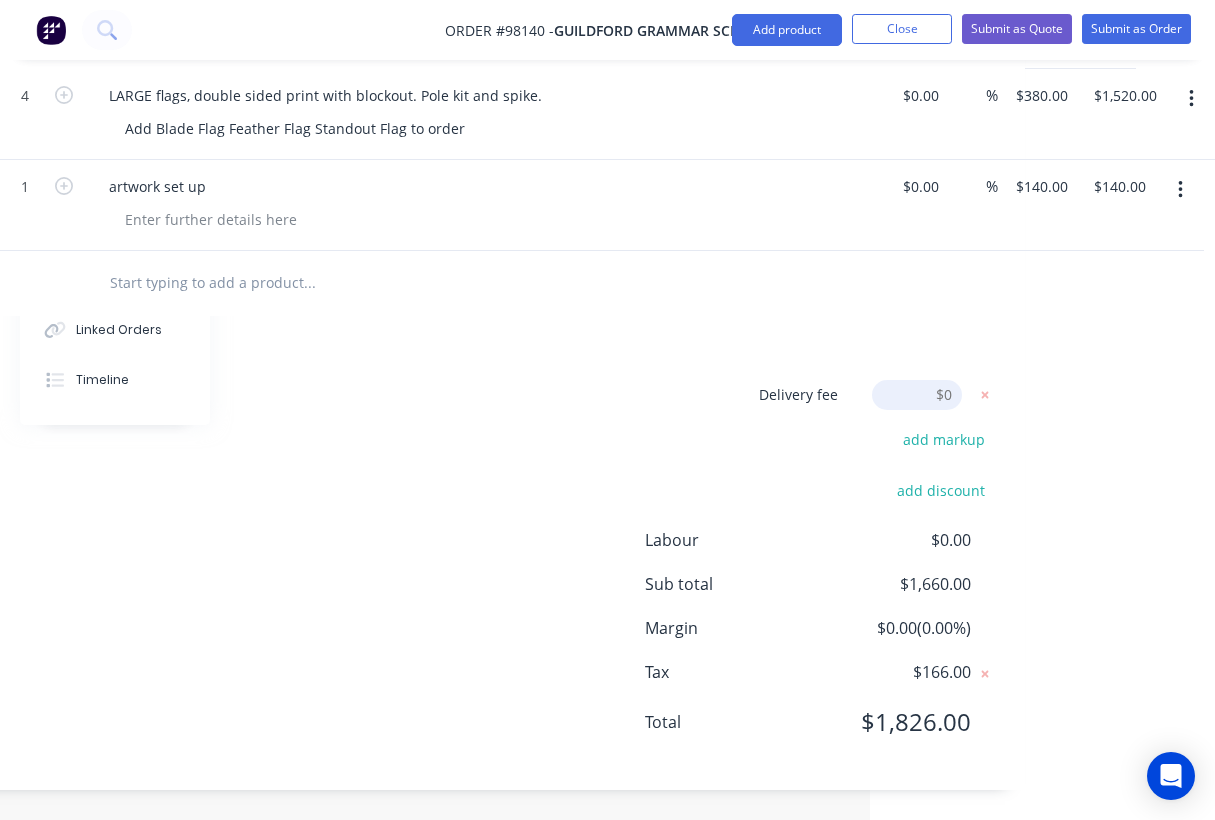 scroll, scrollTop: 673, scrollLeft: 345, axis: both 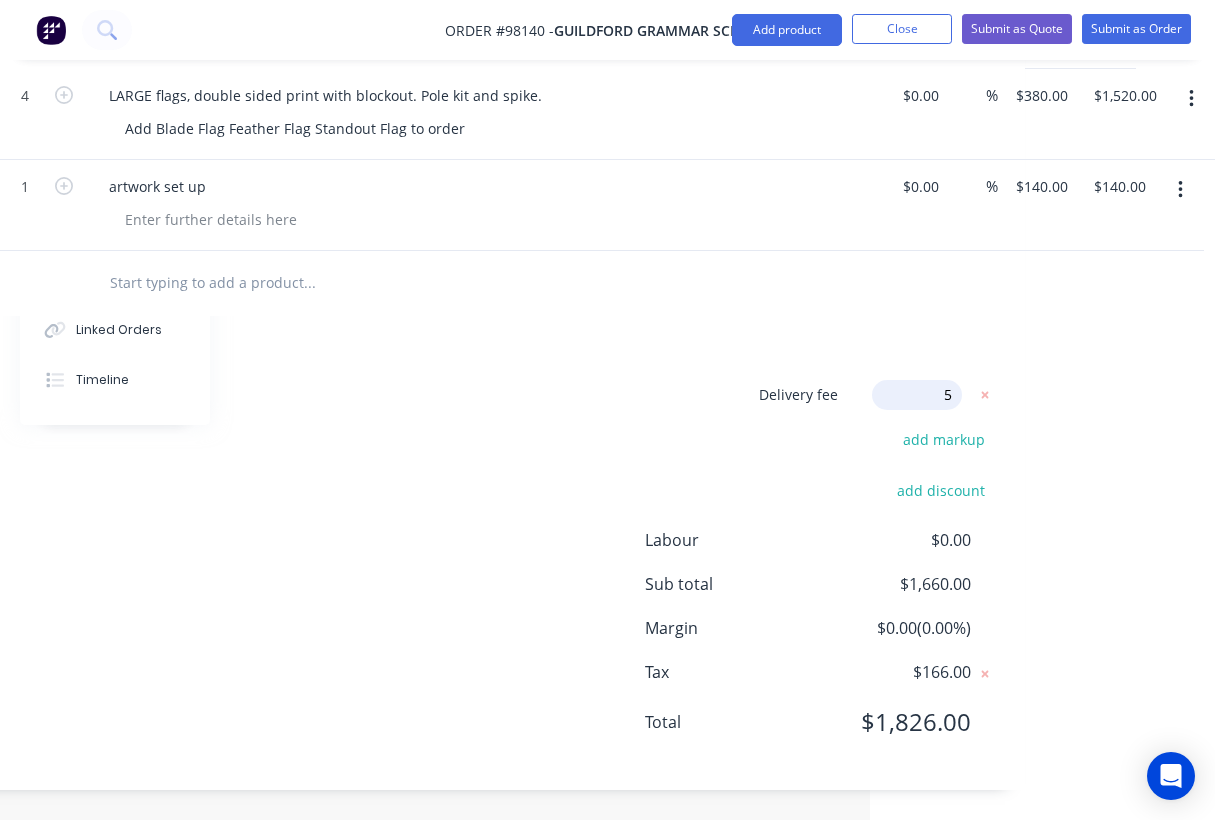 type on "55" 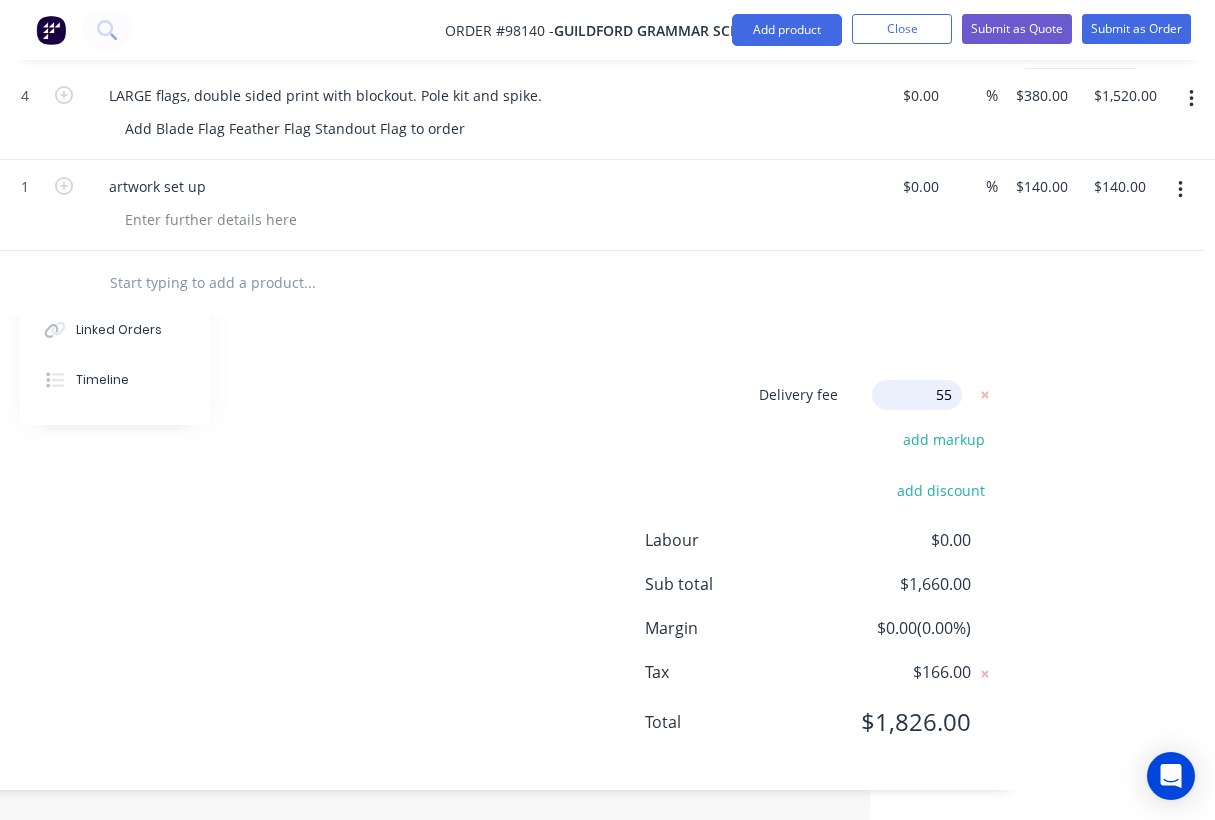 click on "Delivery fee Delivery fee Delivery fee name (Optional) 55 55 $0 add markup add discount Labour $0.00 Sub total $1,660.00 Margin $0.00  ( 0.00 %) Tax $166.00 Total $1,826.00" at bounding box center (460, 570) 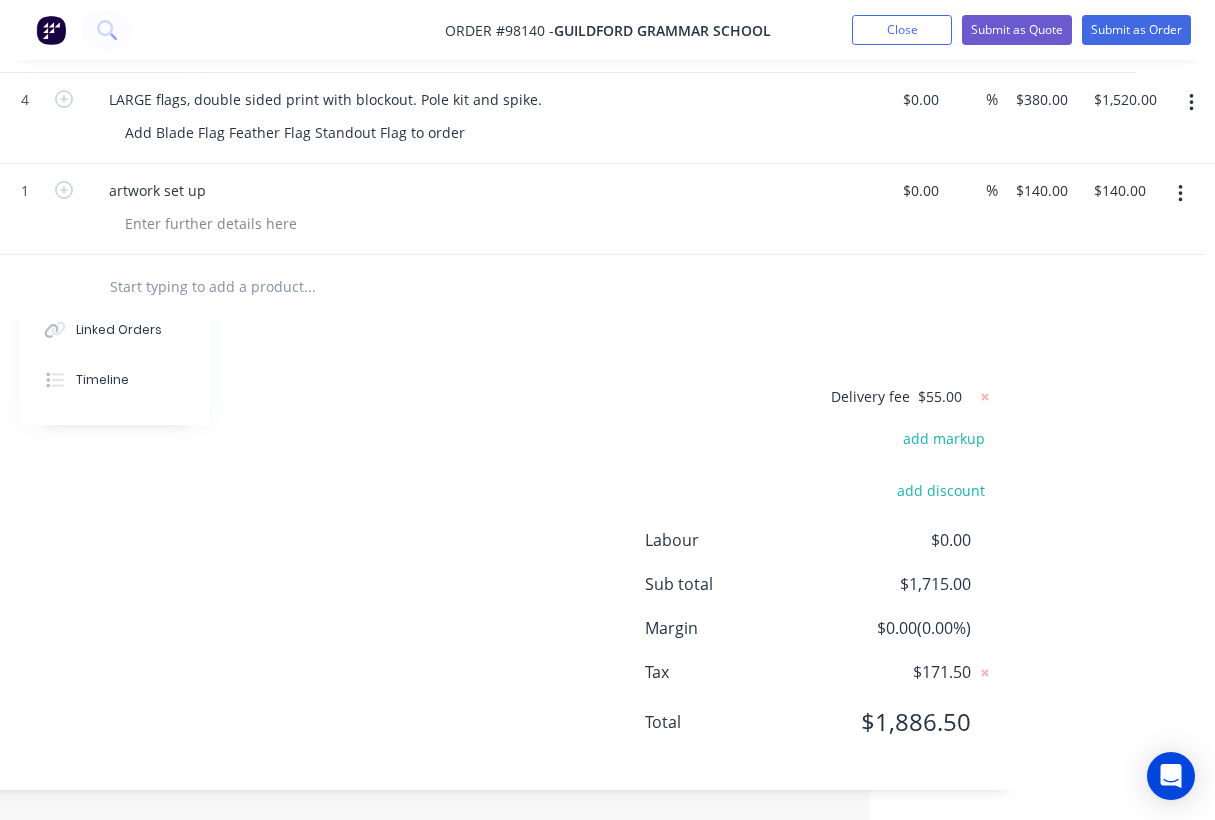 scroll, scrollTop: 0, scrollLeft: 345, axis: horizontal 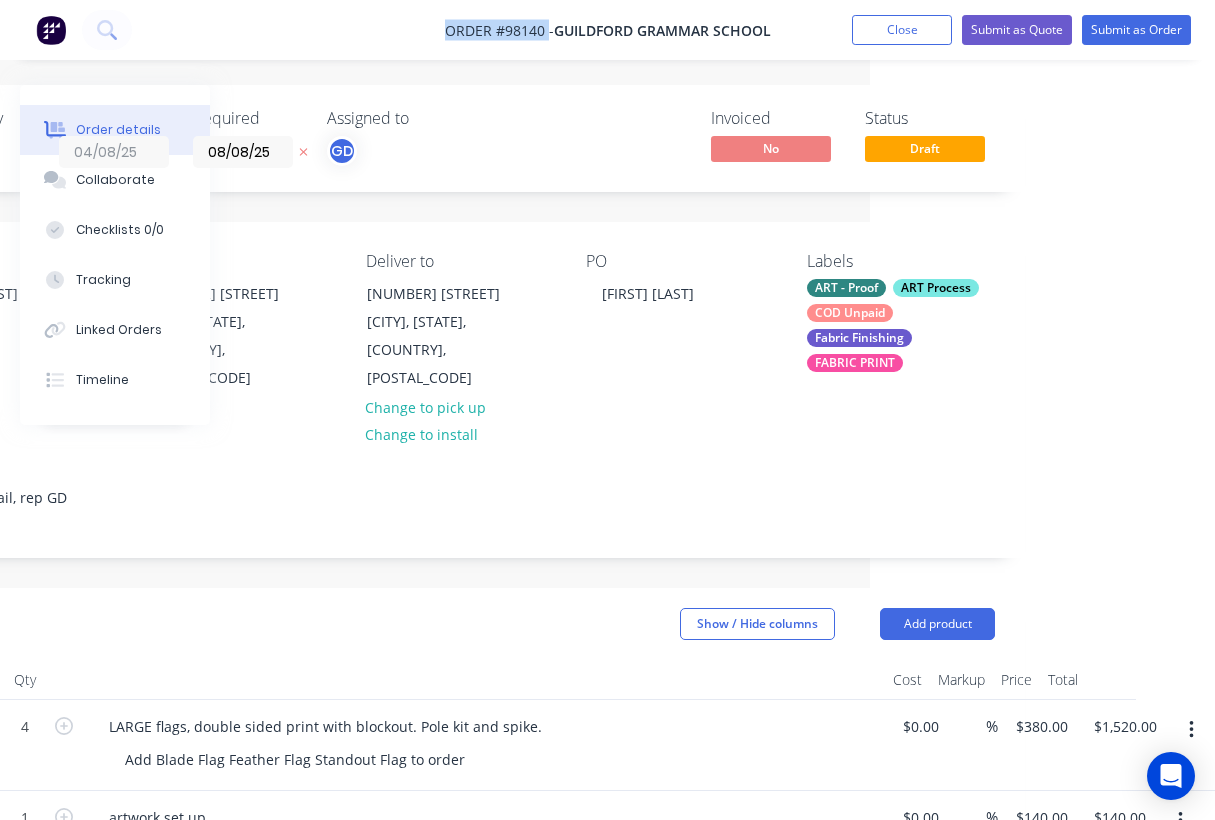 drag, startPoint x: 434, startPoint y: 18, endPoint x: 547, endPoint y: 26, distance: 113.28283 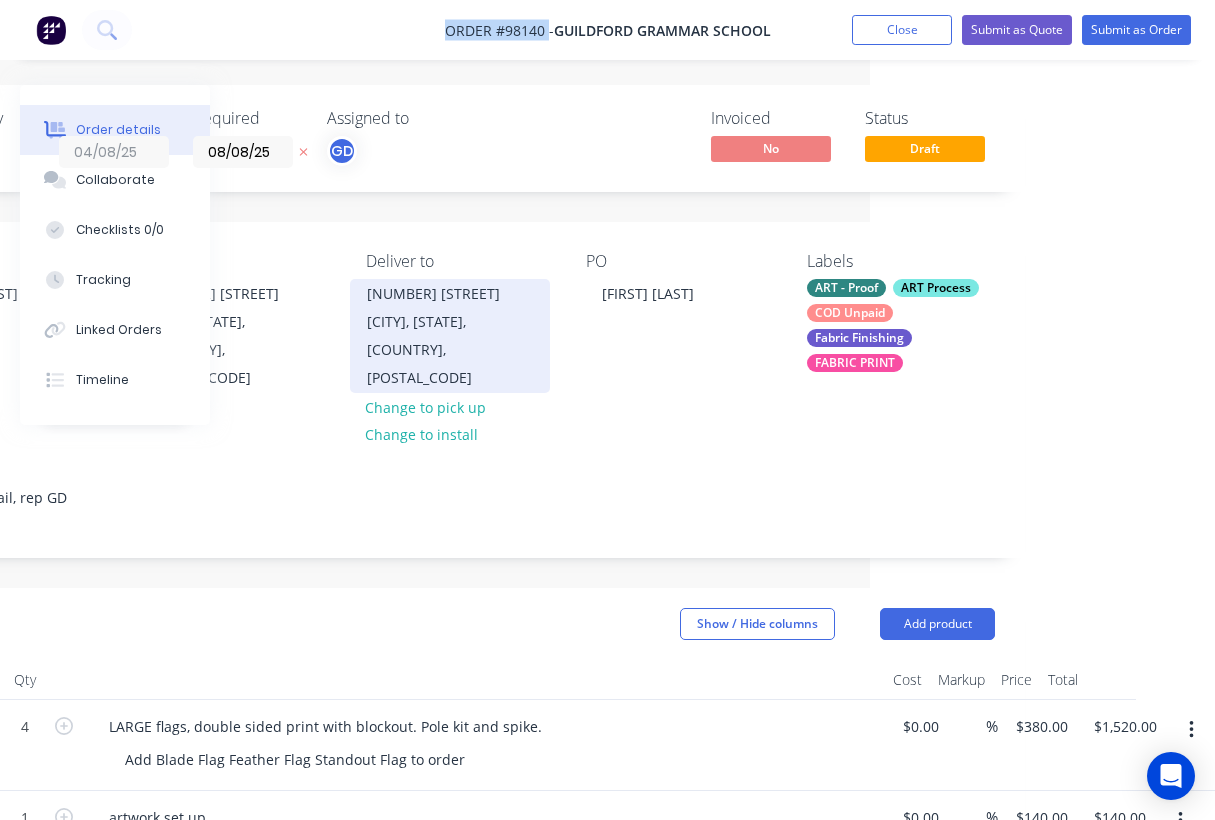 scroll, scrollTop: 0, scrollLeft: 0, axis: both 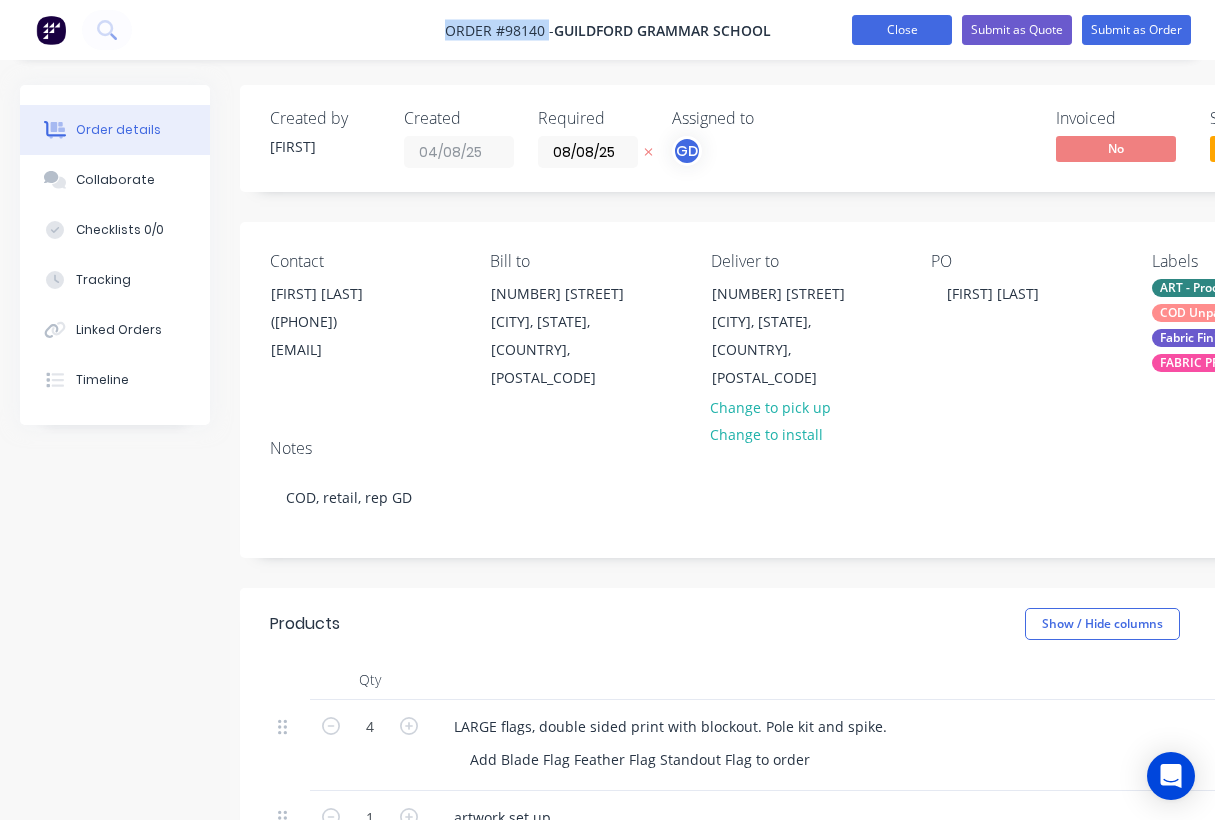click on "Close" at bounding box center (902, 30) 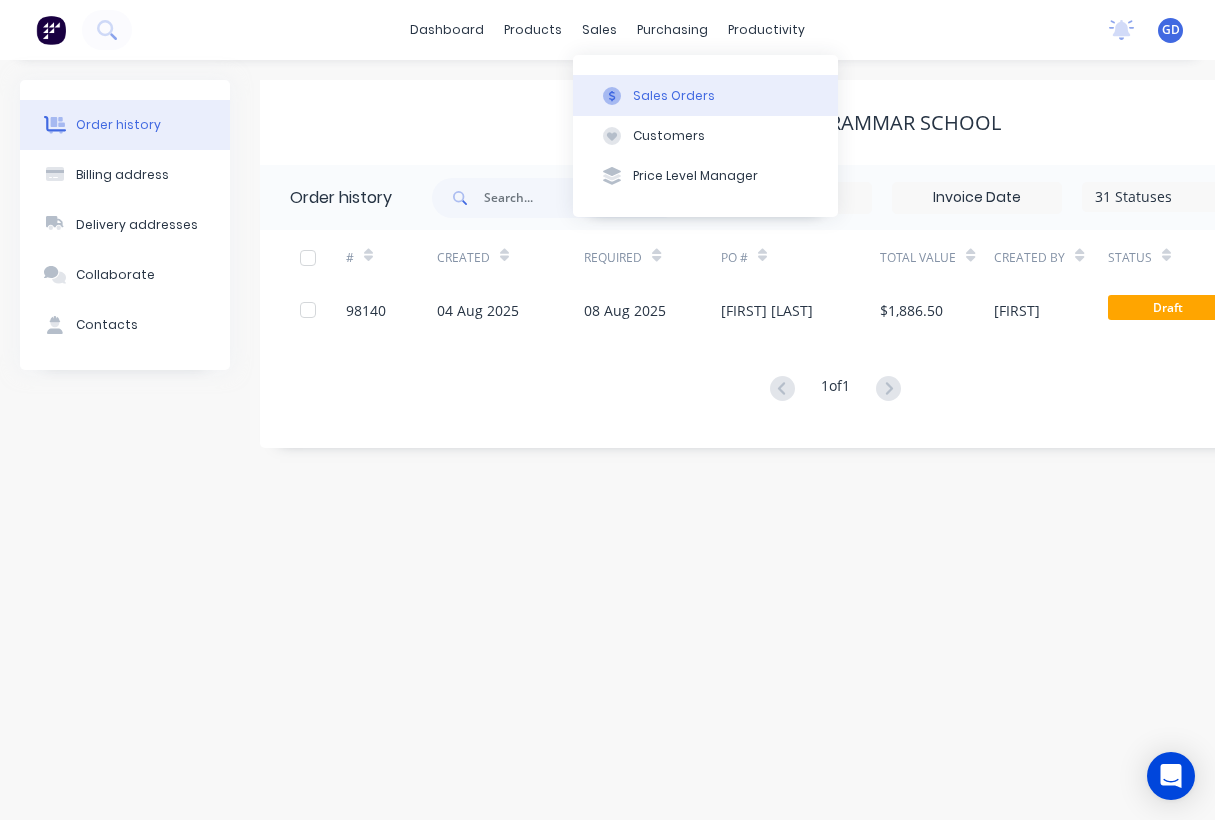 click on "Sales Orders" at bounding box center [674, 96] 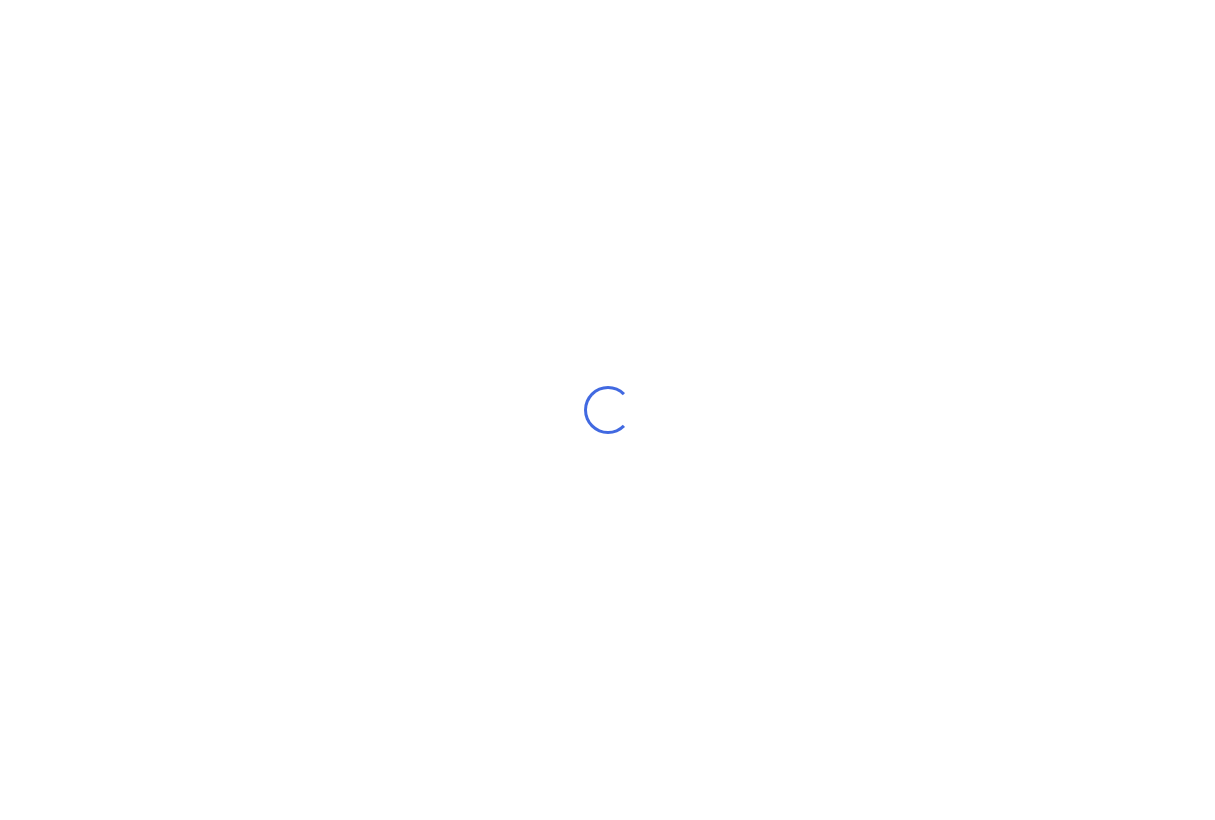 scroll, scrollTop: 0, scrollLeft: 0, axis: both 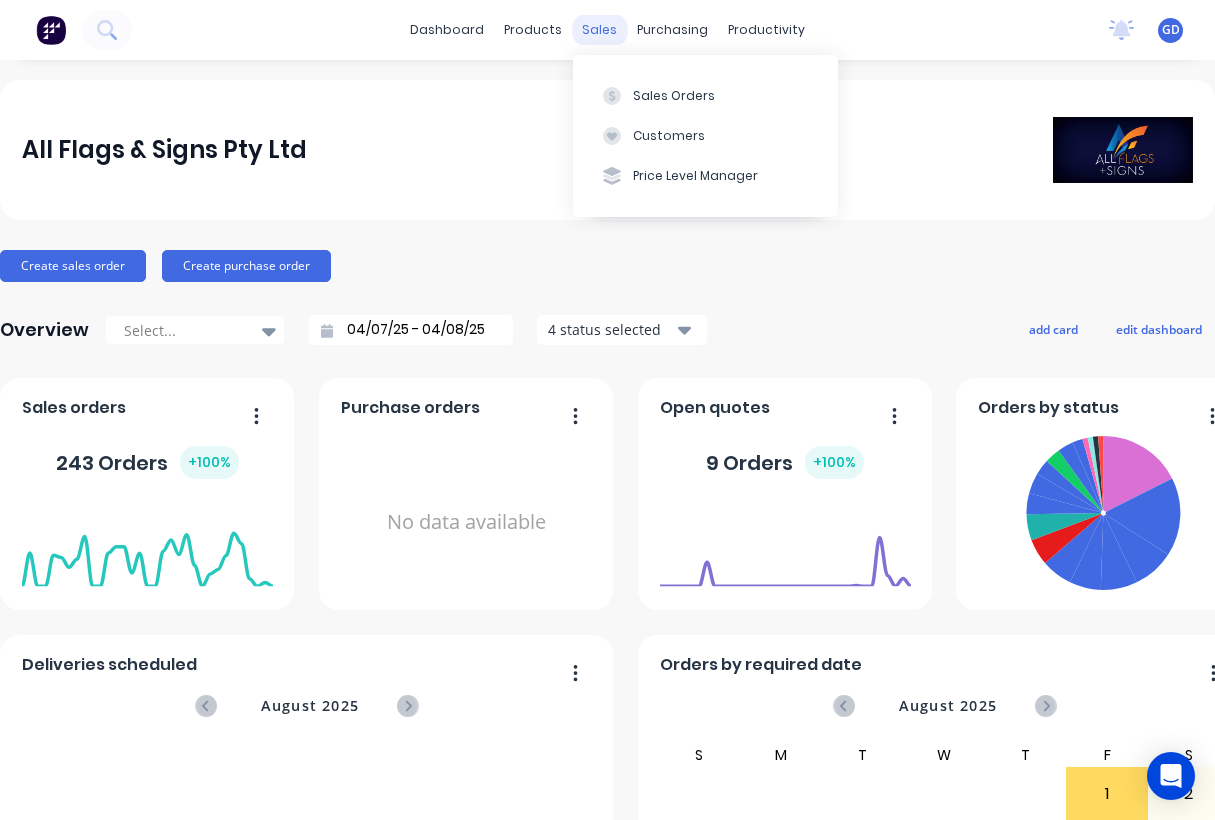 click on "sales" at bounding box center (599, 30) 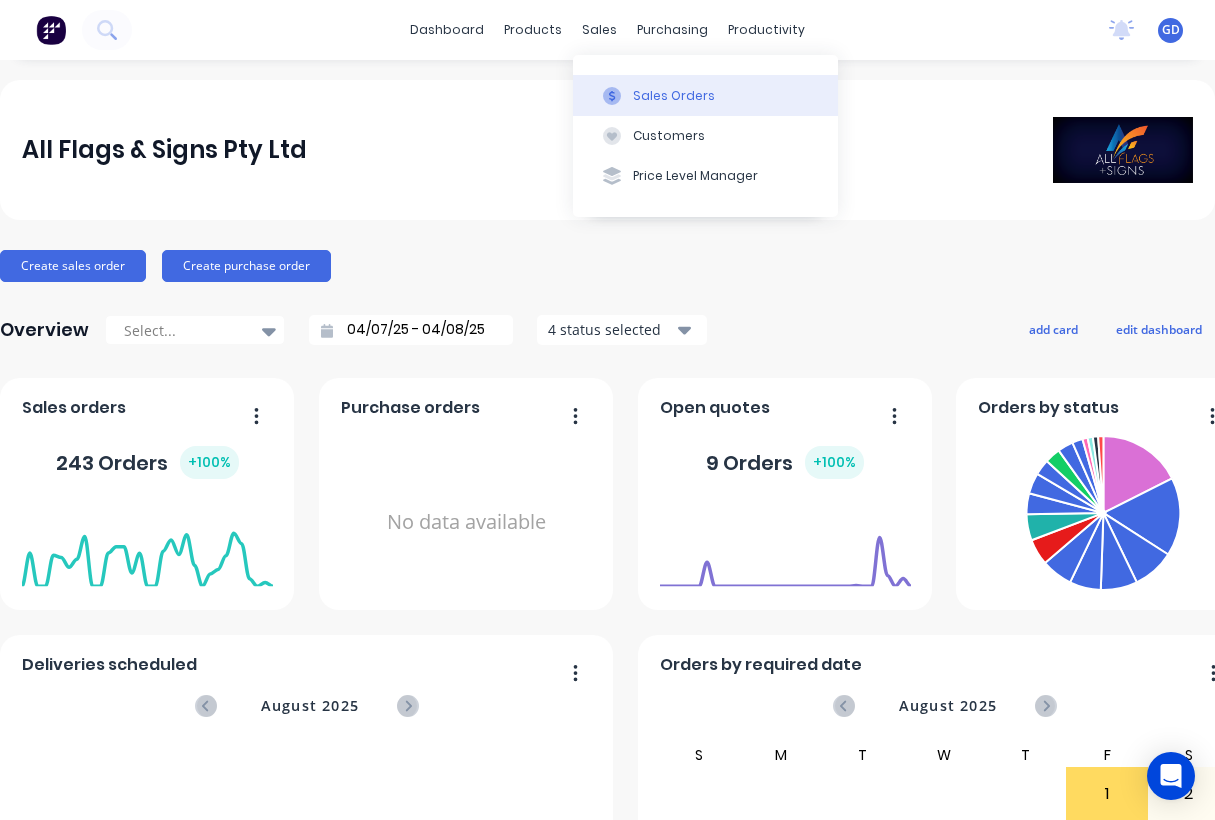 click on "Sales Orders" at bounding box center (705, 95) 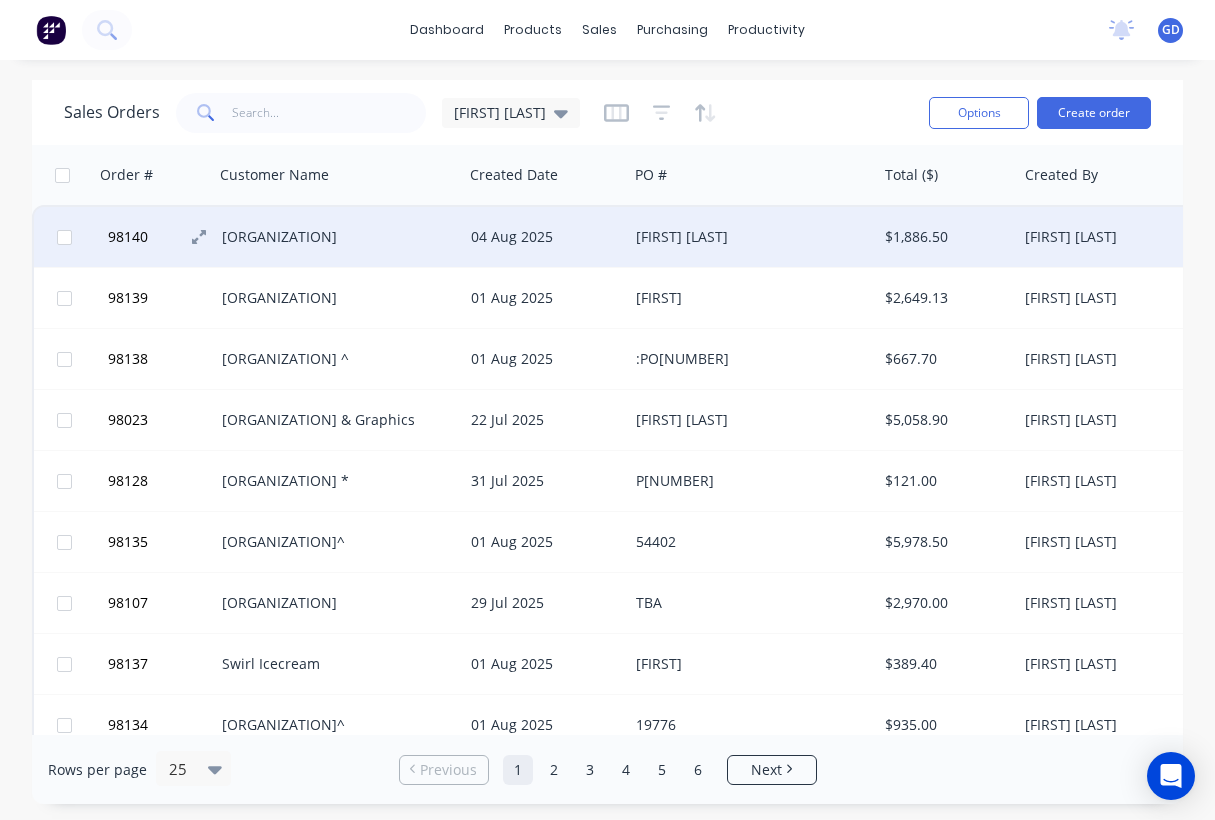 click on "[POSTAL_CODE]" at bounding box center (128, 237) 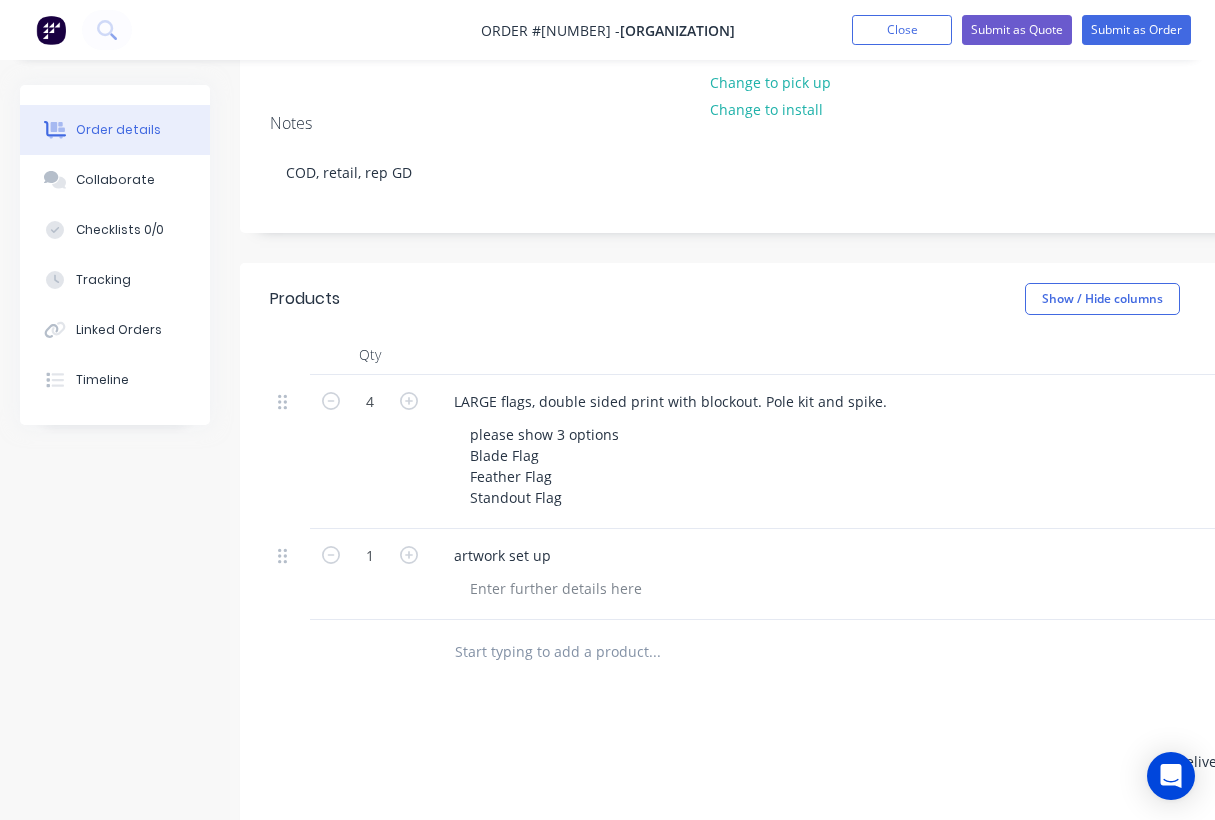 scroll, scrollTop: 328, scrollLeft: 0, axis: vertical 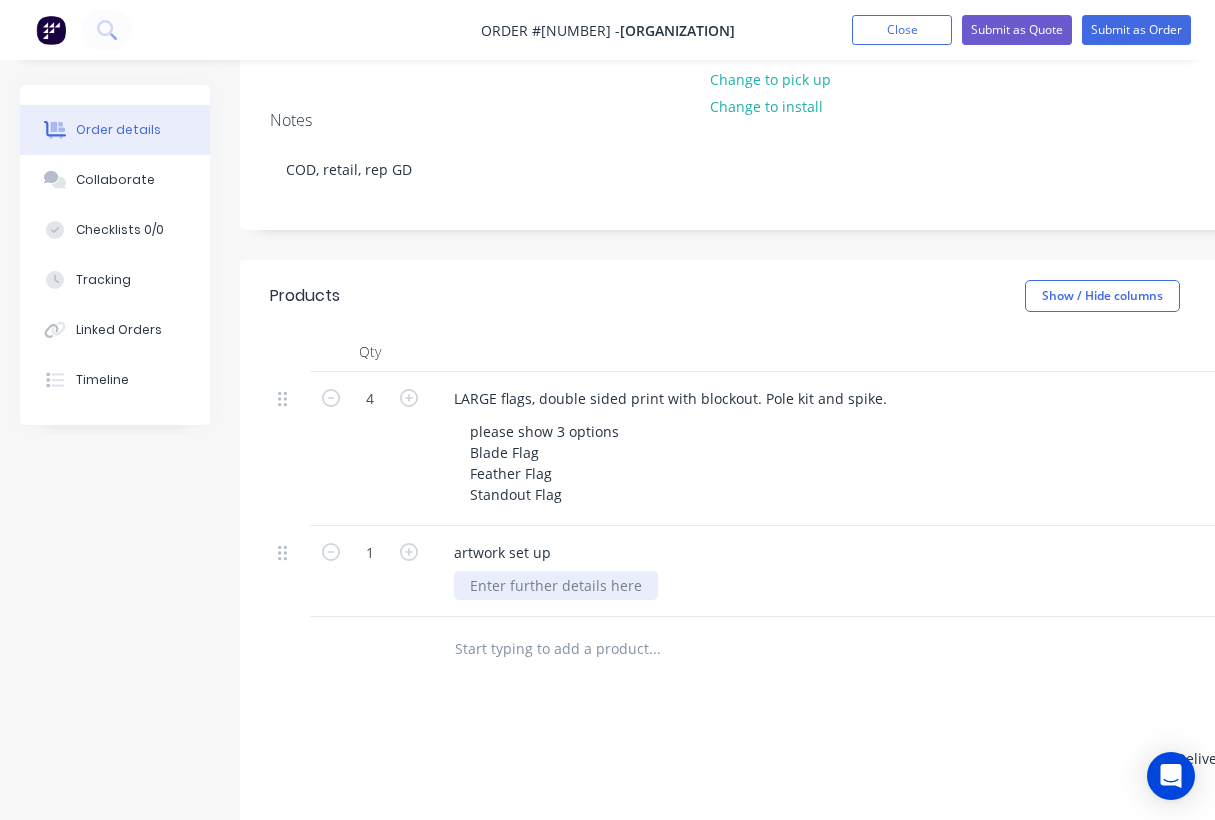 click at bounding box center (556, 585) 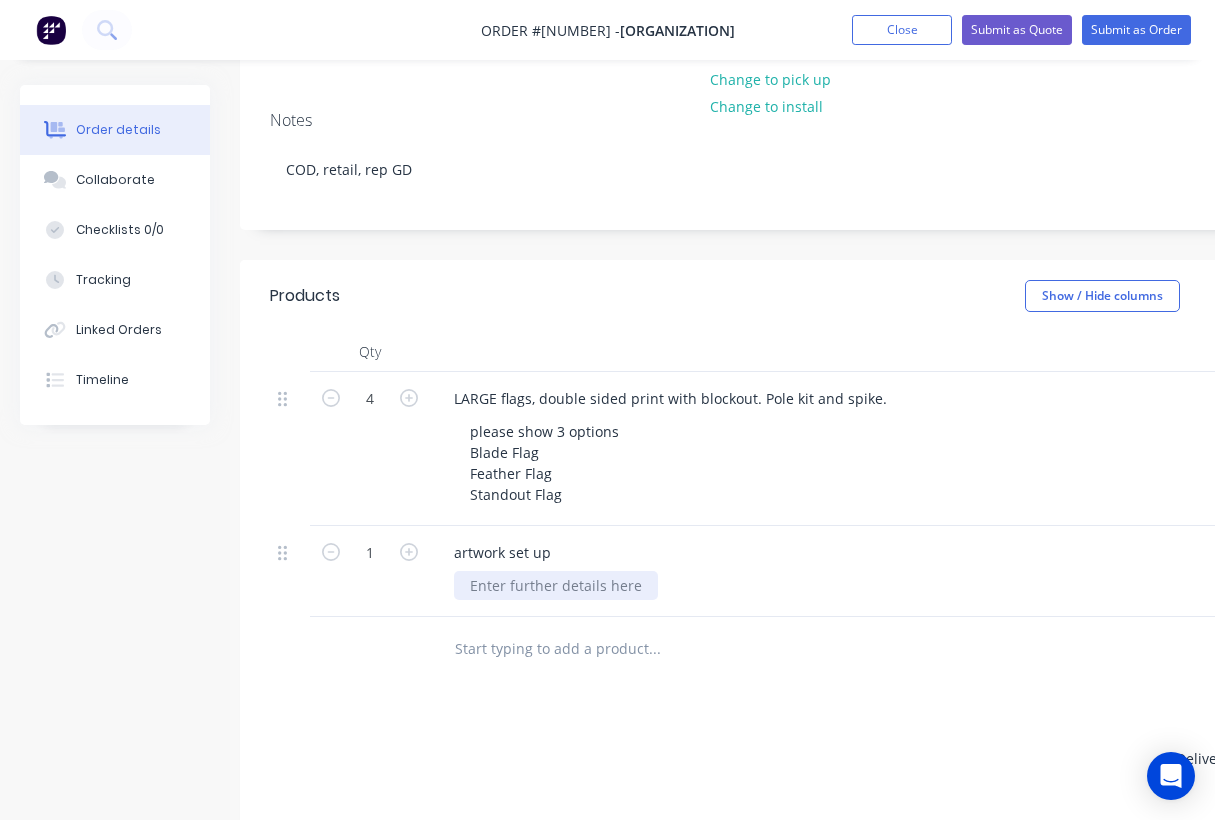 paste 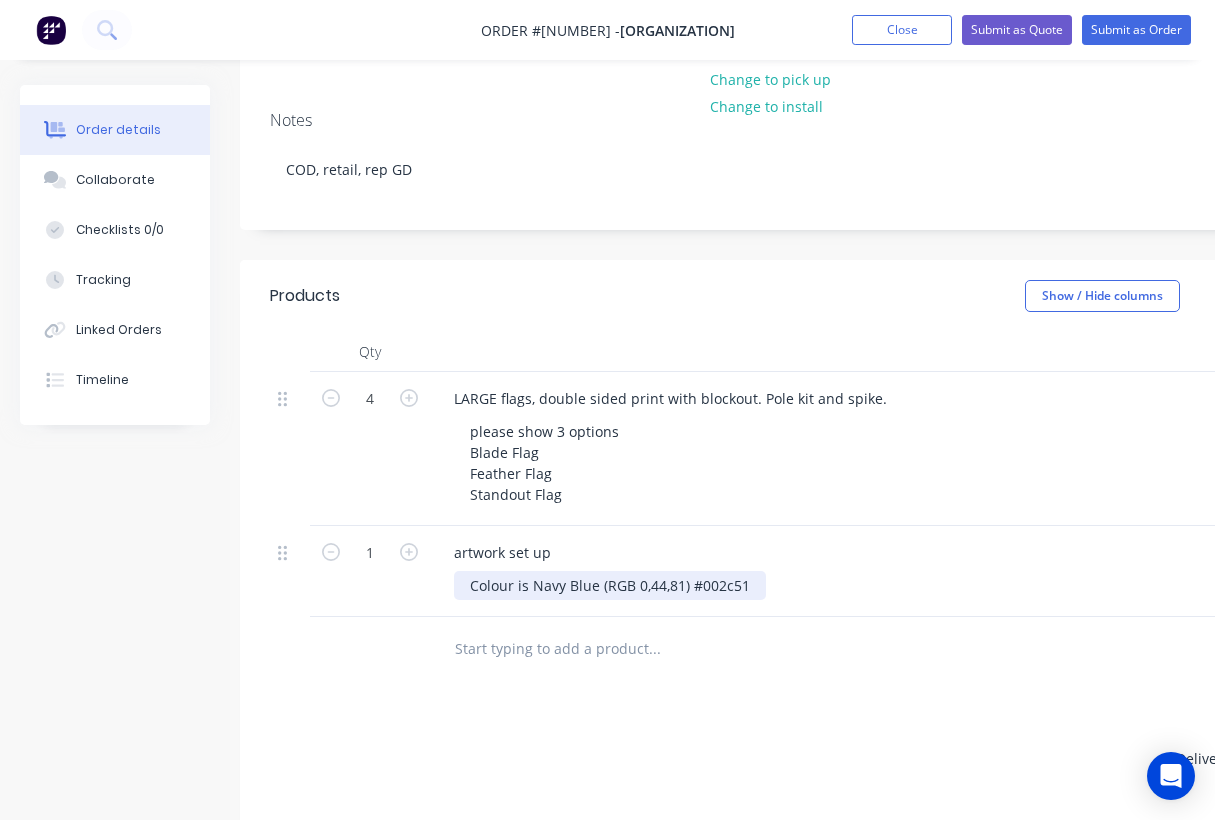 click on "Colour is Navy Blue (RGB 0,44,81) #002c51" at bounding box center (610, 585) 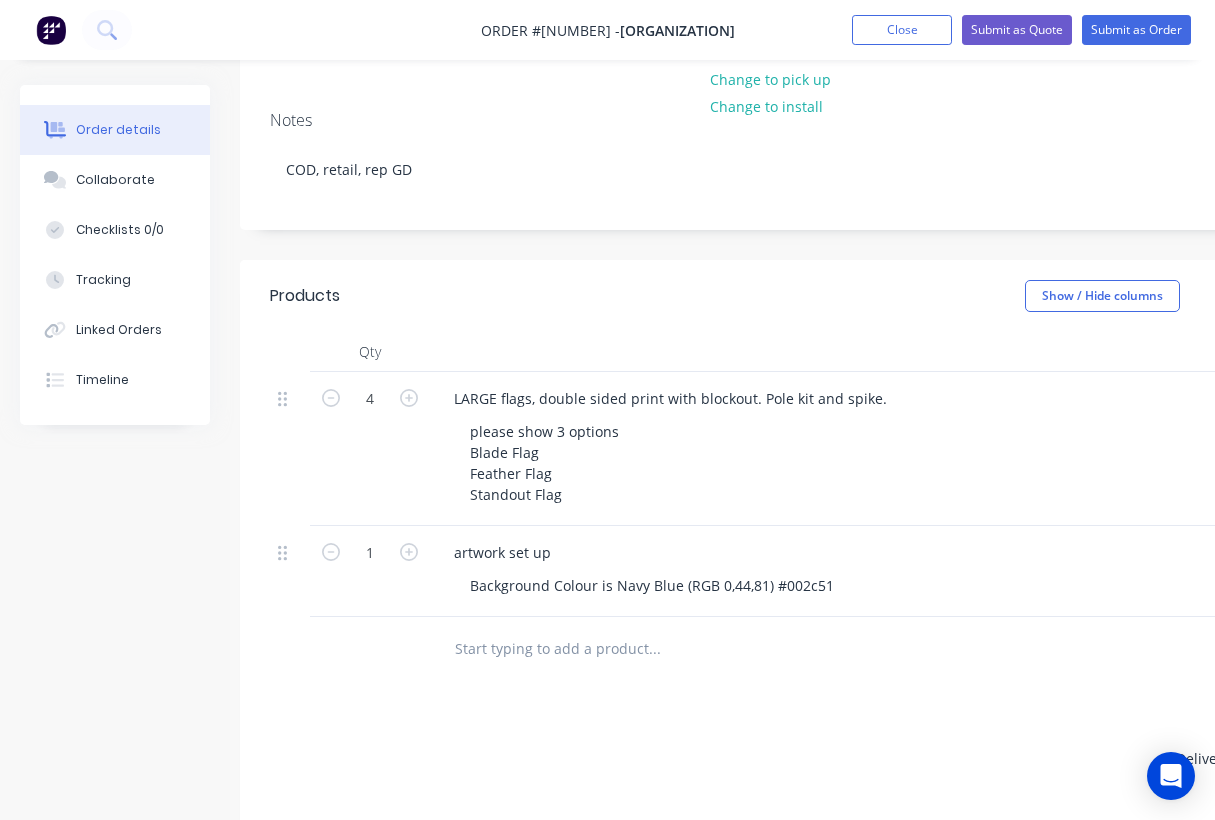 click on "Products Show / Hide columns Add product     Qty Cost Markup Price Total 4 LARGE flags, double sided print with blockout. Pole kit and spike. please show 3 options
Blade Flag
Feather Flag
Standout Flag $0.00 $0.00 % $380.00 $380.00 $1,520.00 $1,520.00   1 artwork set up  Background Colour is Navy Blue (RGB 0,44,81) #002c51 $0.00 $0.00 % $140.00 $140.00 $140.00 $140.00   Delivery fee $55.00 add markup add discount Labour $0.00 Sub total $1,715.00 Margin $0.00  ( 0.00 %) Tax $171.50 Total $1,886.50" at bounding box center [805, 706] 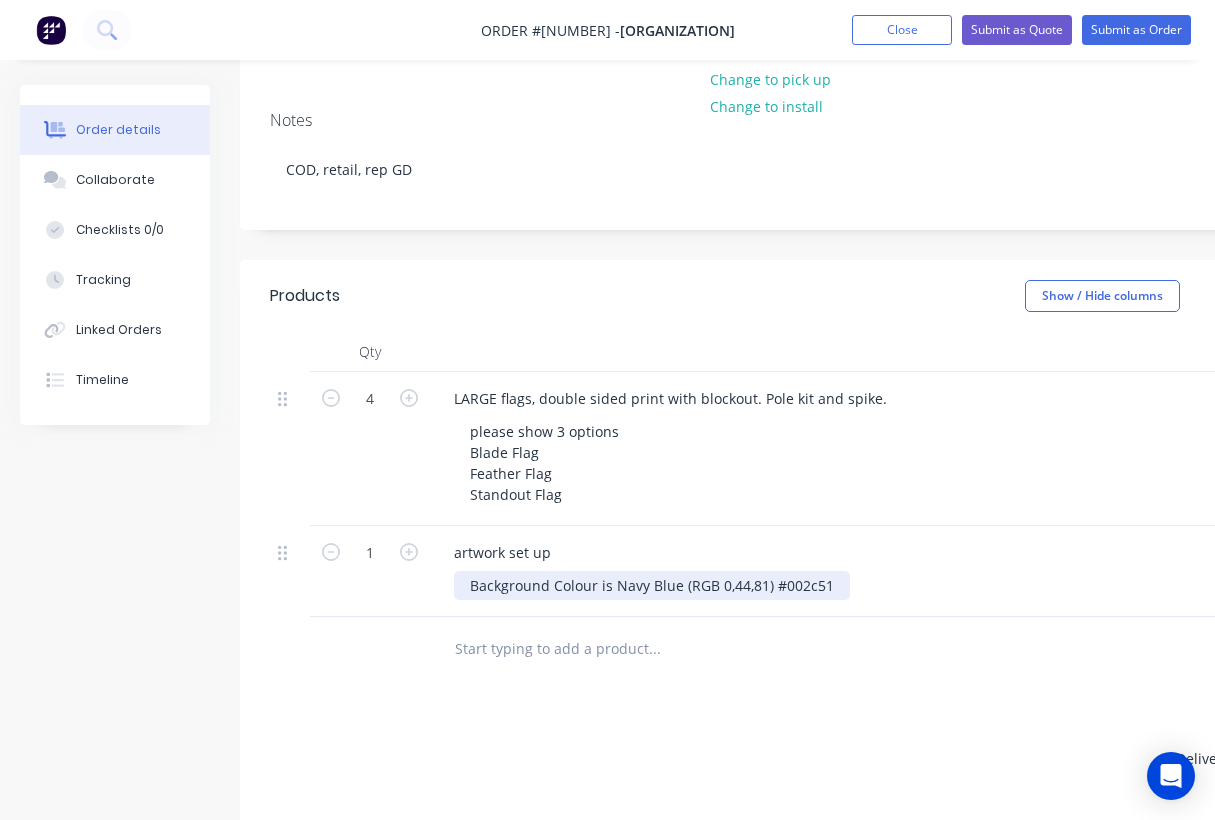scroll, scrollTop: 0, scrollLeft: 0, axis: both 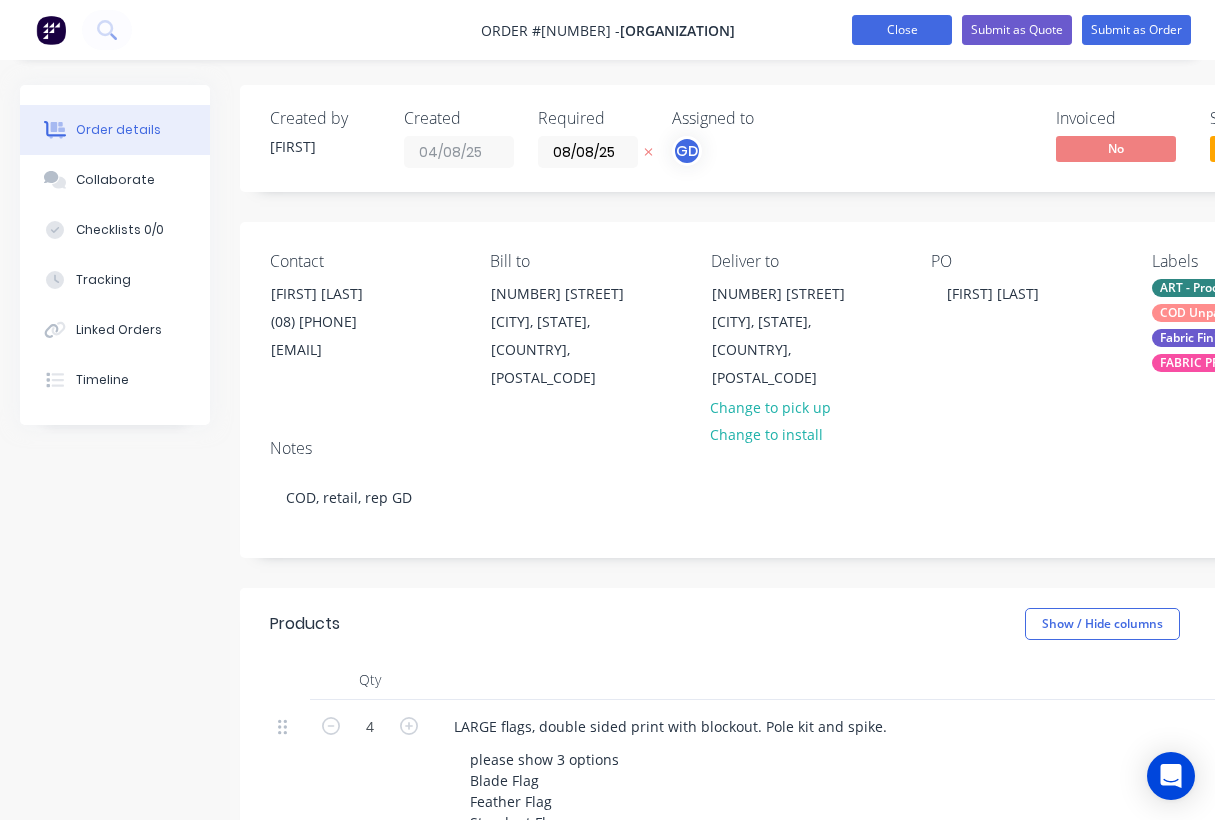 click on "Close" at bounding box center [902, 30] 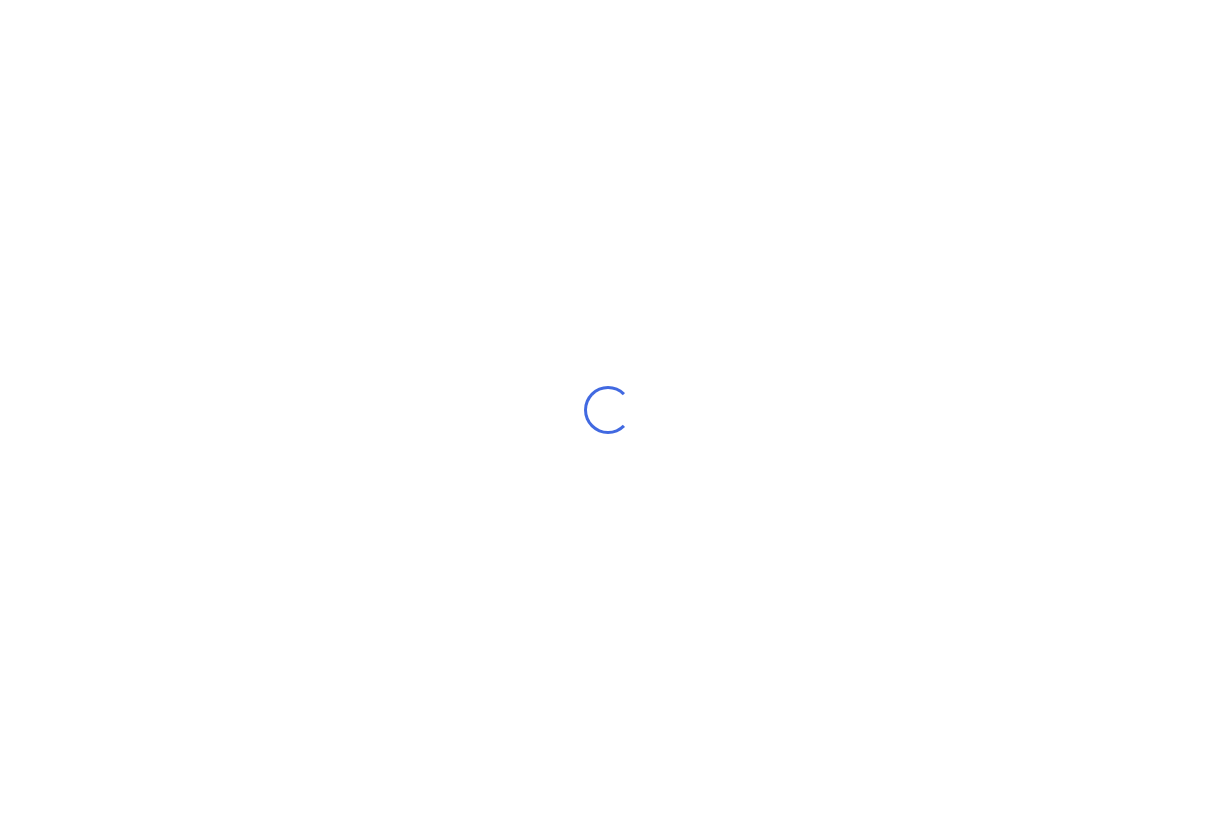 scroll, scrollTop: 0, scrollLeft: 0, axis: both 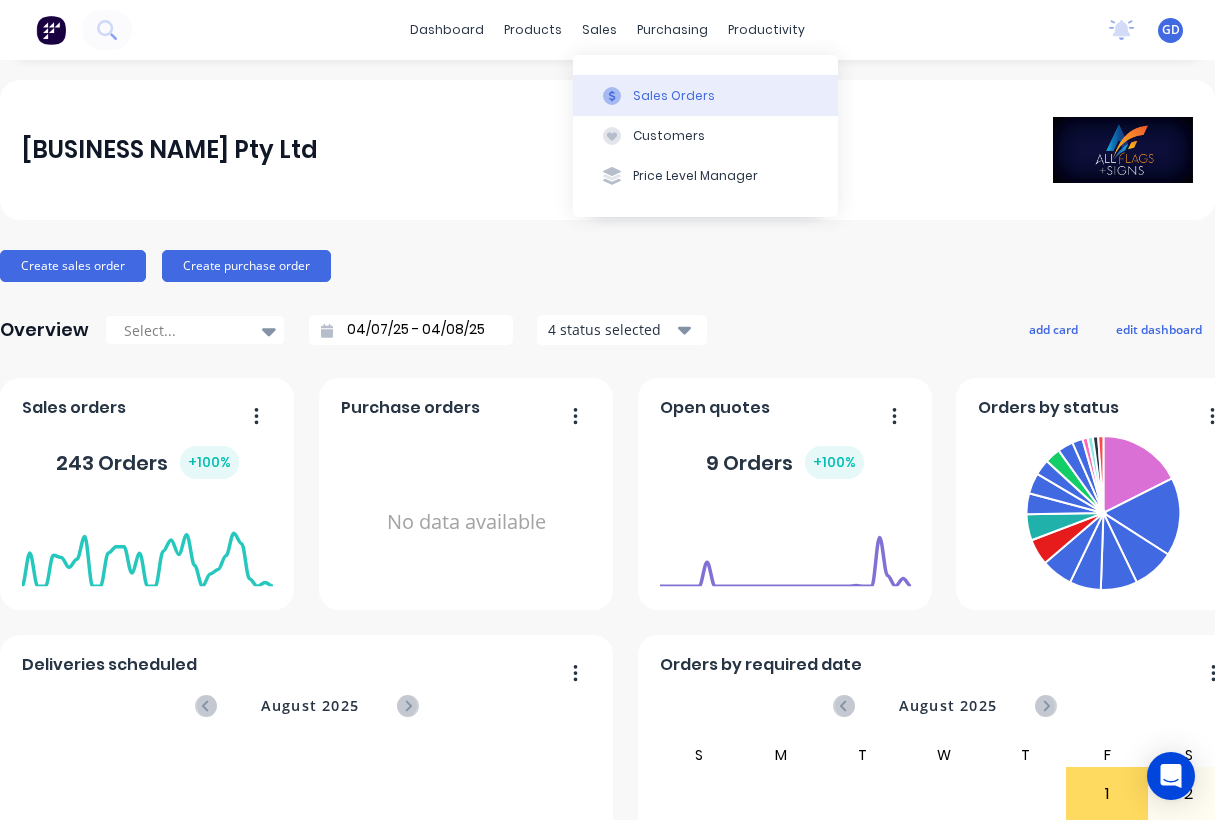 click on "Sales Orders" at bounding box center (674, 96) 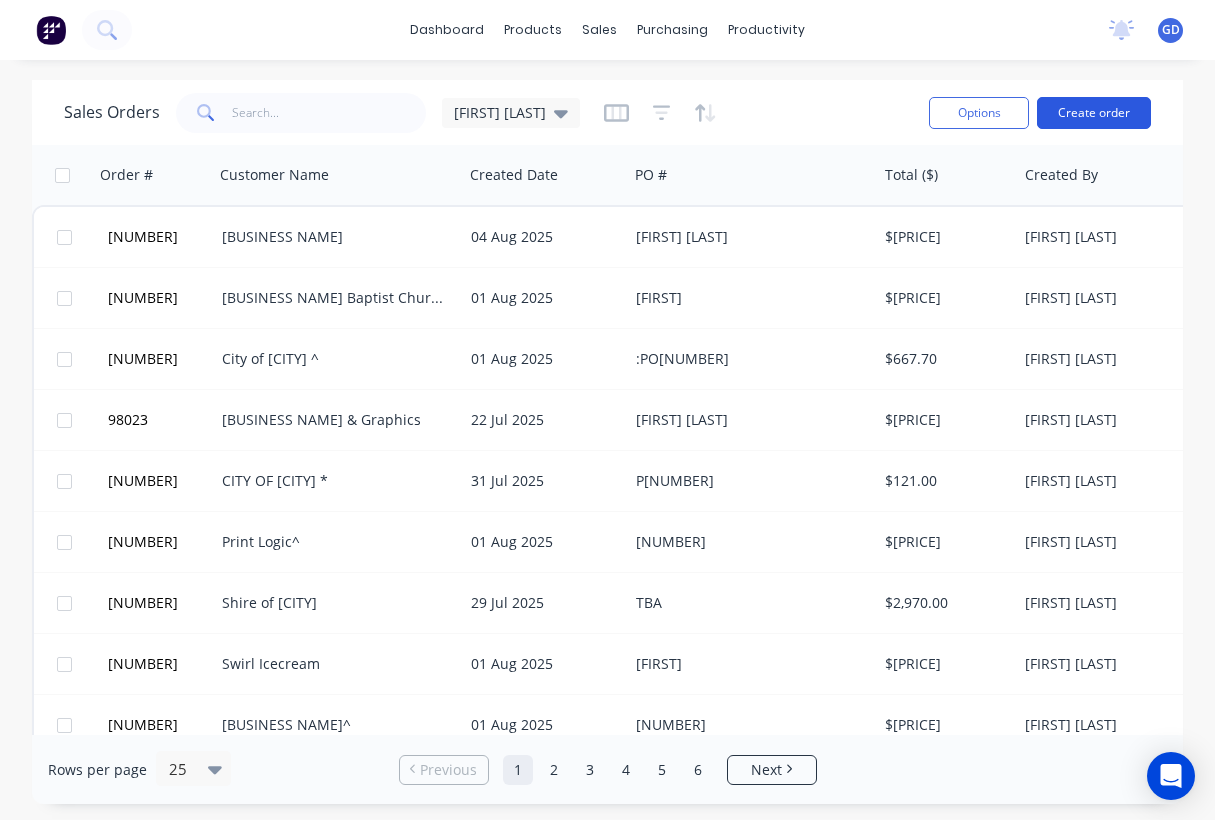 click on "Create order" at bounding box center [1094, 113] 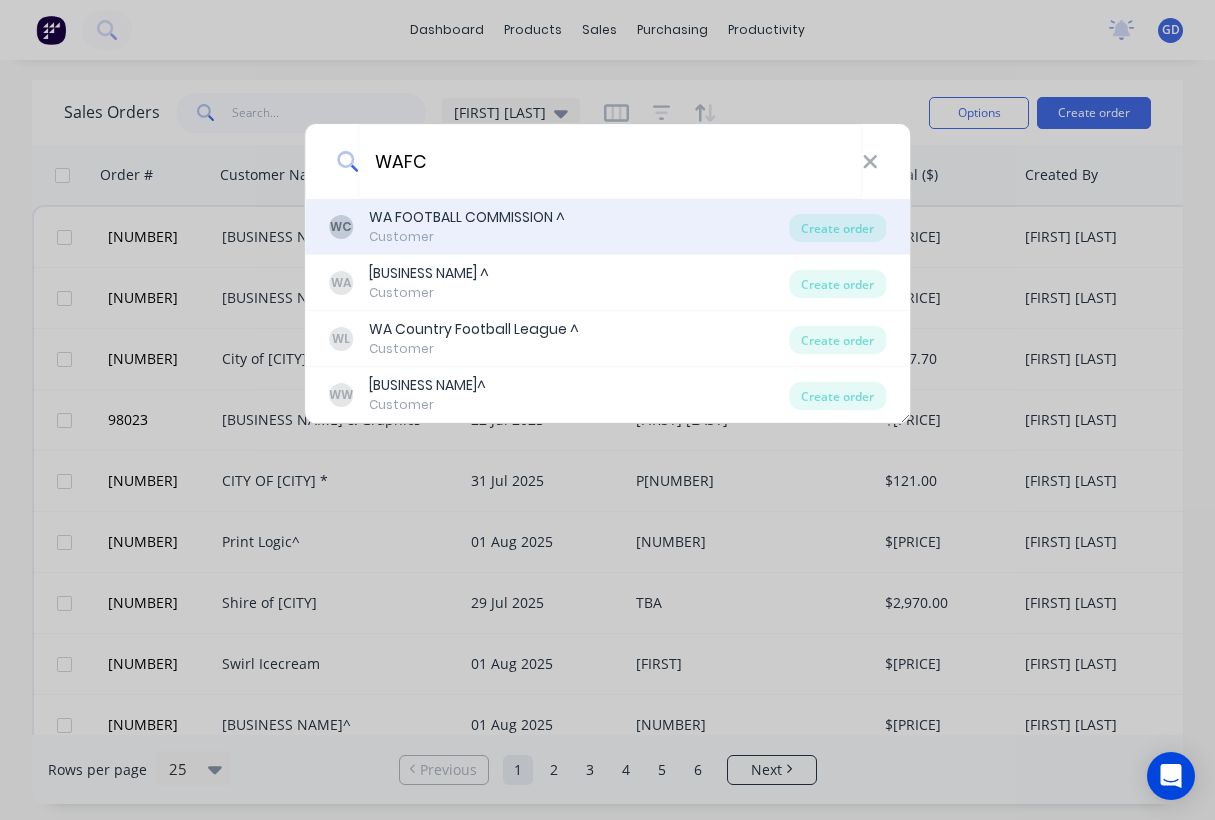 type on "WAFC" 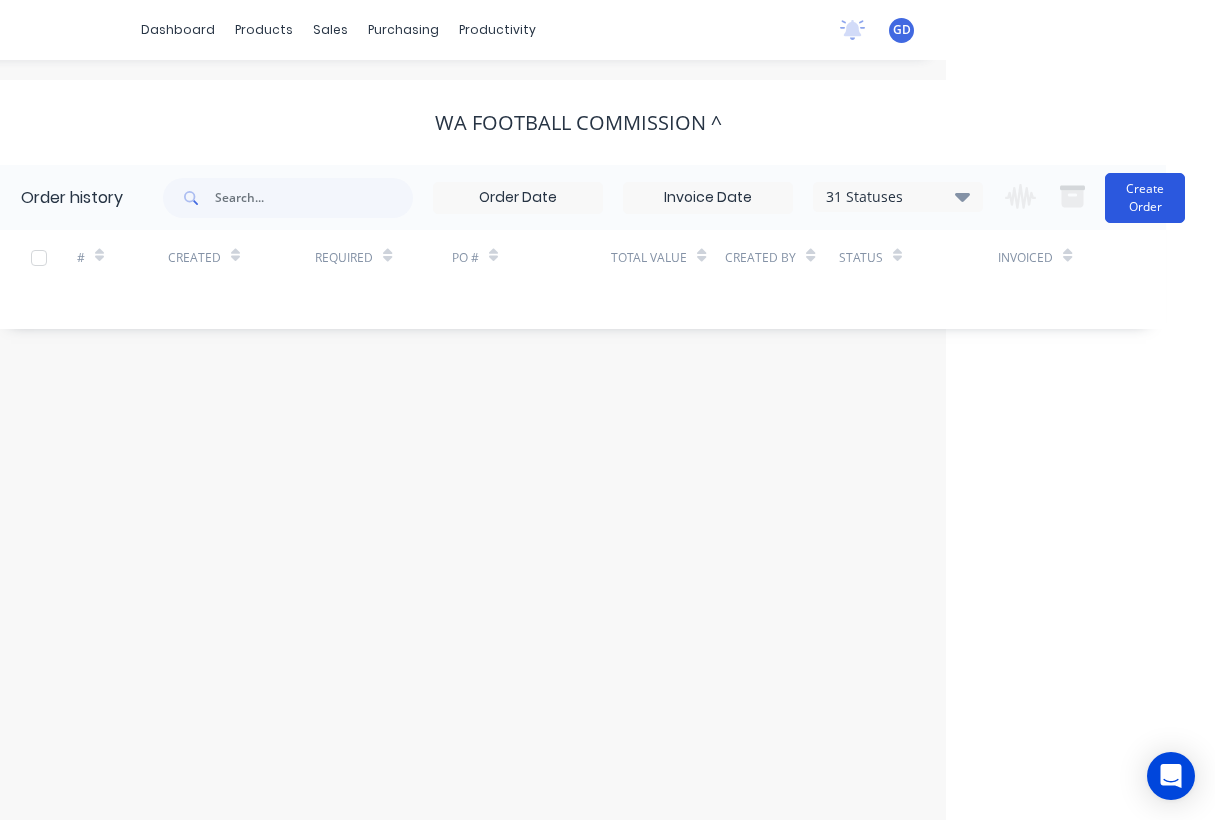 scroll, scrollTop: 0, scrollLeft: 269, axis: horizontal 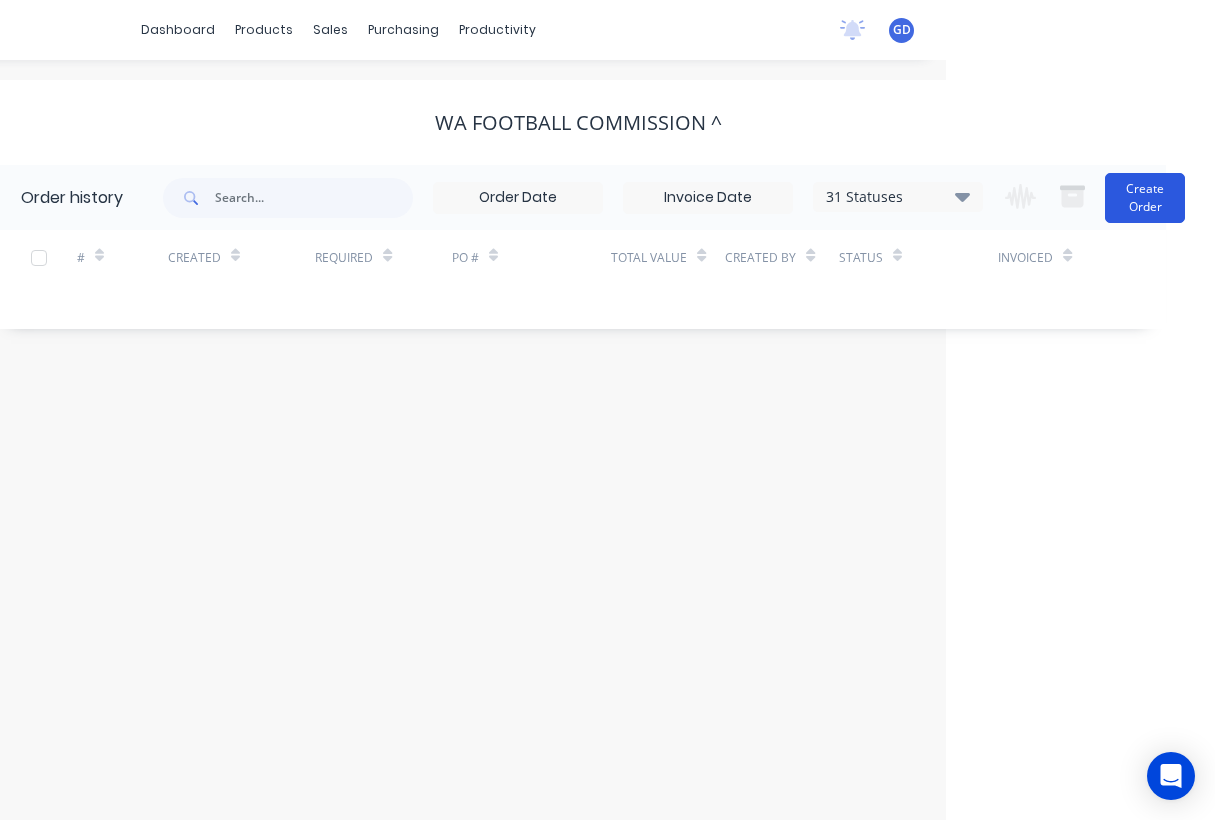 click on "Create Order" at bounding box center [1145, 198] 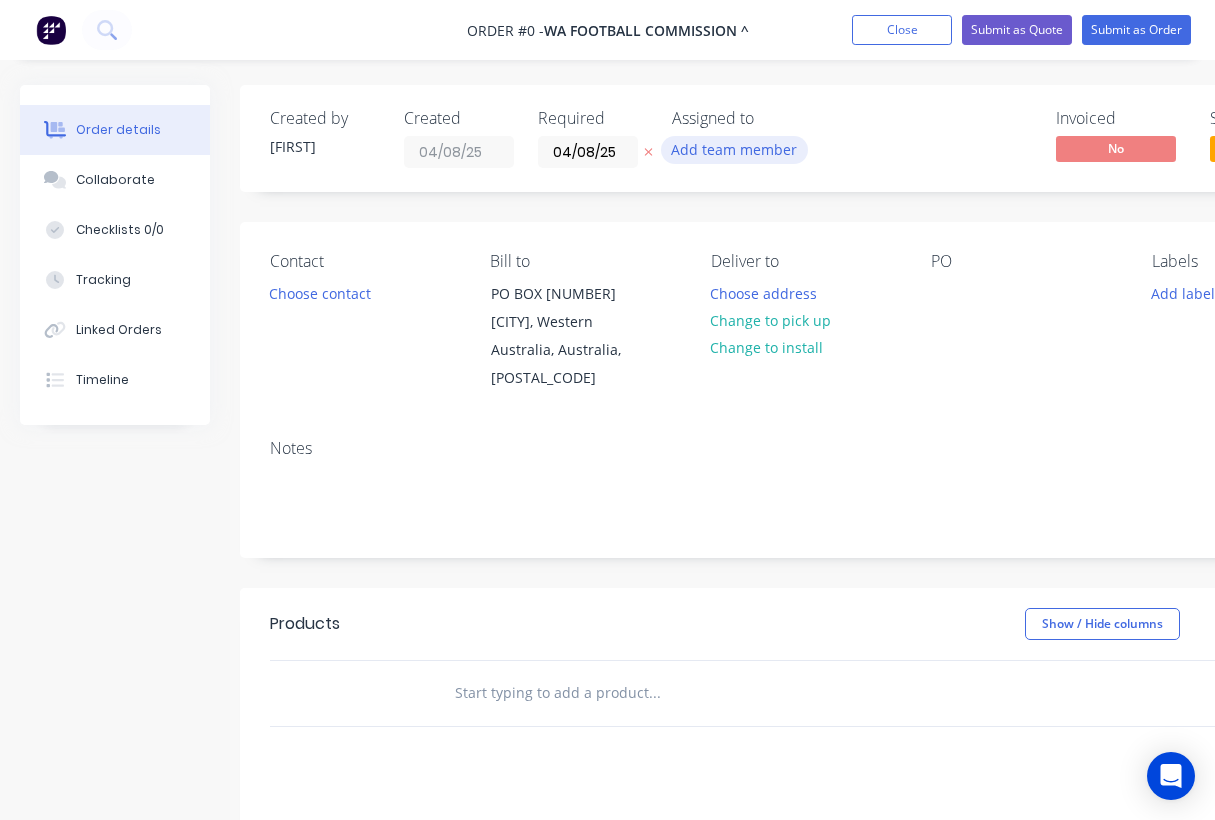 click on "Add team member" at bounding box center (734, 149) 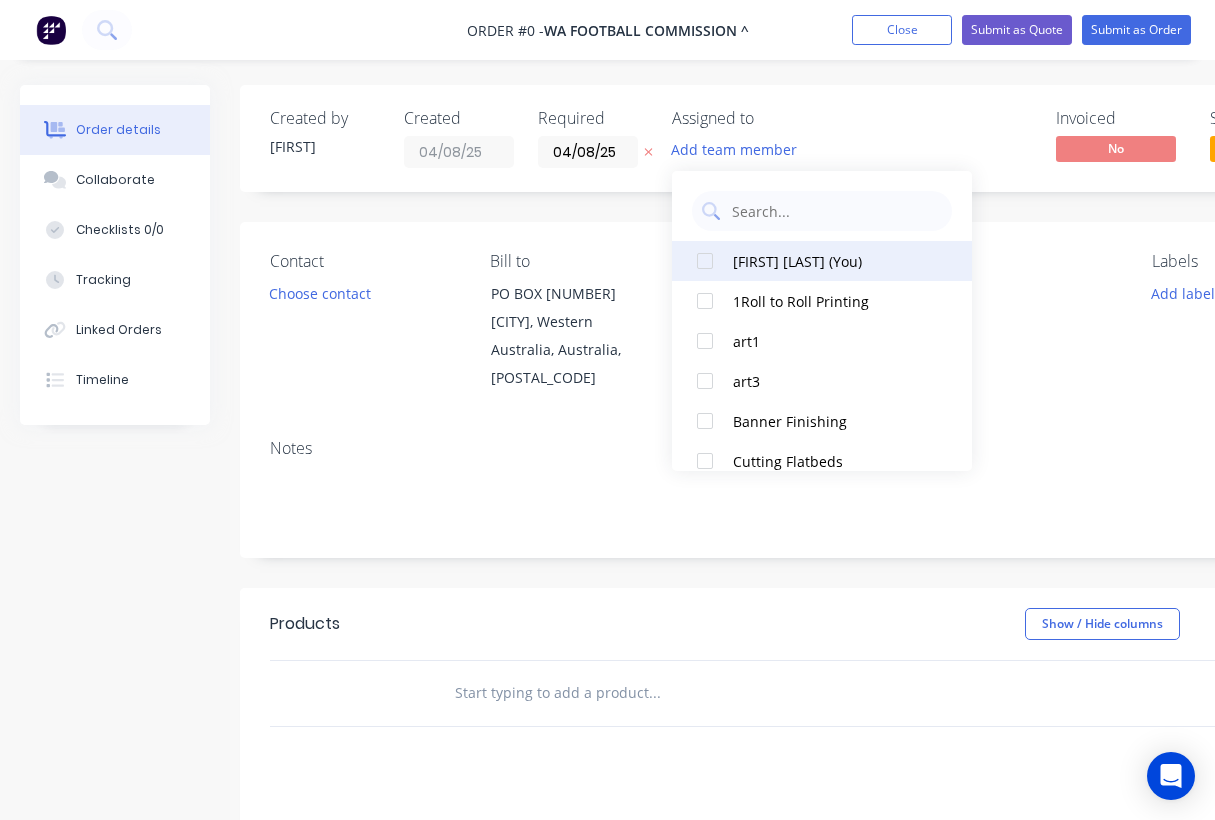 click at bounding box center (705, 261) 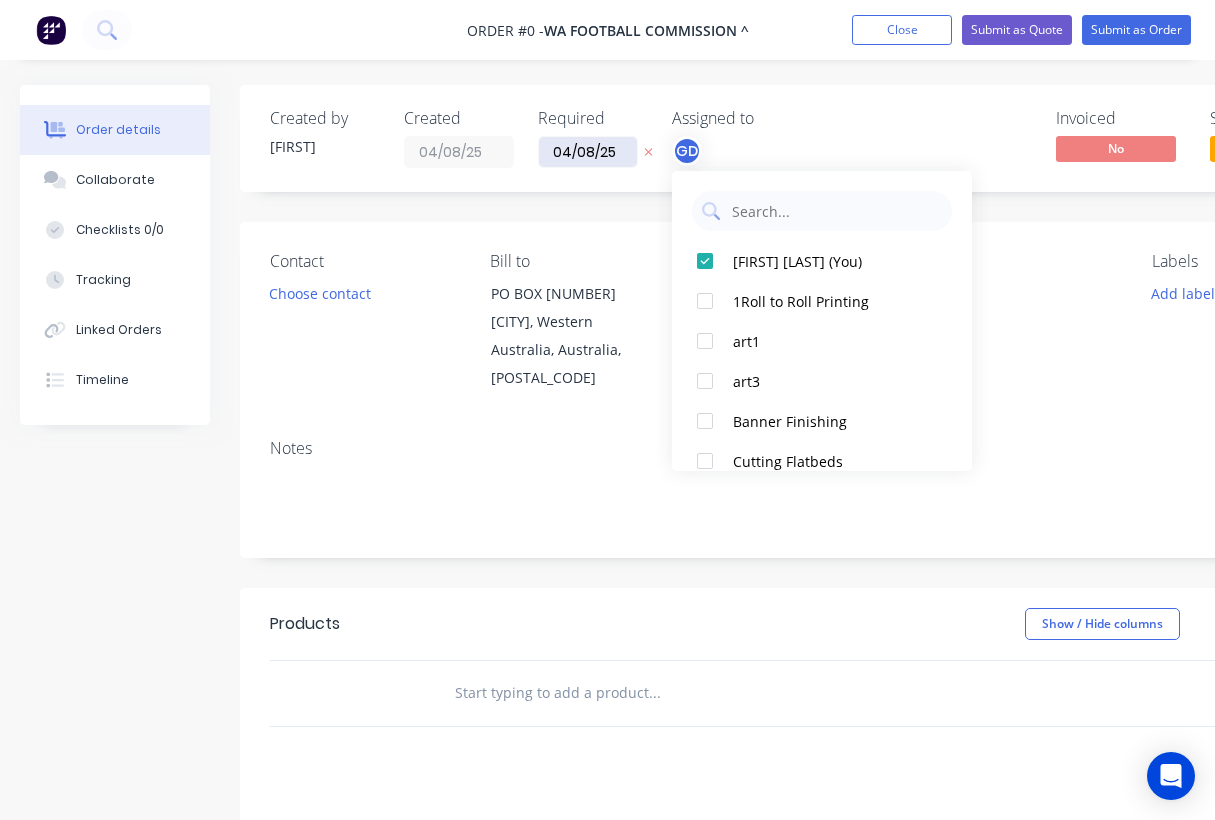 click on "Created by [FIRST] Created 04/08/25 Required 04/08/25 Assigned to GD Invoiced No Status Draft Contact Choose contact Bill to PO BOX [NUMBER]  [CITY], Western Australia, Australia, [POSTAL_CODE] Deliver to Choose address Change to pick up Change to install PO Labels Add labels Notes Products Show / Hide columns Add product     add delivery fee add markup add discount Labour $[PRICE] Sub total $[PRICE] Margin $[PRICE]  ( 0 %) Tax $[PRICE] Total $[PRICE]" at bounding box center [695, 661] 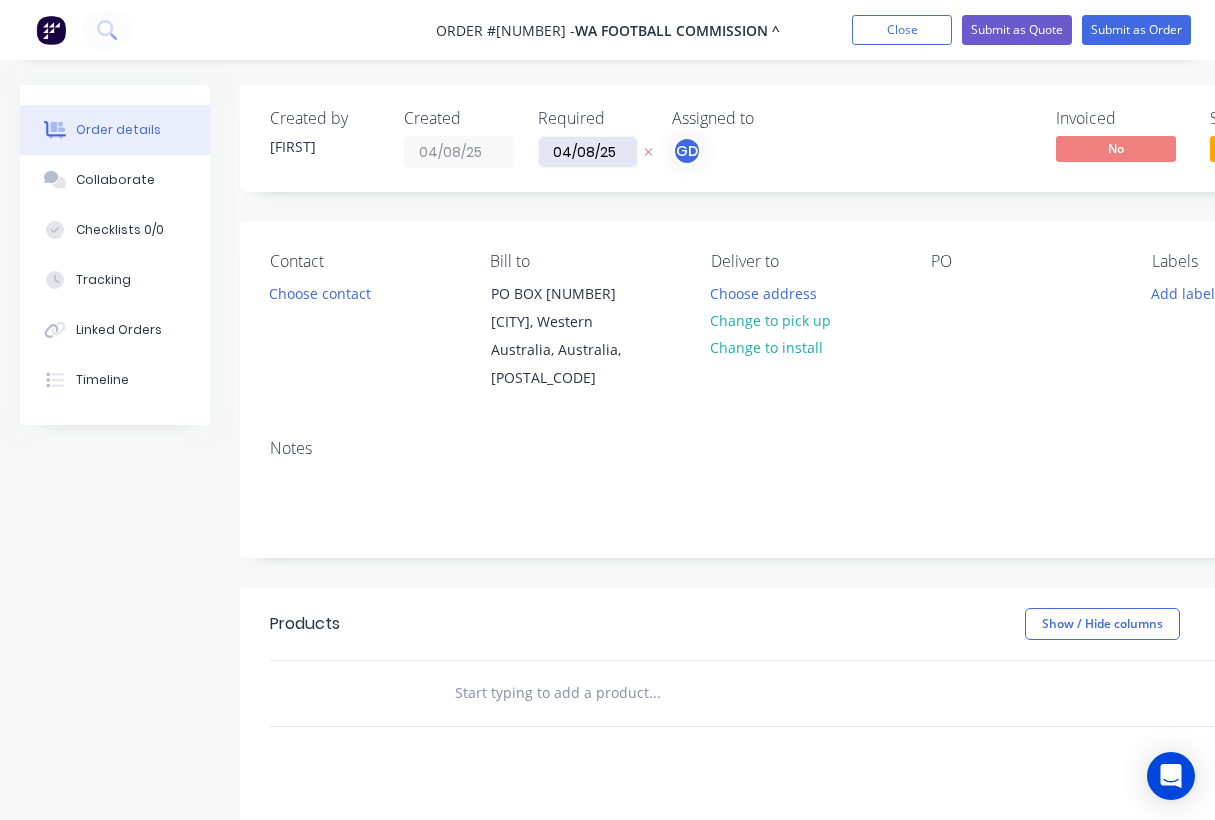click on "04/08/25" at bounding box center (588, 152) 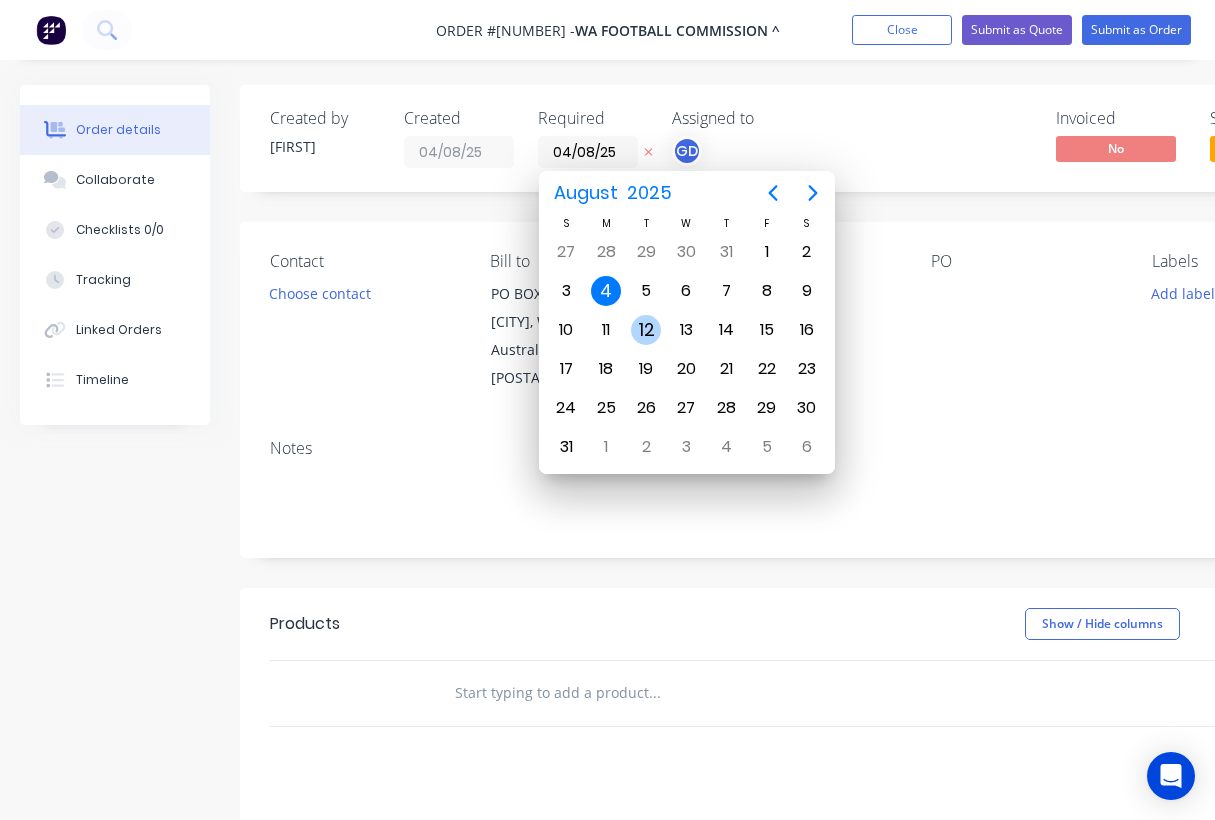 click on "12" at bounding box center (646, 330) 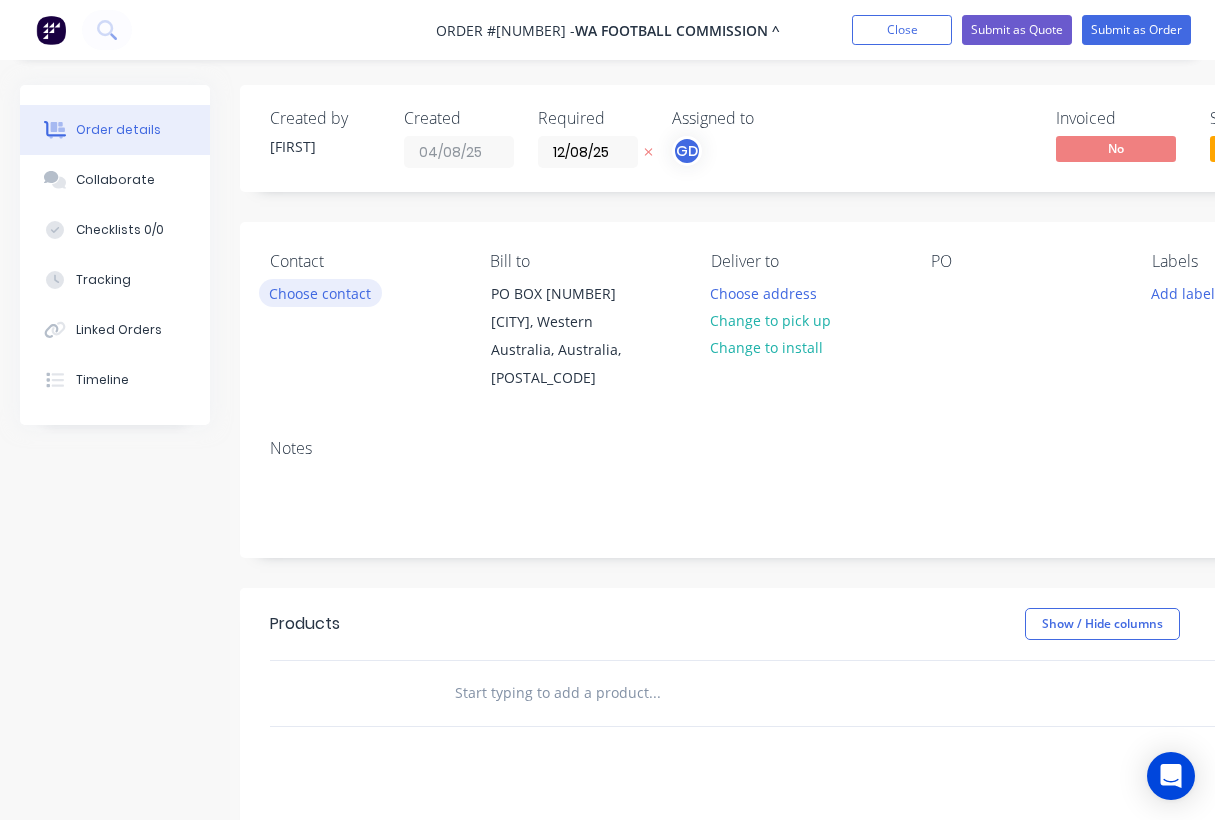 click on "Choose contact" at bounding box center (320, 292) 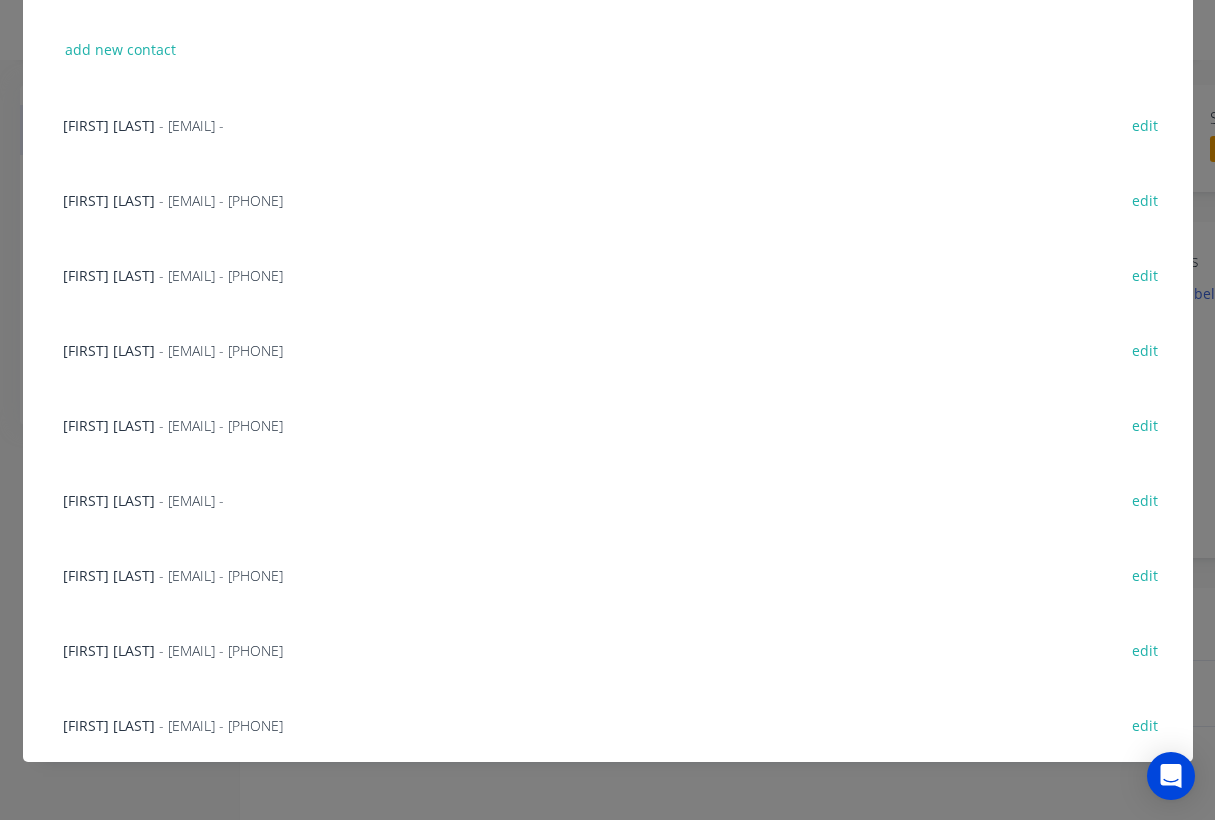 scroll, scrollTop: 133, scrollLeft: 0, axis: vertical 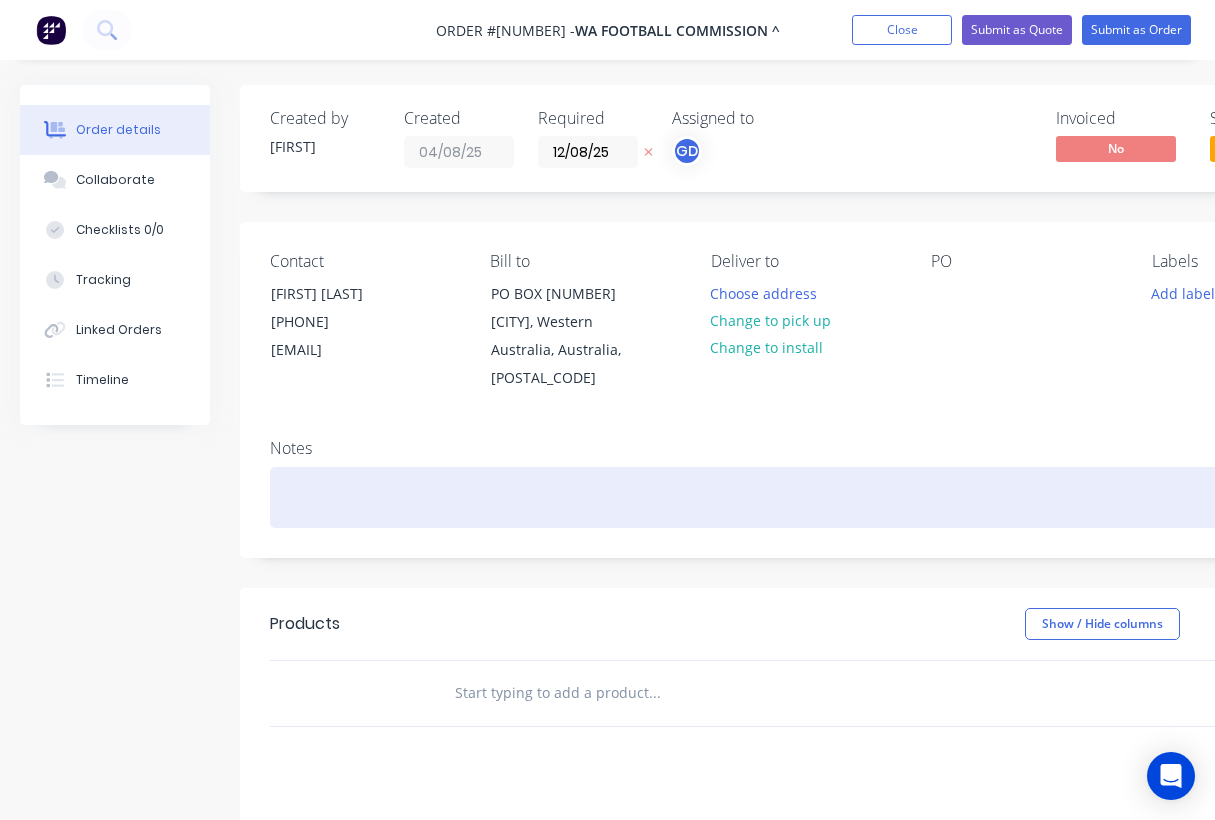 click at bounding box center [805, 497] 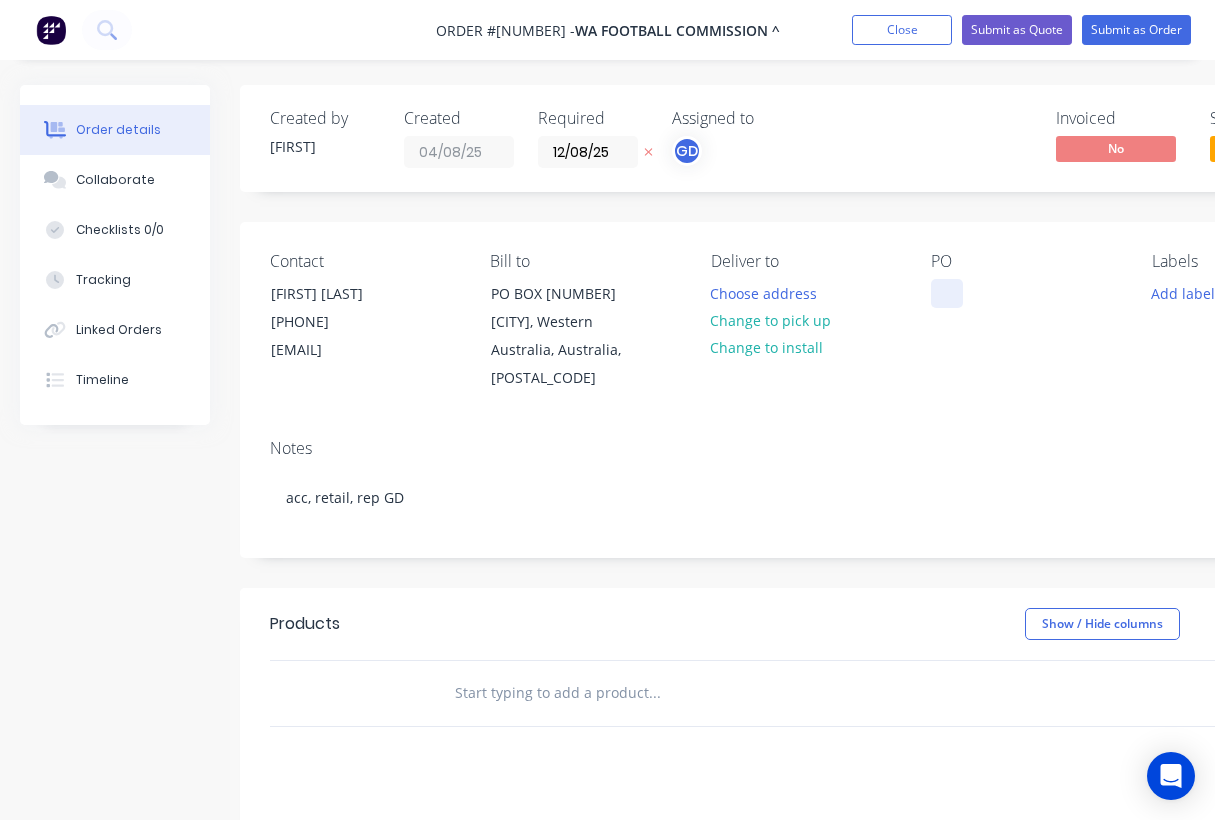 click at bounding box center (947, 293) 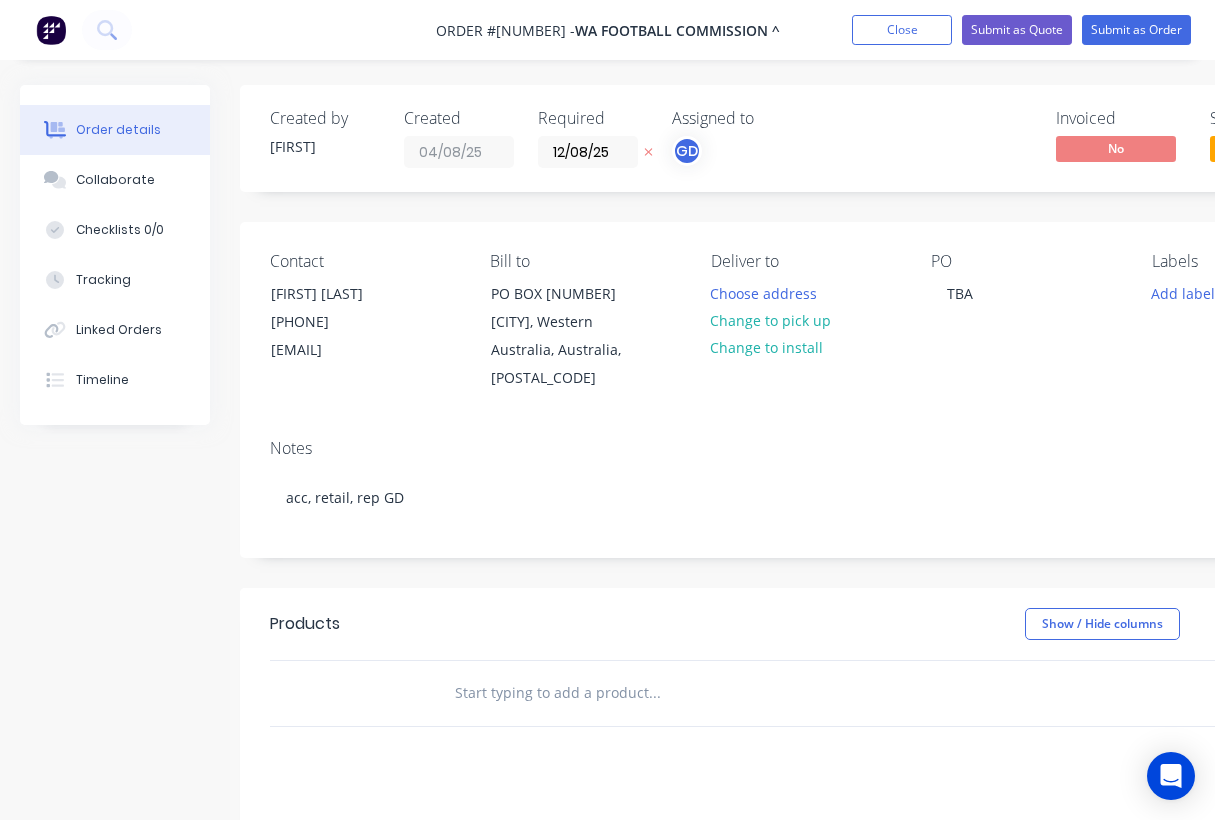 click on "Notes [ACCOUNT_TYPE] [ACCOUNT_TYPE], rep GD" at bounding box center (805, 490) 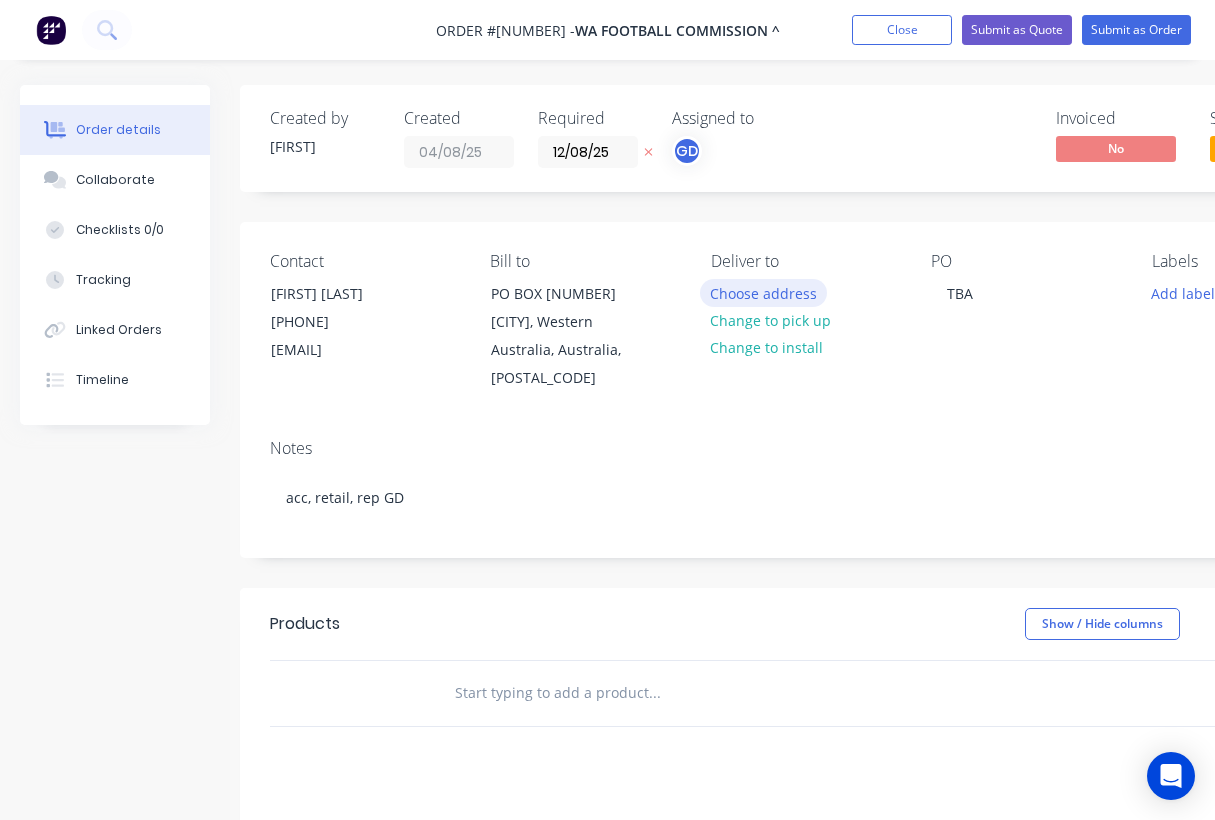 click on "Choose address" at bounding box center [764, 292] 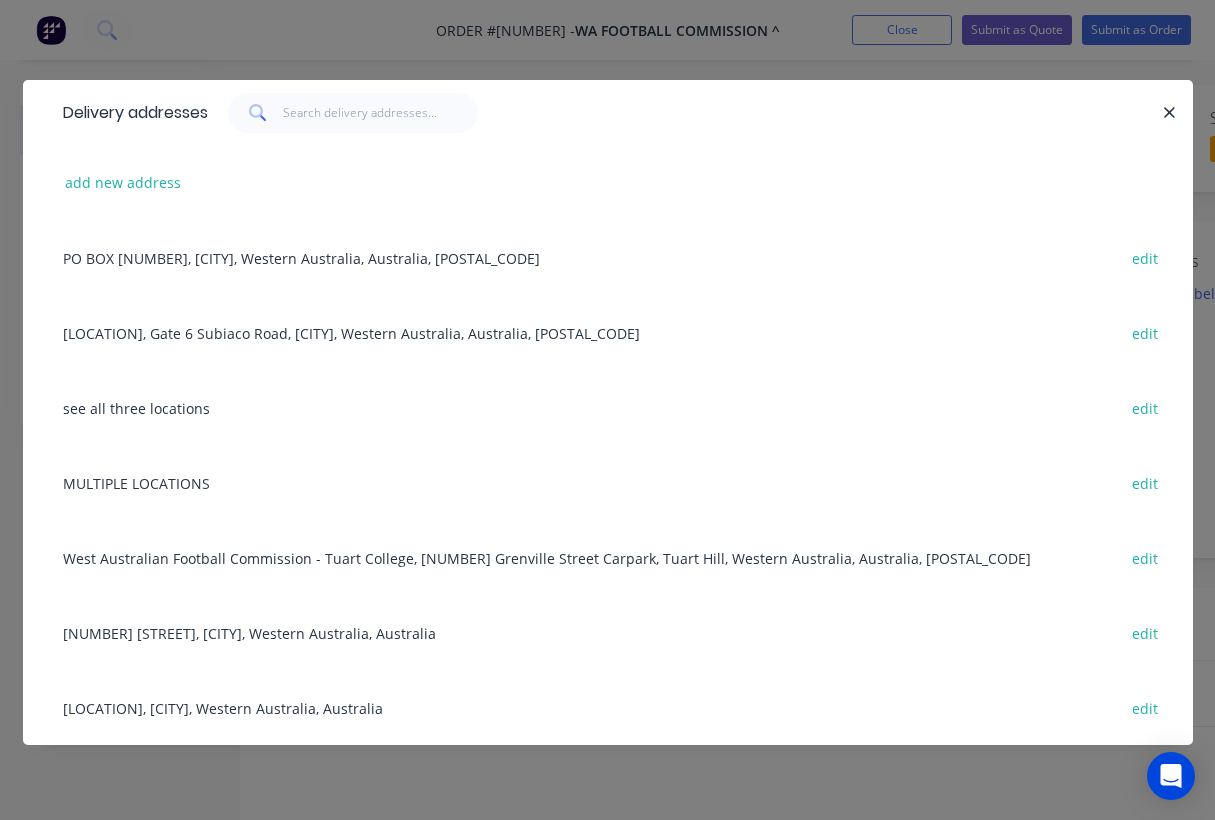 click on "West Australian Football Commission - Tuart College, [NUMBER] Grenville Street Carpark, Tuart Hill, Western Australia, Australia, [POSTAL_CODE] edit" at bounding box center (608, 557) 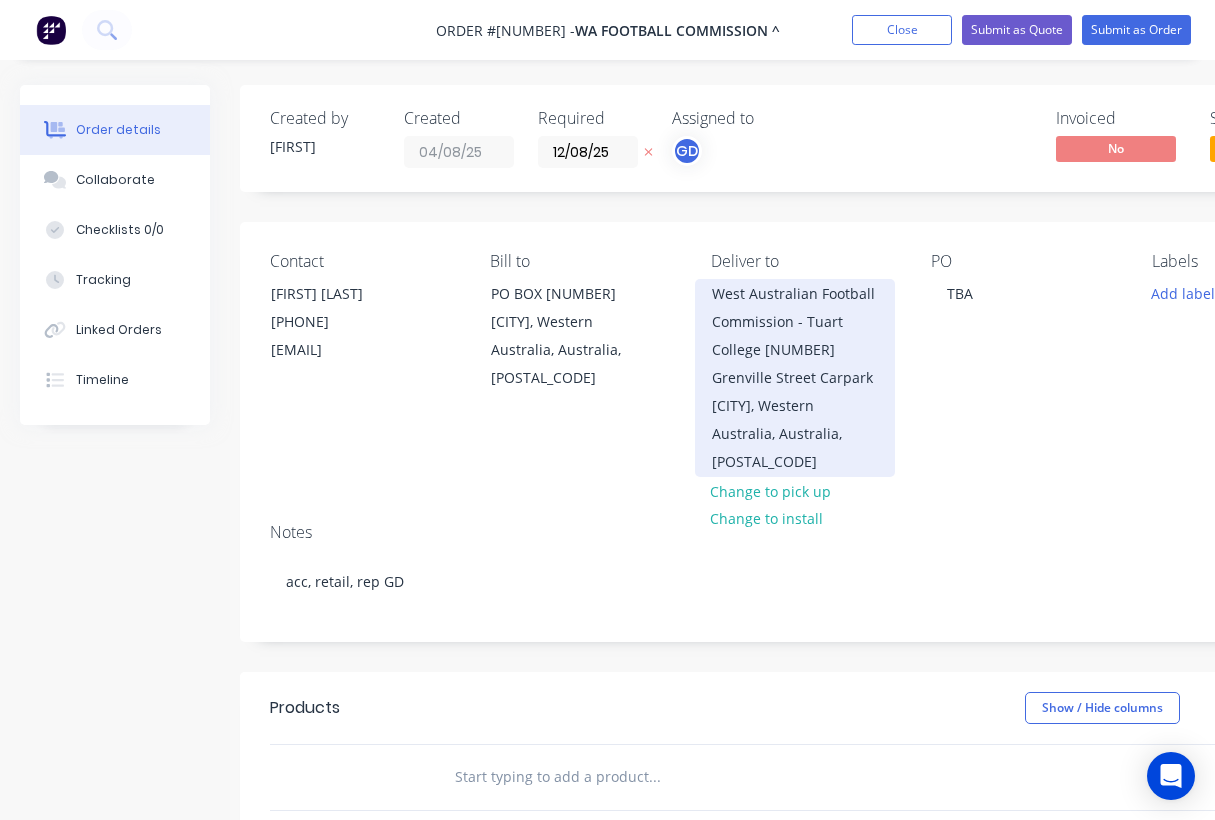 click on "West Australian Football Commission - Tuart College 18 Grenville Street Carpark" at bounding box center [795, 336] 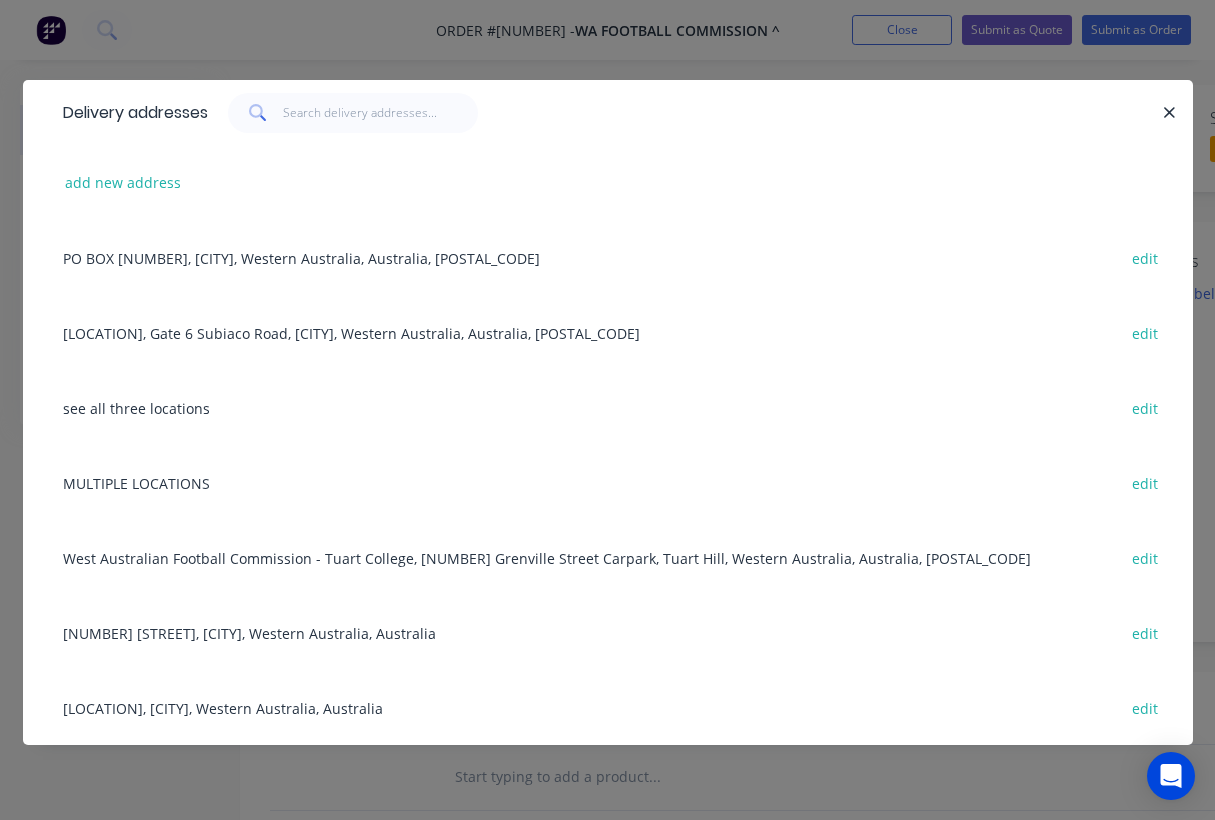 click on "105 Banksia St, Tuart Hill, Western Australia, Australia edit" at bounding box center [608, 632] 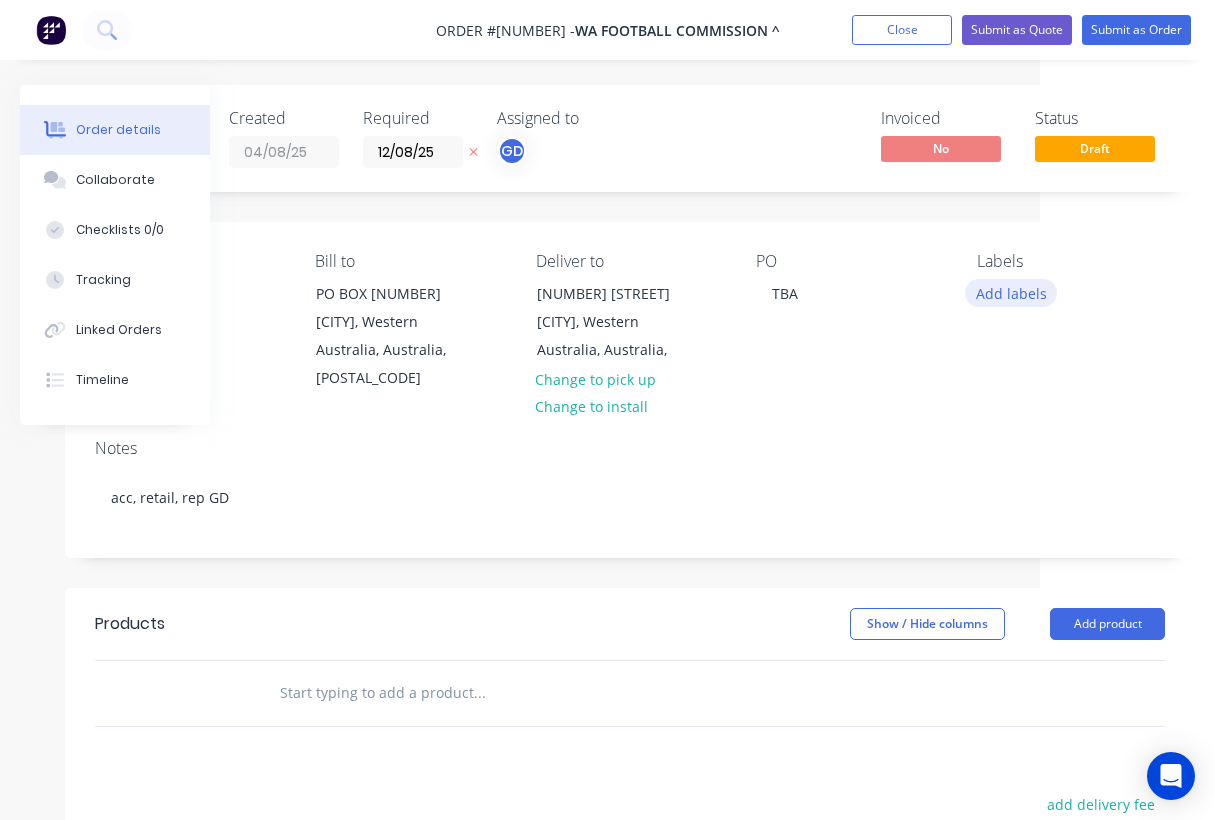 scroll, scrollTop: 0, scrollLeft: 175, axis: horizontal 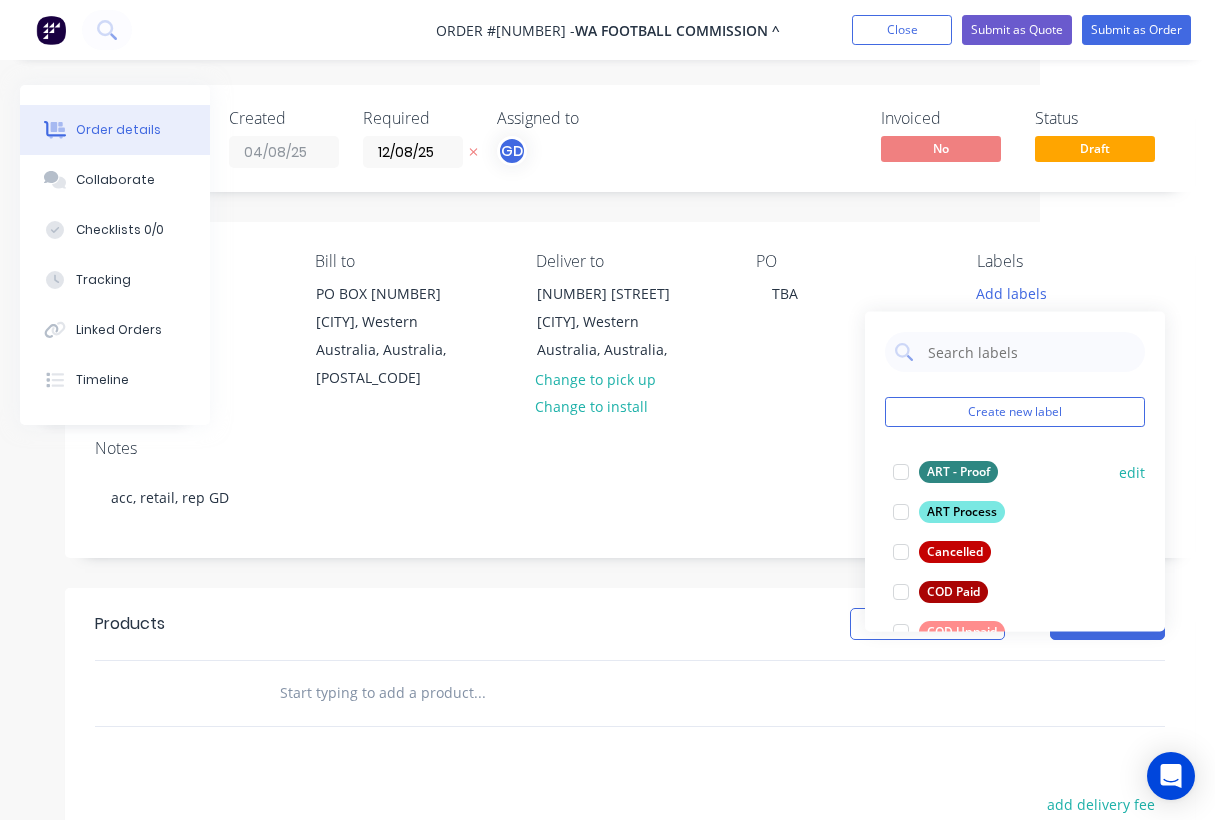 click on "ART - Proof" at bounding box center [958, 472] 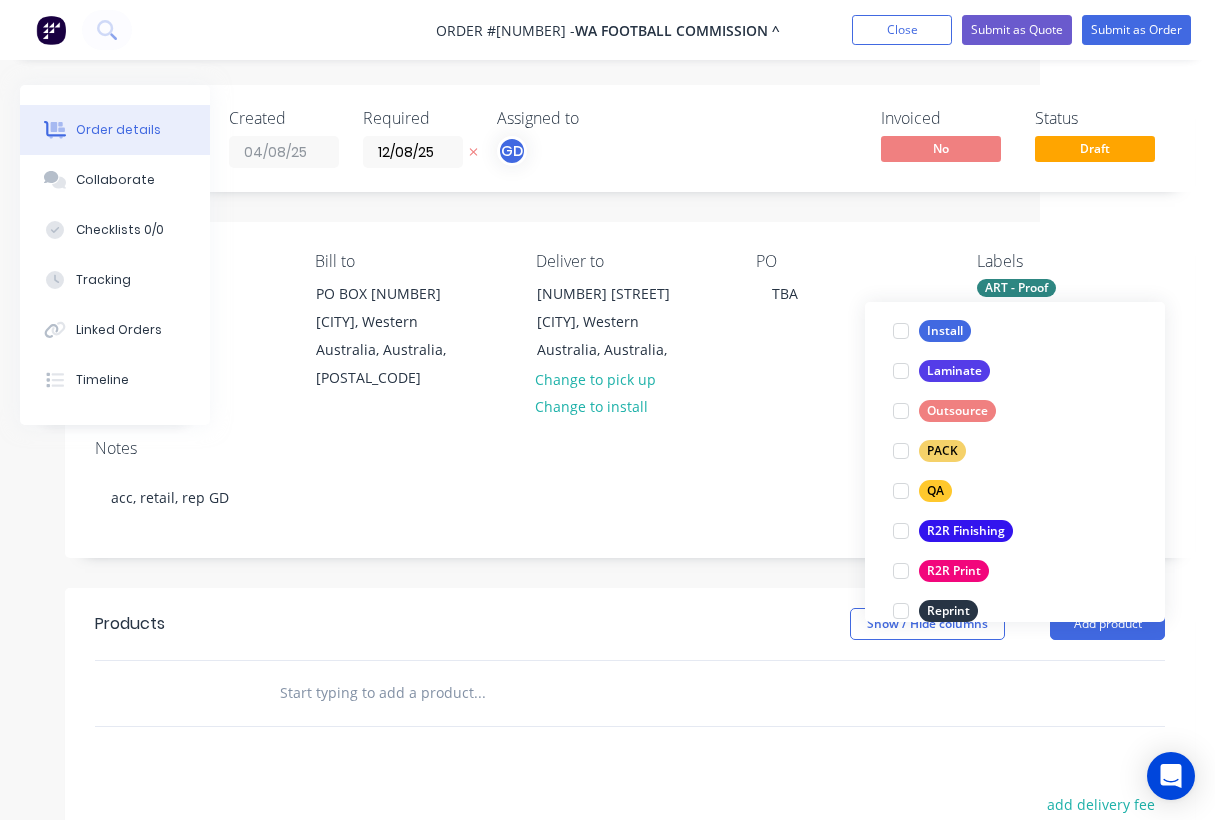 scroll, scrollTop: 656, scrollLeft: 0, axis: vertical 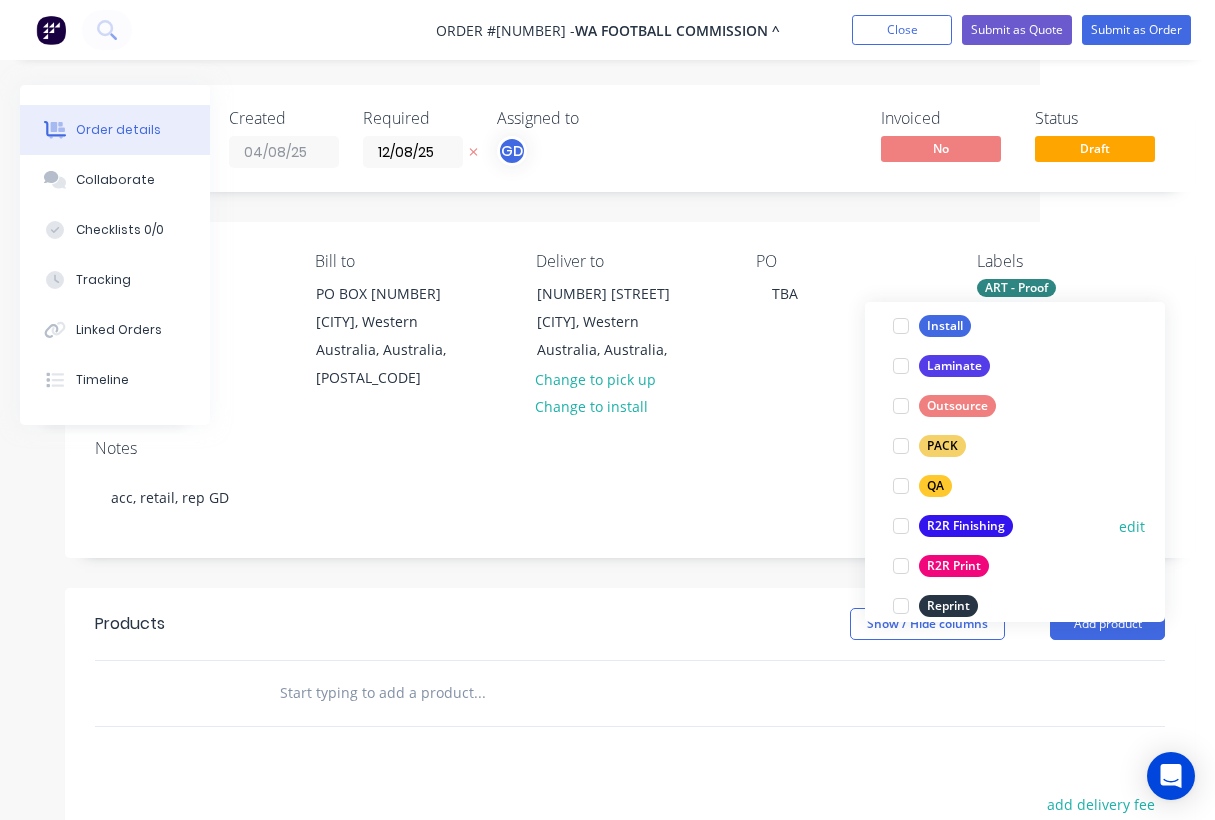 click on "R2R Finishing" at bounding box center [966, 526] 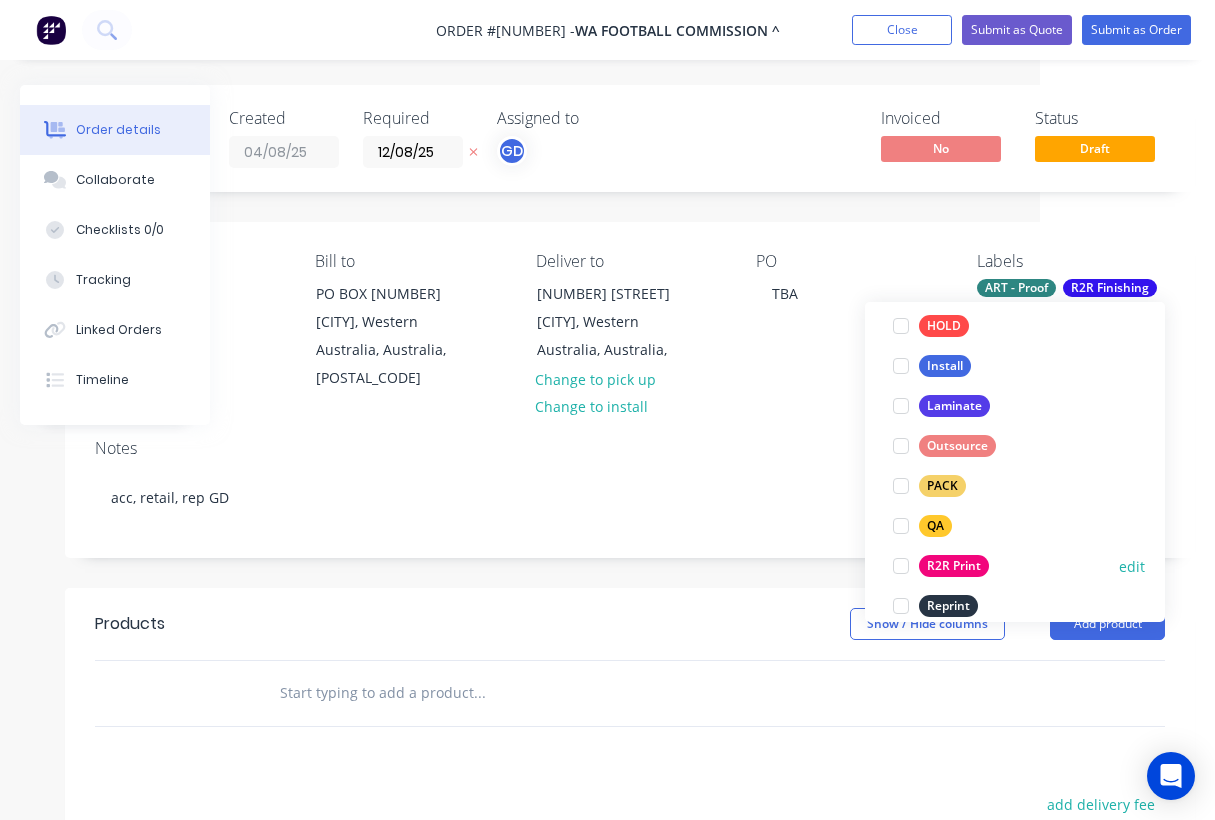click on "R2R Print" at bounding box center (954, 566) 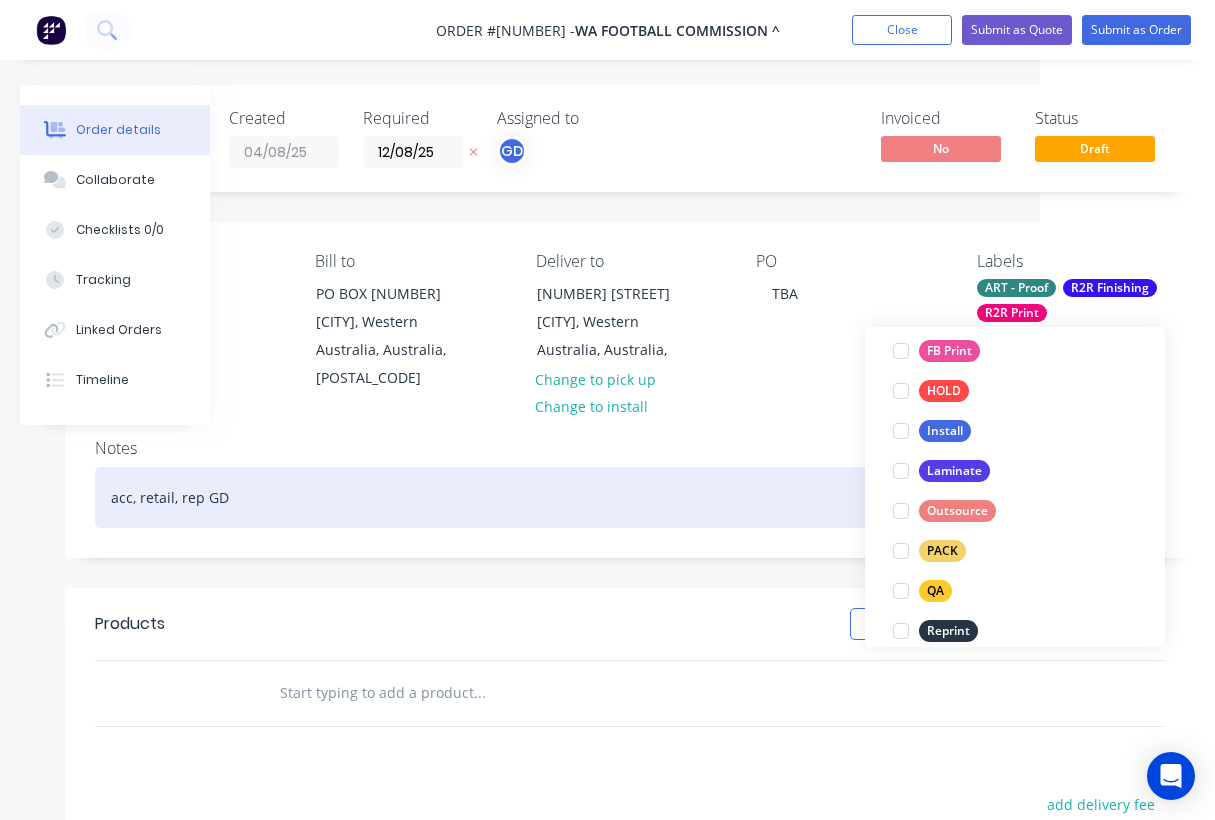 click on "acc, retail, rep GD" at bounding box center [630, 497] 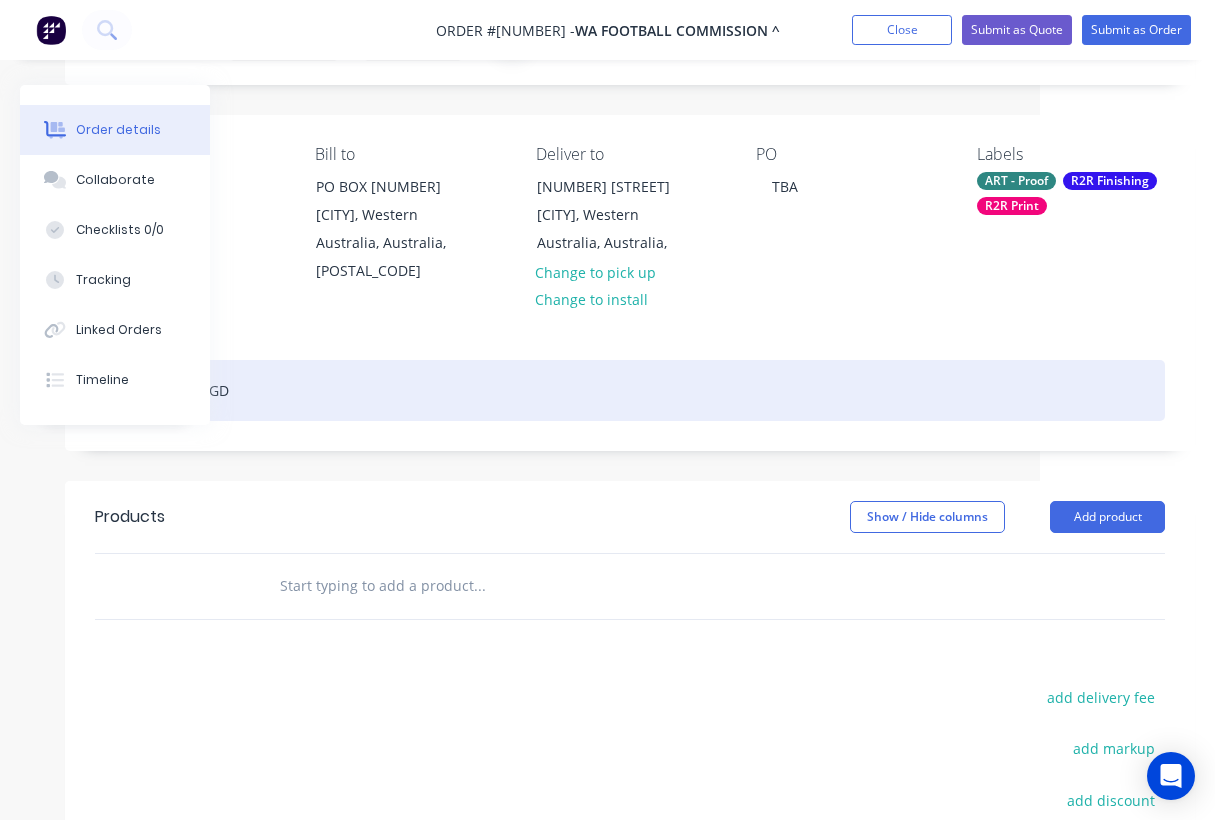scroll, scrollTop: 113, scrollLeft: 175, axis: both 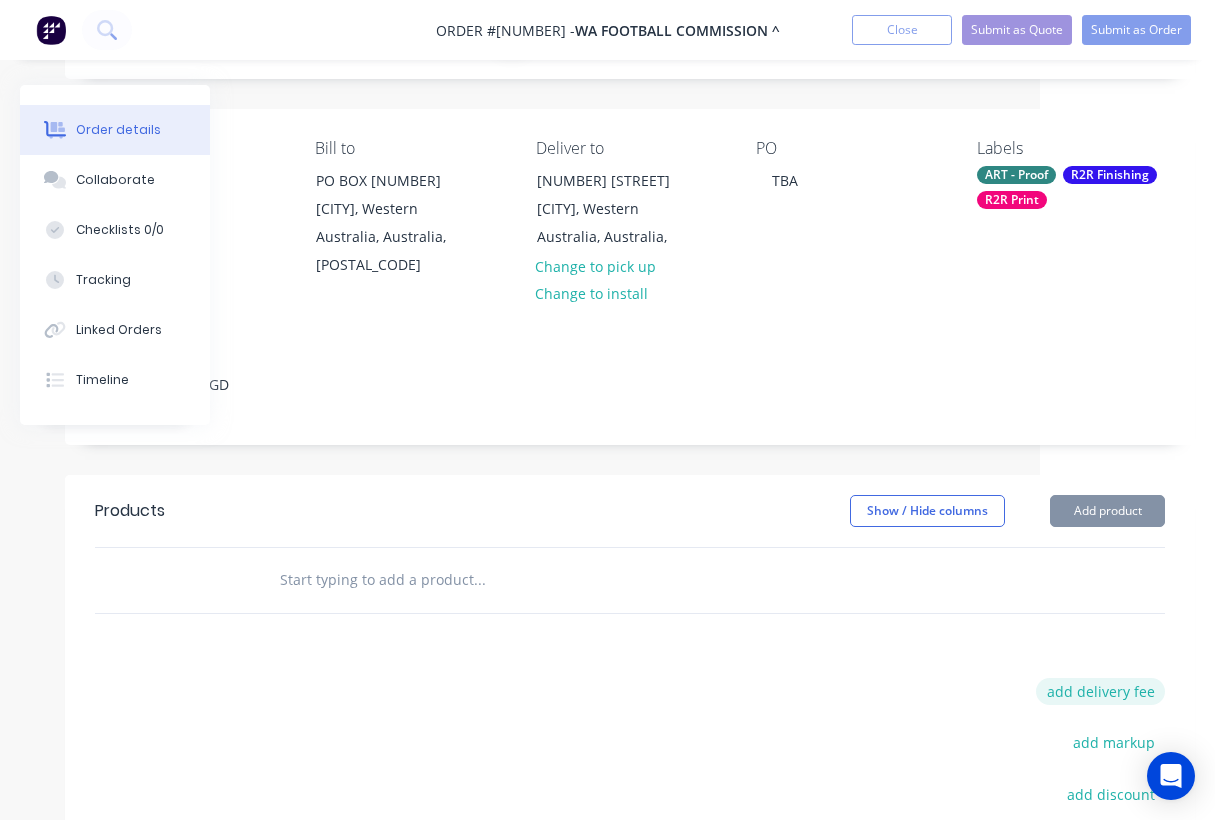 click on "add delivery fee" at bounding box center (1100, 691) 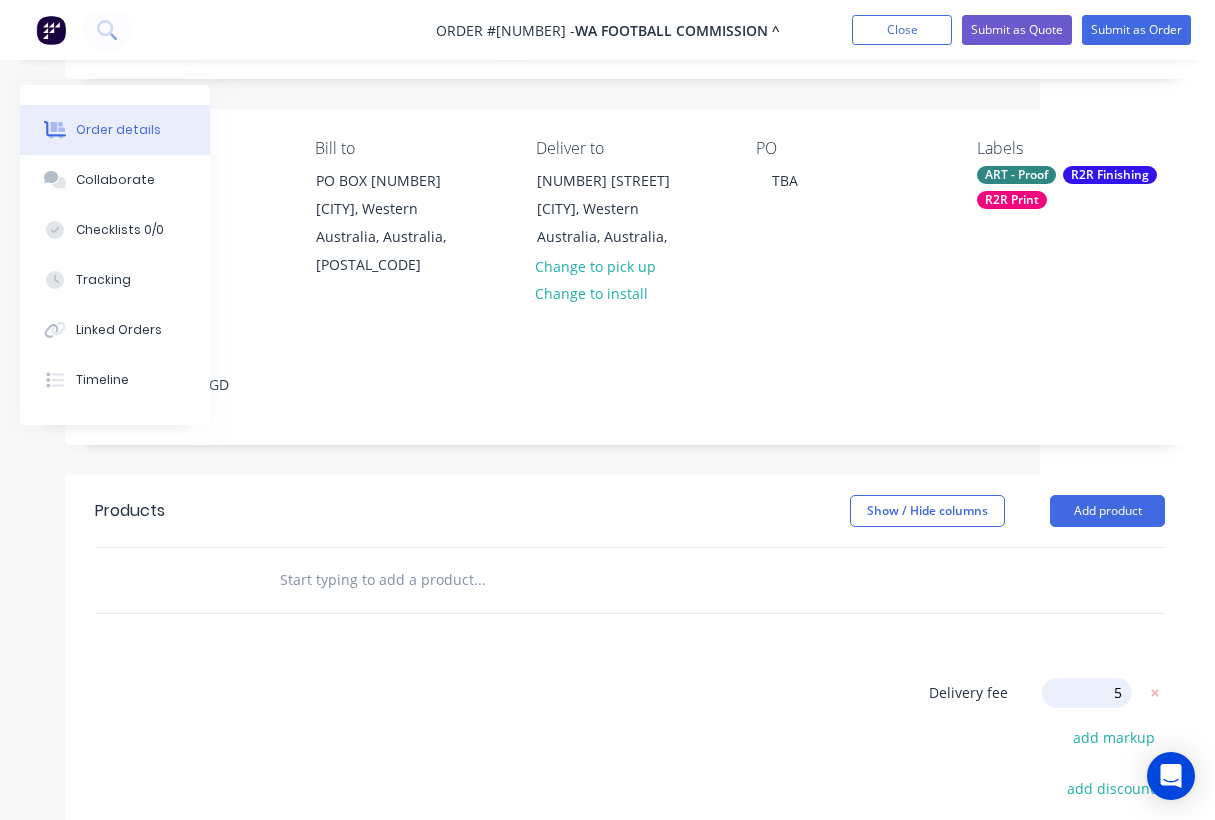 type on "55" 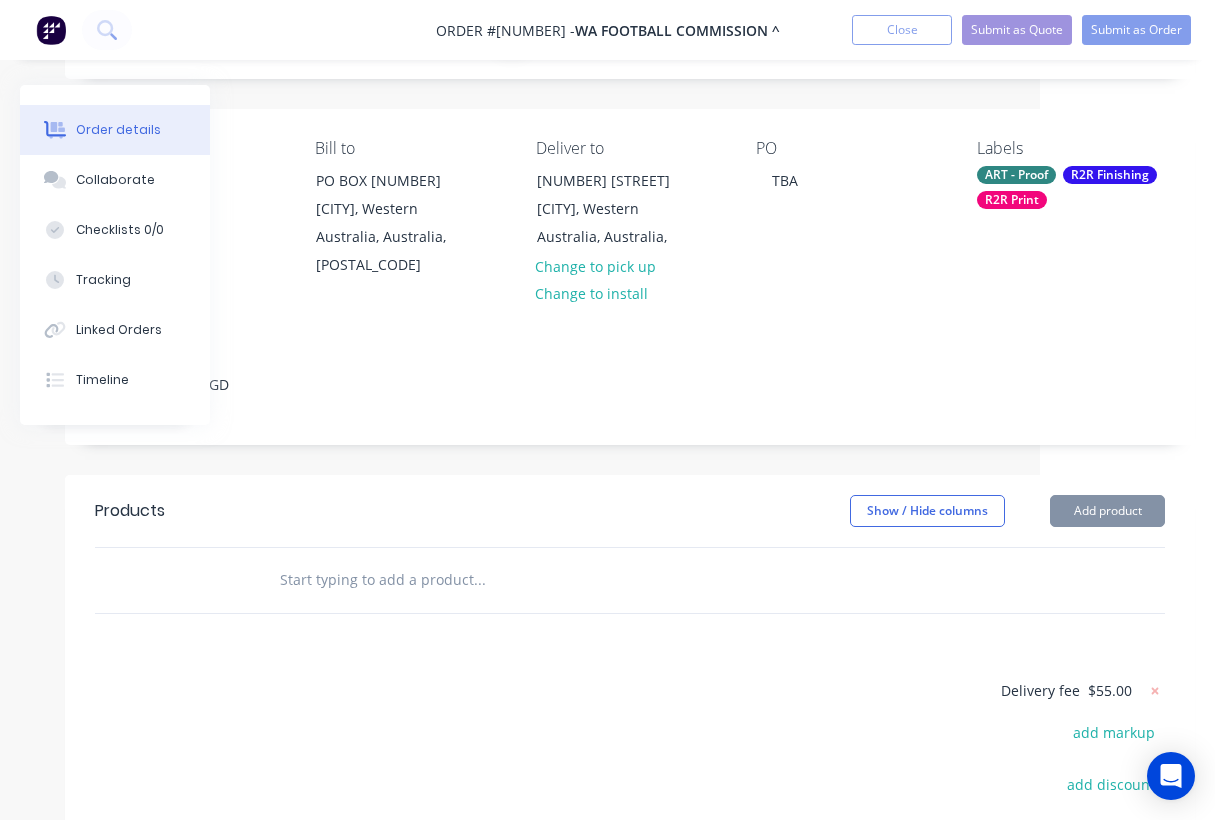 click on "Products Show / Hide columns Add product     Delivery fee $55.00 add markup add discount Labour $0.00 Sub total $55.00 Margin $0.00  ( 0.00 %) Tax $5.50 Total $60.50" at bounding box center (630, 779) 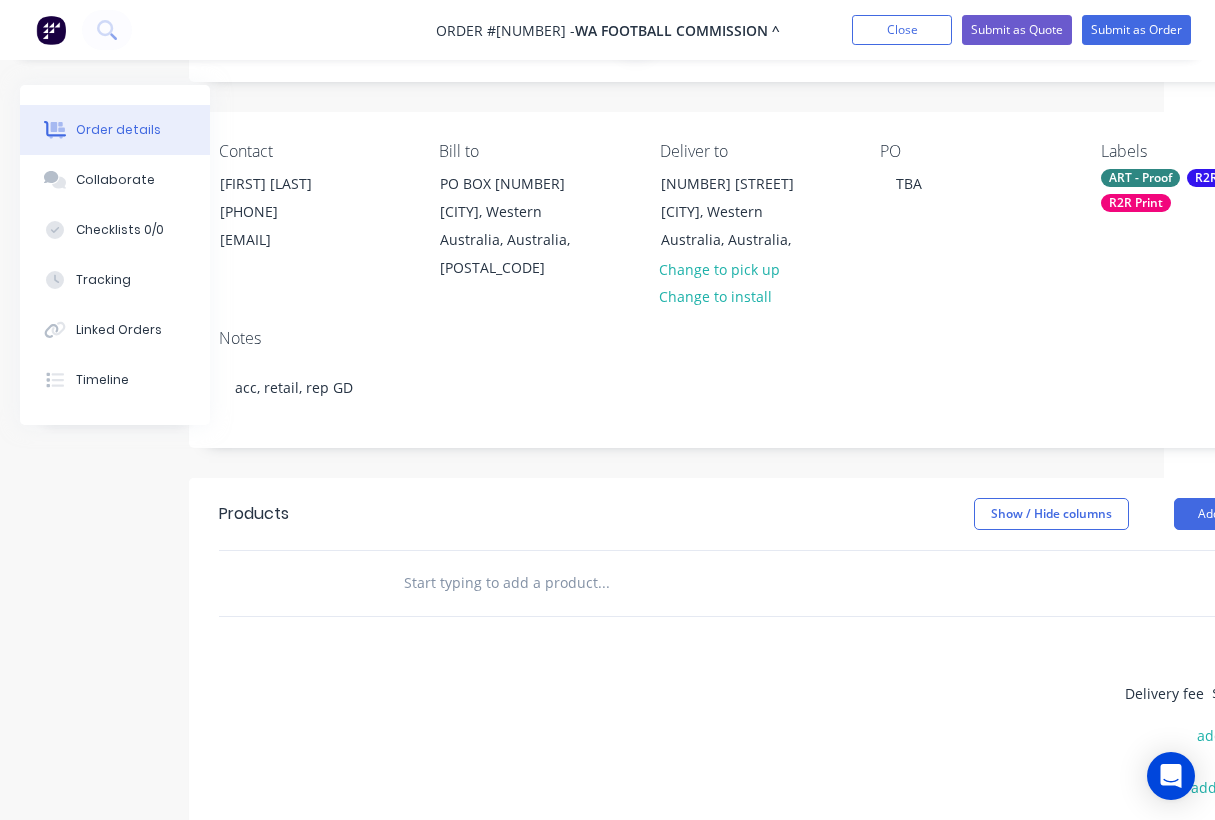 scroll, scrollTop: 0, scrollLeft: 51, axis: horizontal 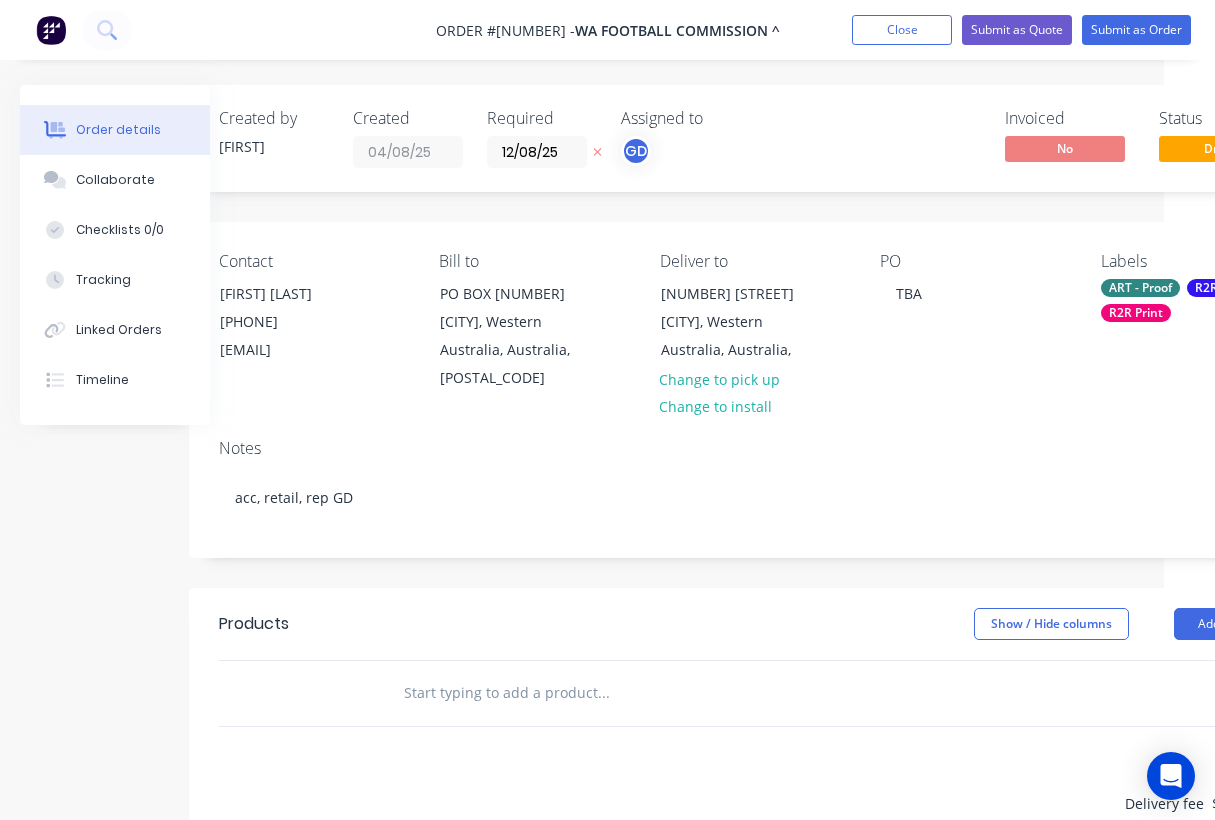 click at bounding box center [603, 693] 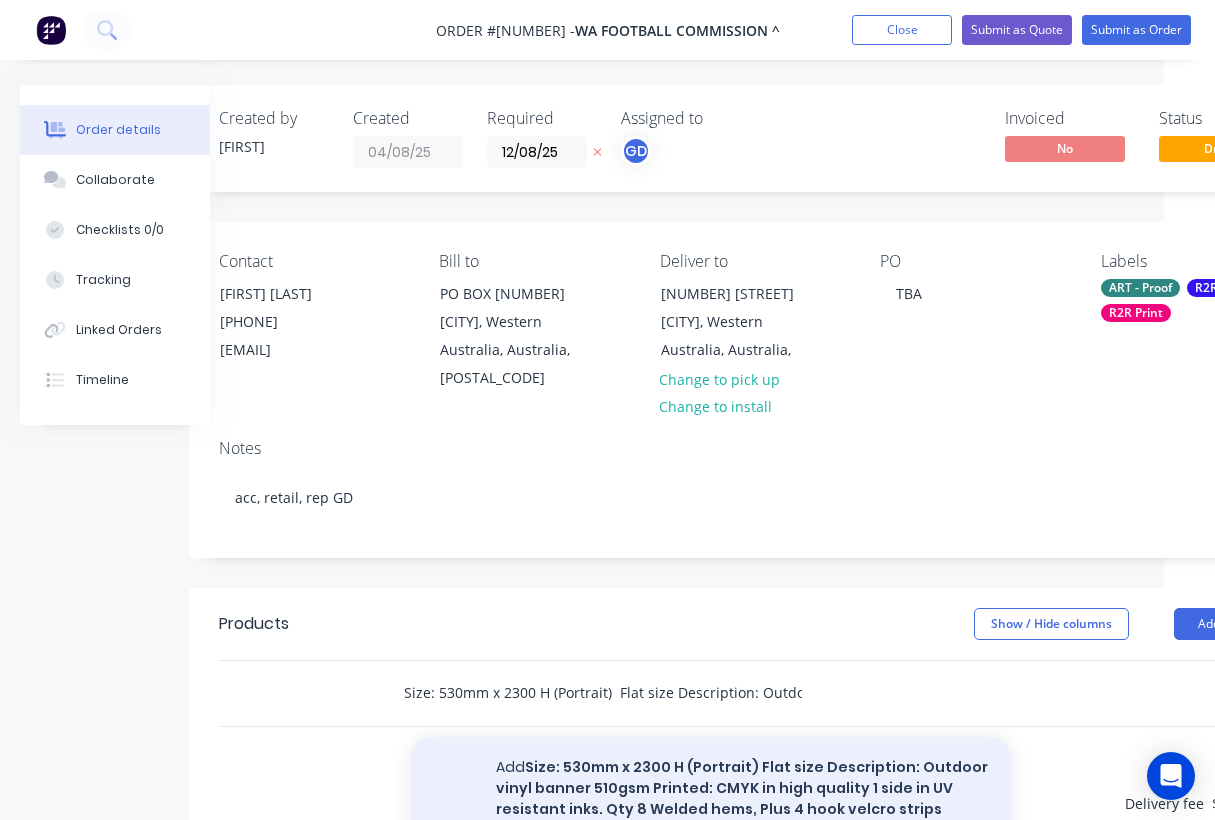 type on "Size: 530mm x 2300 H (Portrait)  Flat size Description: Outdoor vinyl banner 510gsm Printed: CMYK in high quality 1 side in UV resistant inks. Qty 8 Welded hems,  Plus 4 hook velcro strips 48mm x 310mm long Plus 4 loop velcro strips 48mm x 310mm long" 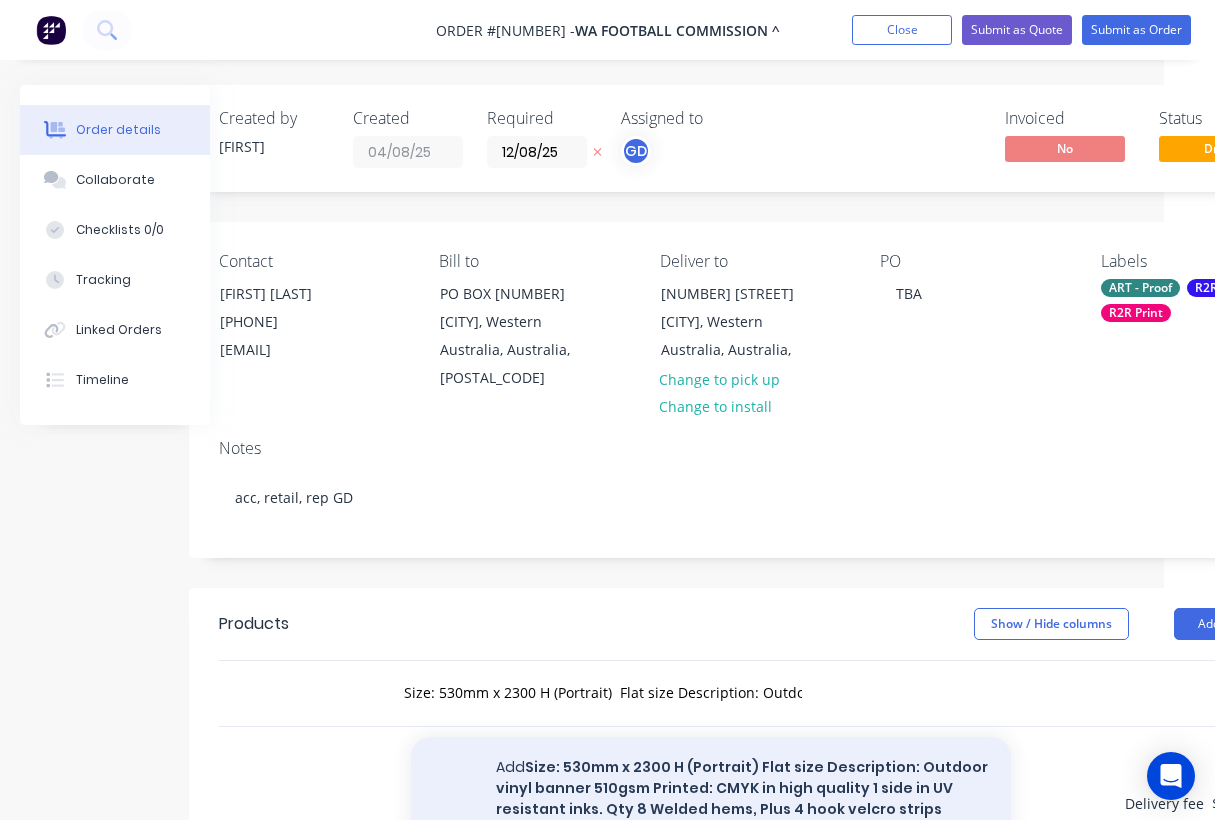 click on "Add   Size: 530mm x 2300 H (Portrait)  Flat size Description: Outdoor vinyl banner 510gsm Printed: CMYK in high quality 1 side in UV resistant inks. Qty 8 Welded hems,  Plus 4 hook velcro strips 48mm x 310mm long Plus 4 loop velcro strips 48mm x 310mm long  to order" at bounding box center (711, 809) 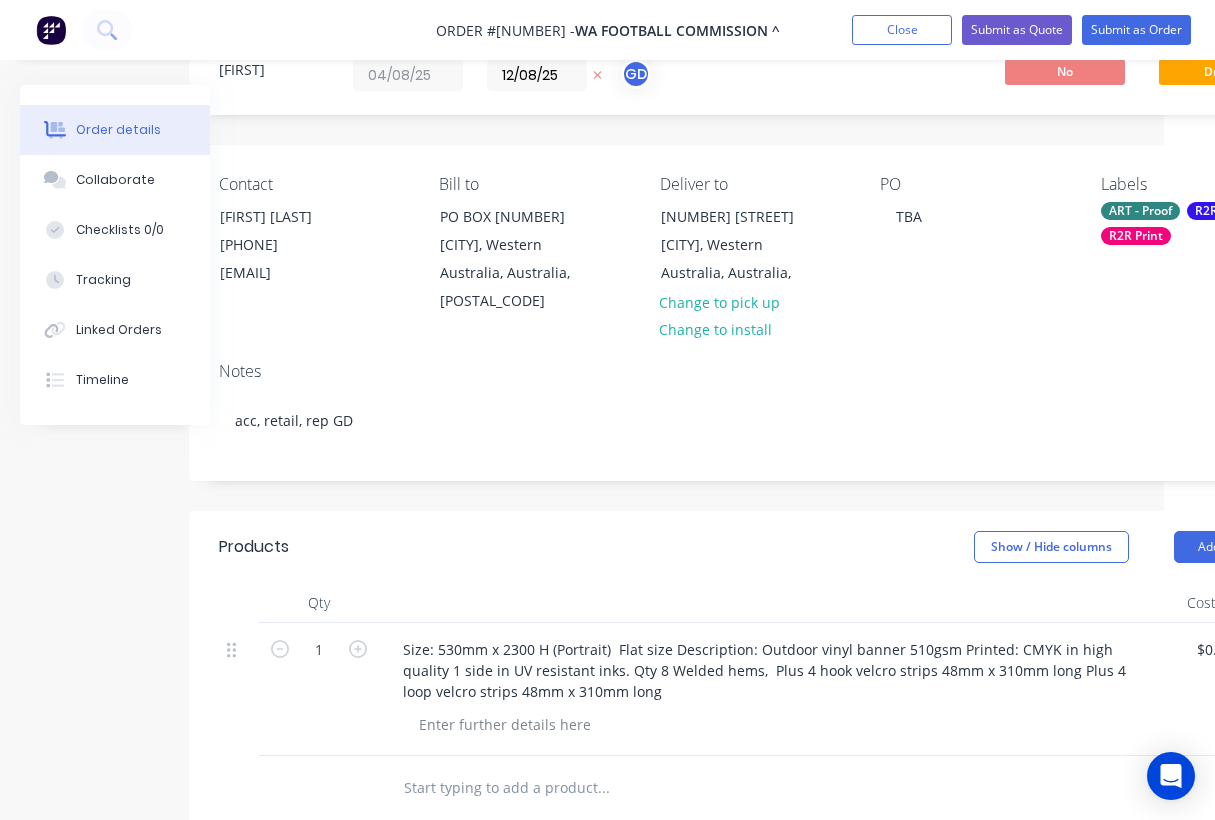 scroll, scrollTop: 90, scrollLeft: 51, axis: both 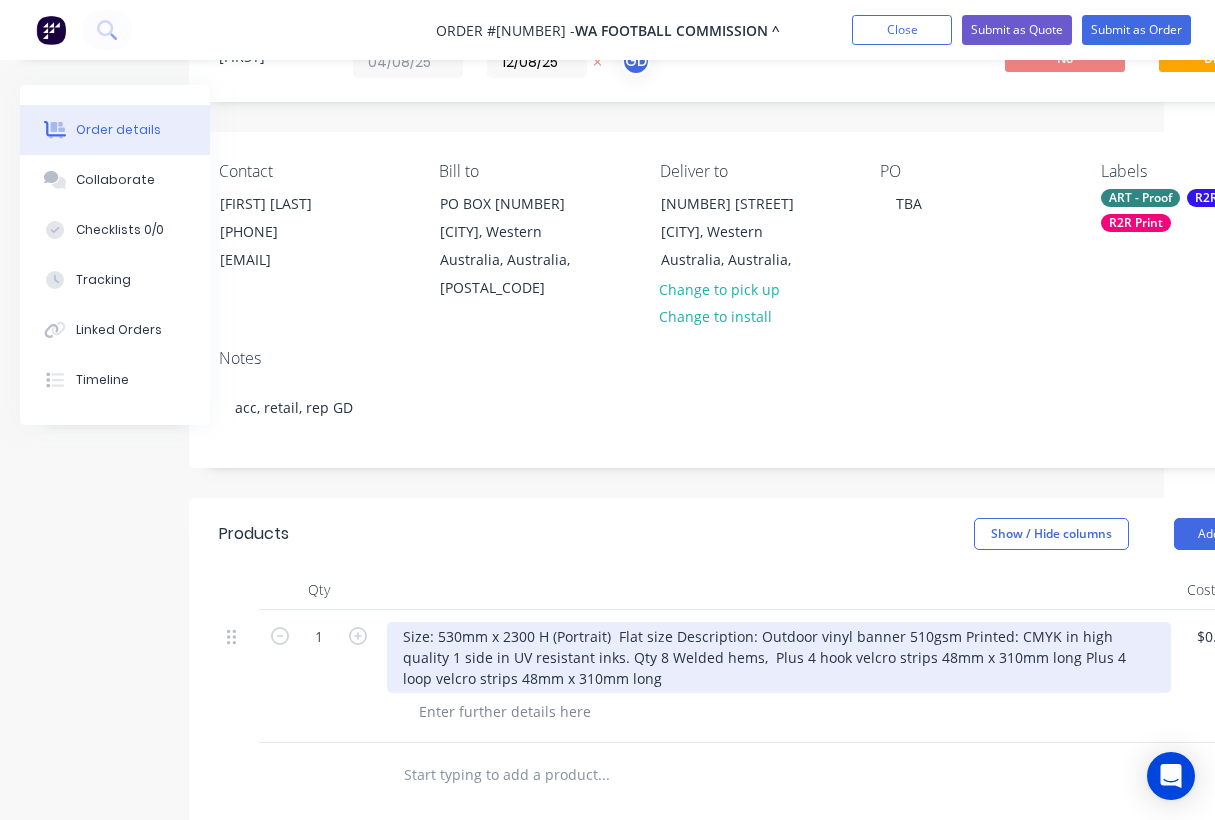 click on "Size: 530mm x 2300 H (Portrait)  Flat size Description: Outdoor vinyl banner 510gsm Printed: CMYK in high quality 1 side in UV resistant inks. Qty 8 Welded hems,  Plus 4 hook velcro strips 48mm x 310mm long Plus 4 loop velcro strips 48mm x 310mm long" at bounding box center [779, 657] 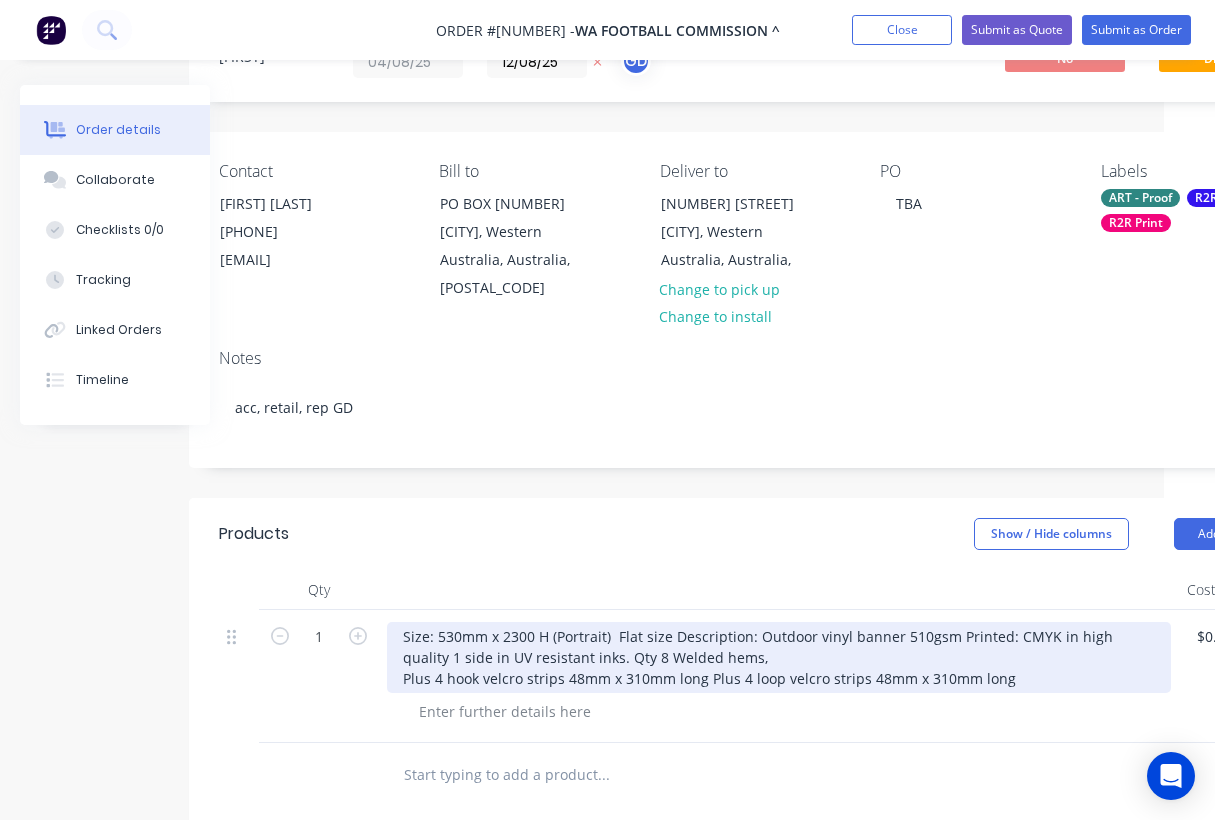 click on "Size: 530mm x 2300 H (Portrait)  Flat size Description: Outdoor vinyl banner 510gsm Printed: CMYK in high quality 1 side in UV resistant inks. Qty 8 Welded hems,
Plus 4 hook velcro strips 48mm x 310mm long Plus 4 loop velcro strips 48mm x 310mm long" at bounding box center (779, 657) 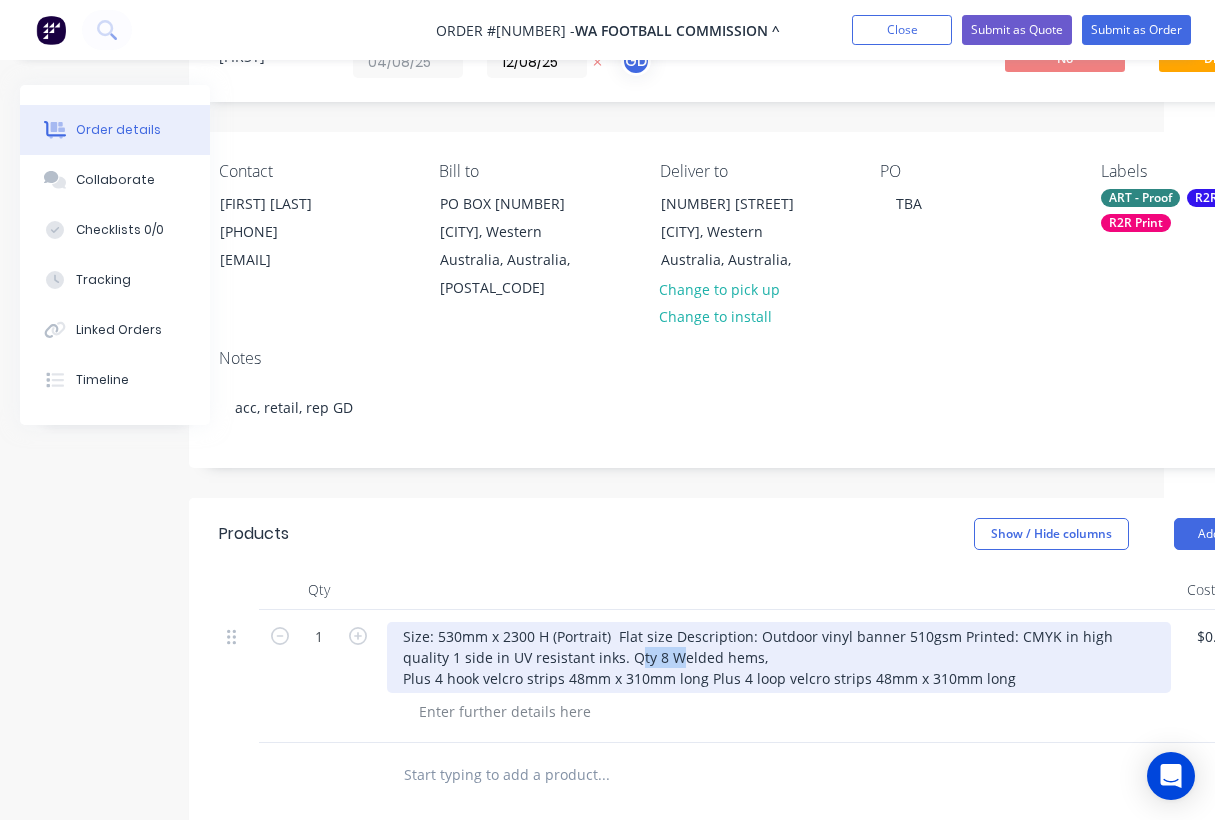 drag, startPoint x: 603, startPoint y: 627, endPoint x: 567, endPoint y: 627, distance: 36 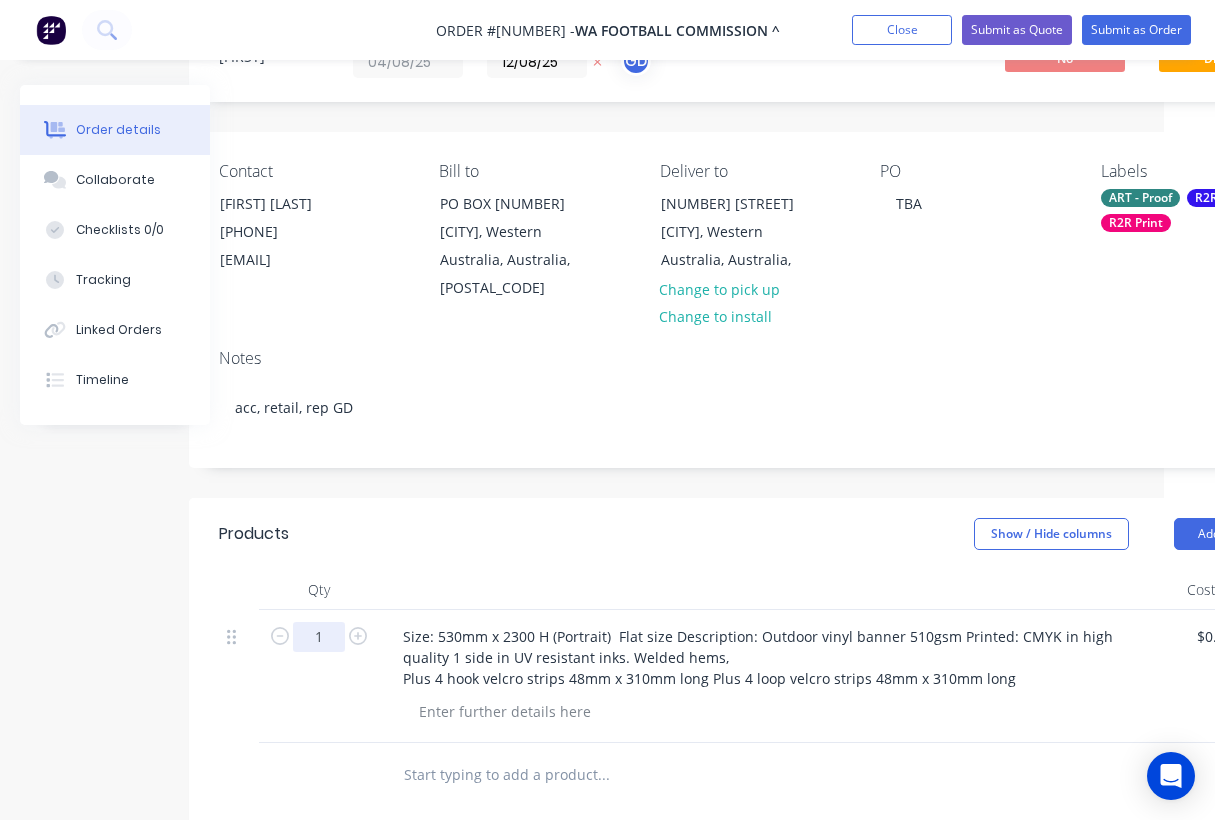 click on "1" at bounding box center [319, 637] 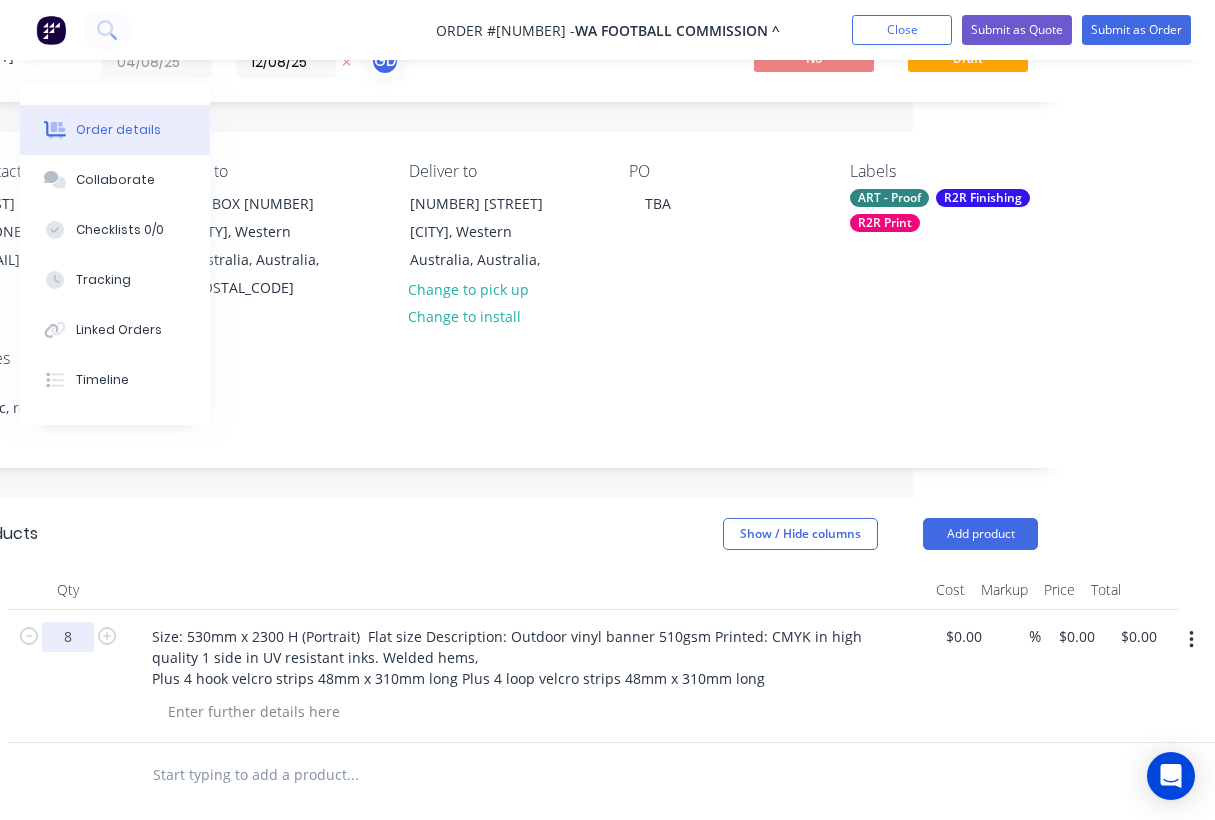 scroll, scrollTop: 90, scrollLeft: 302, axis: both 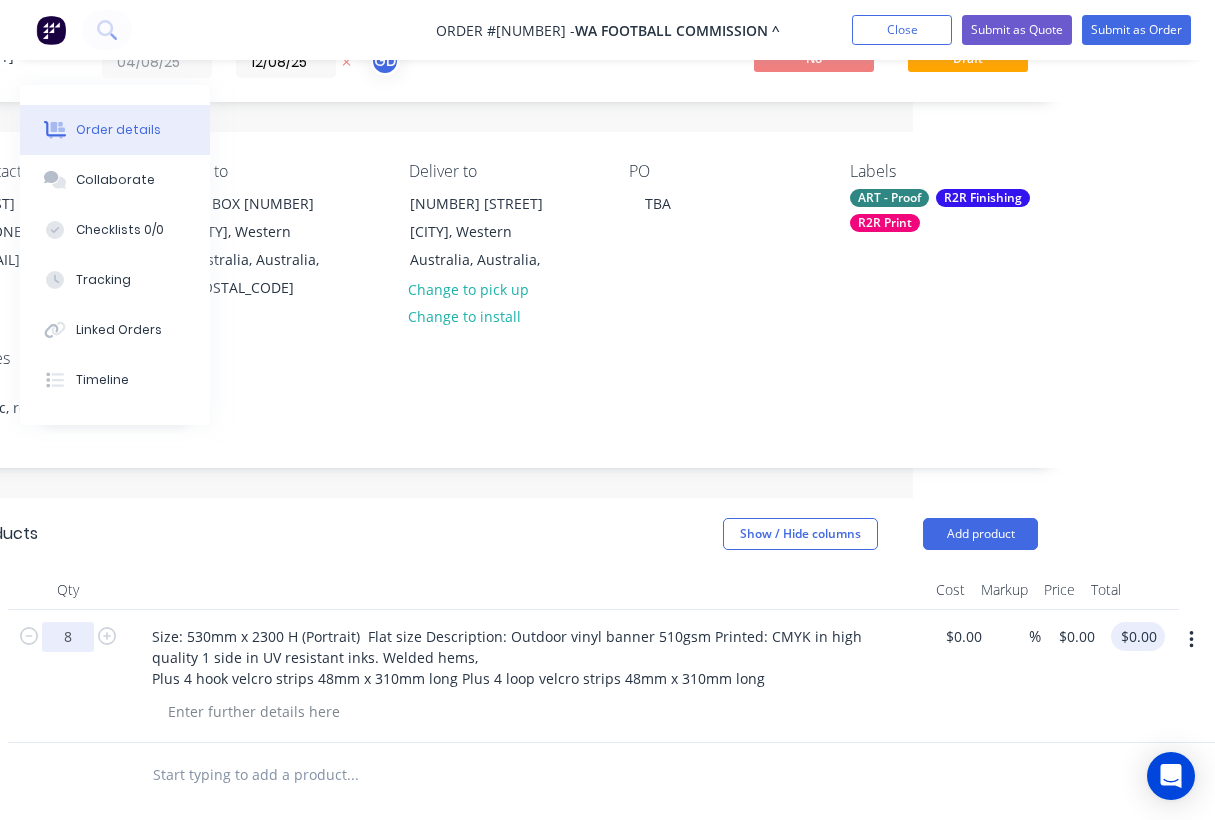 type on "8" 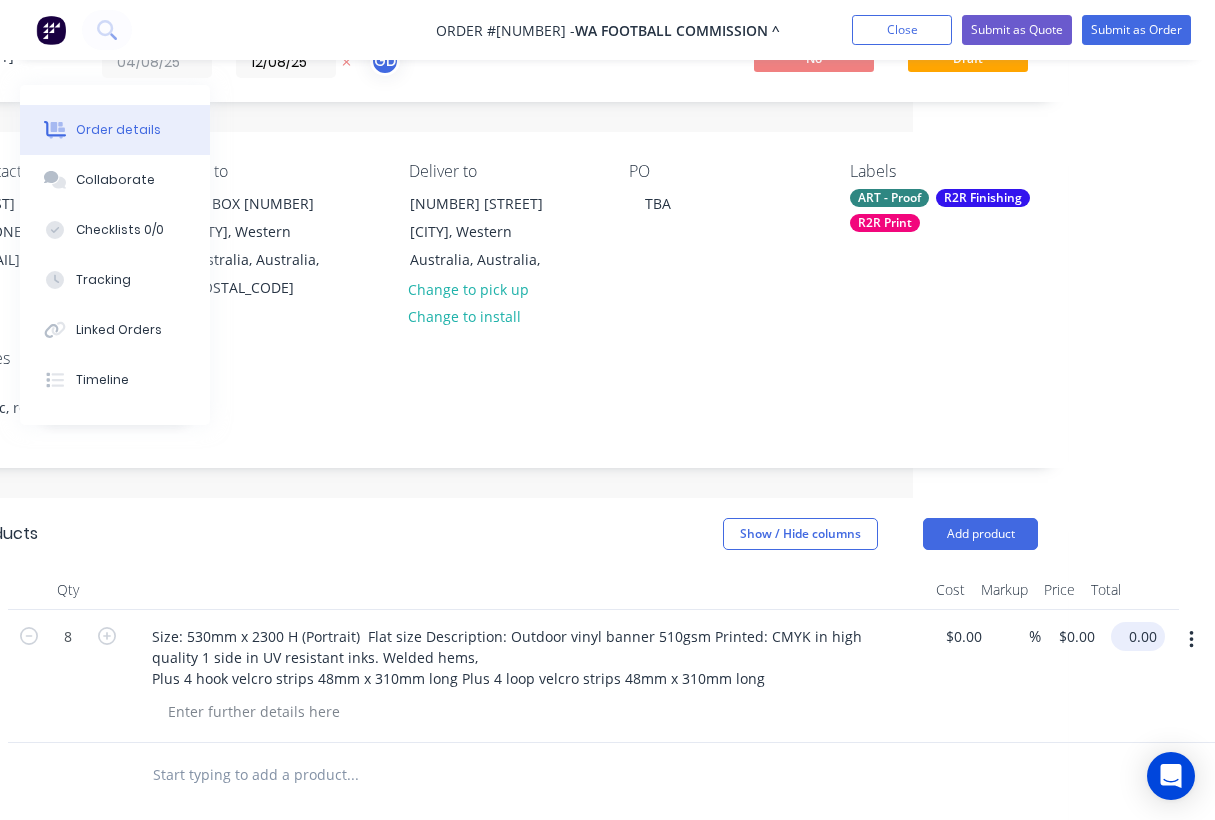 click on "0.00" at bounding box center (1142, 636) 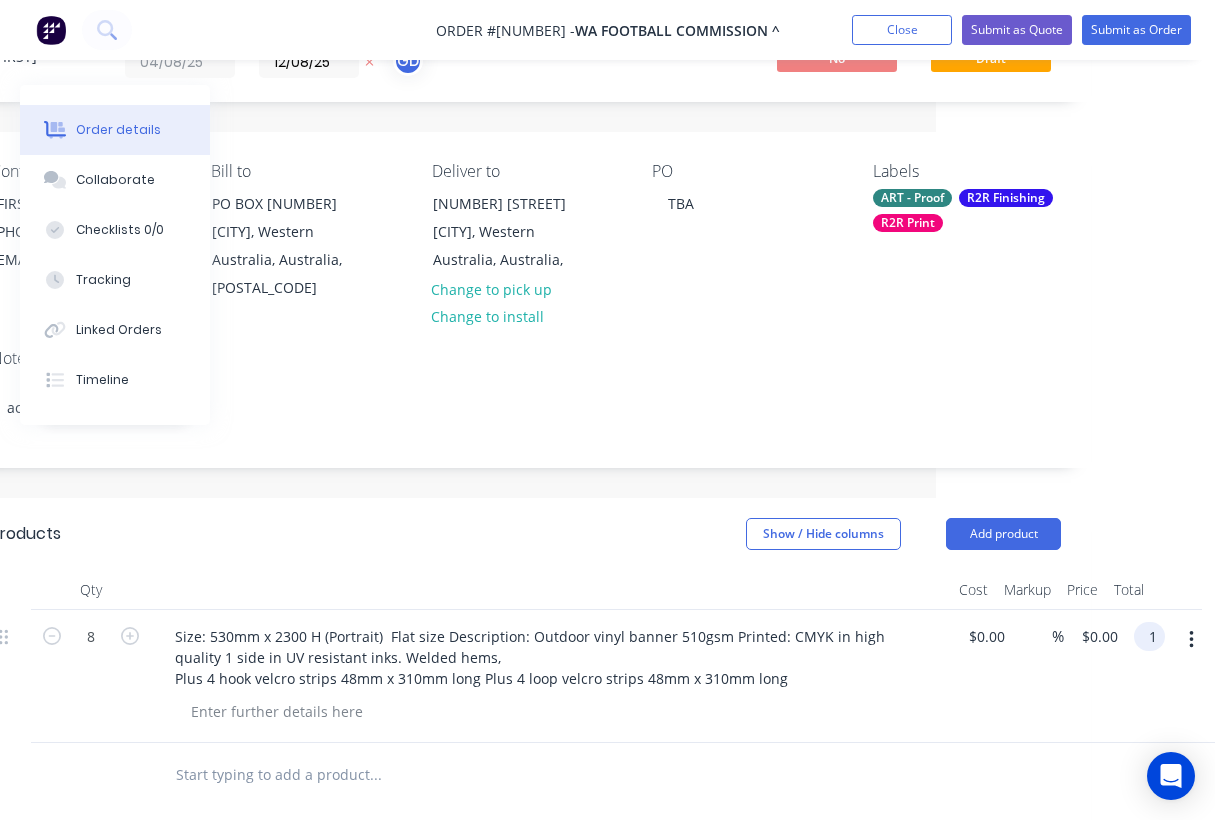 scroll, scrollTop: 90, scrollLeft: 279, axis: both 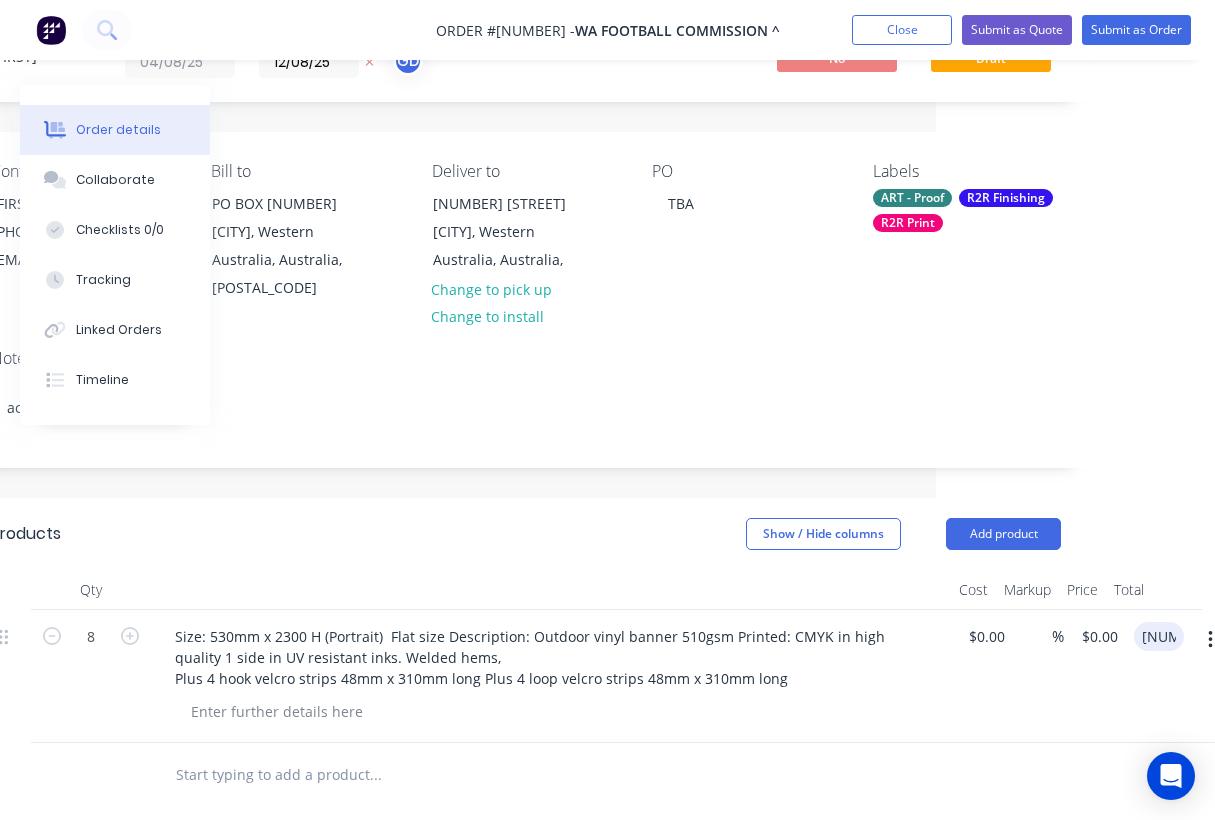 type on "$1,240.00" 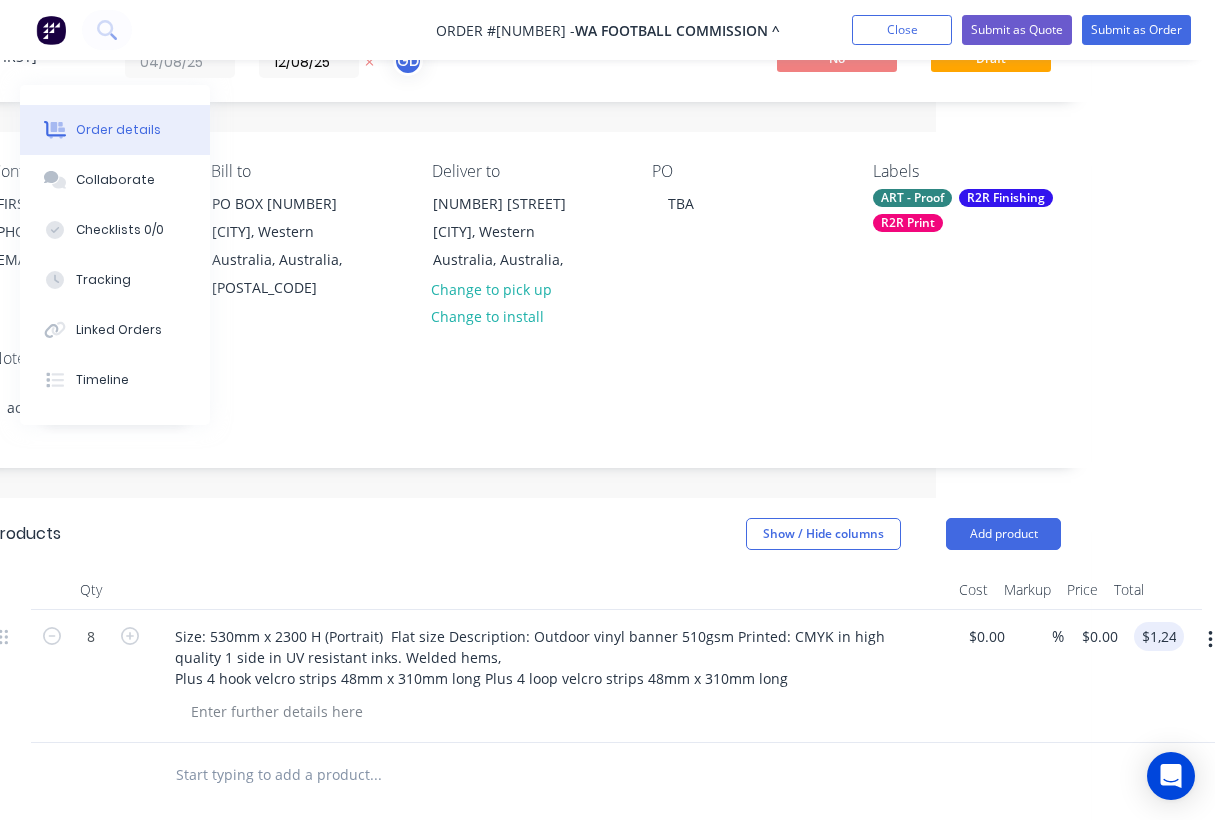 type on "$155.00" 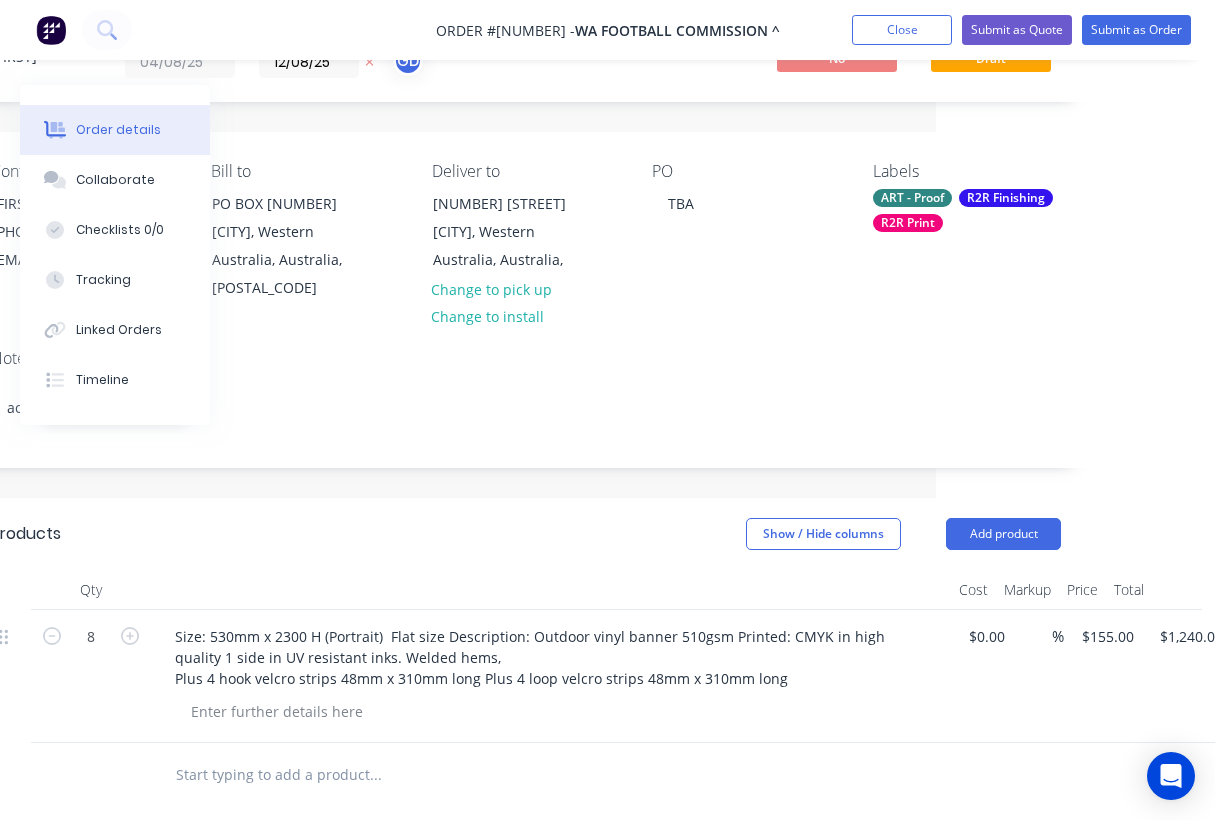 click at bounding box center [526, 775] 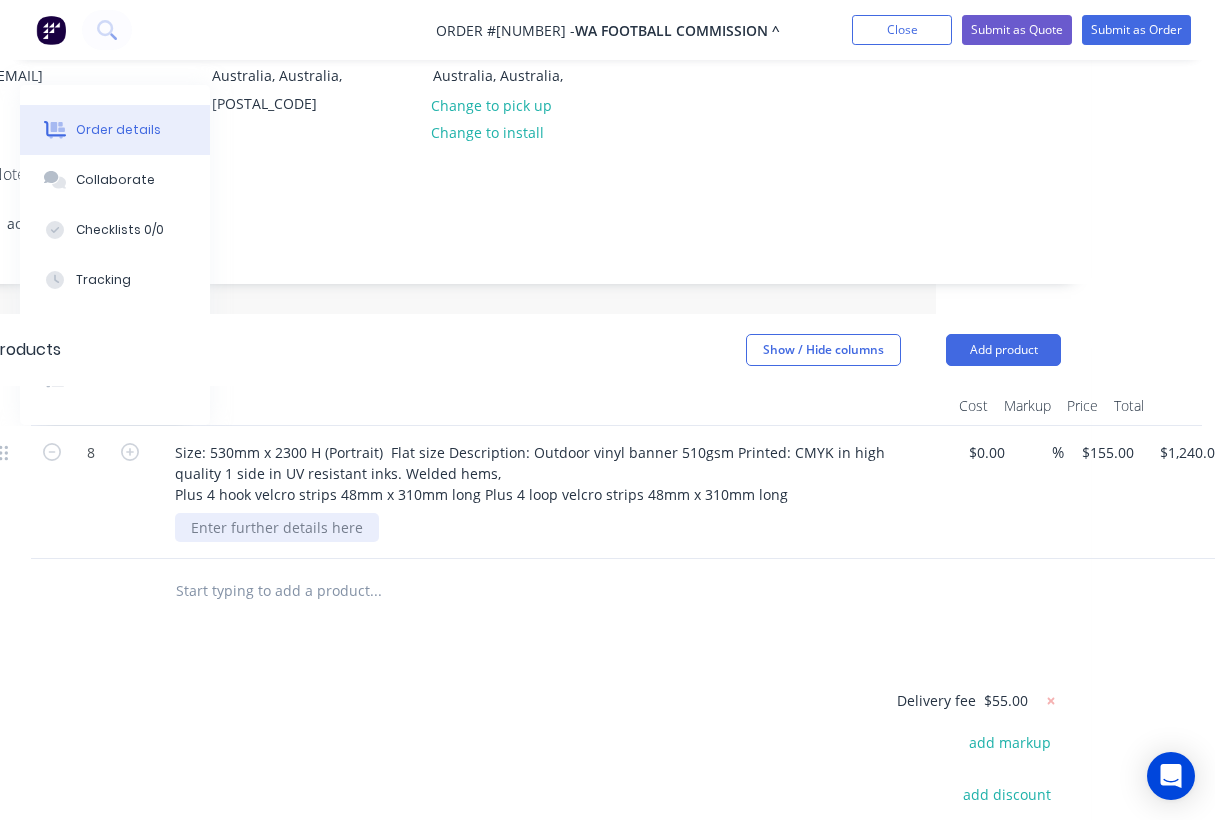 paste 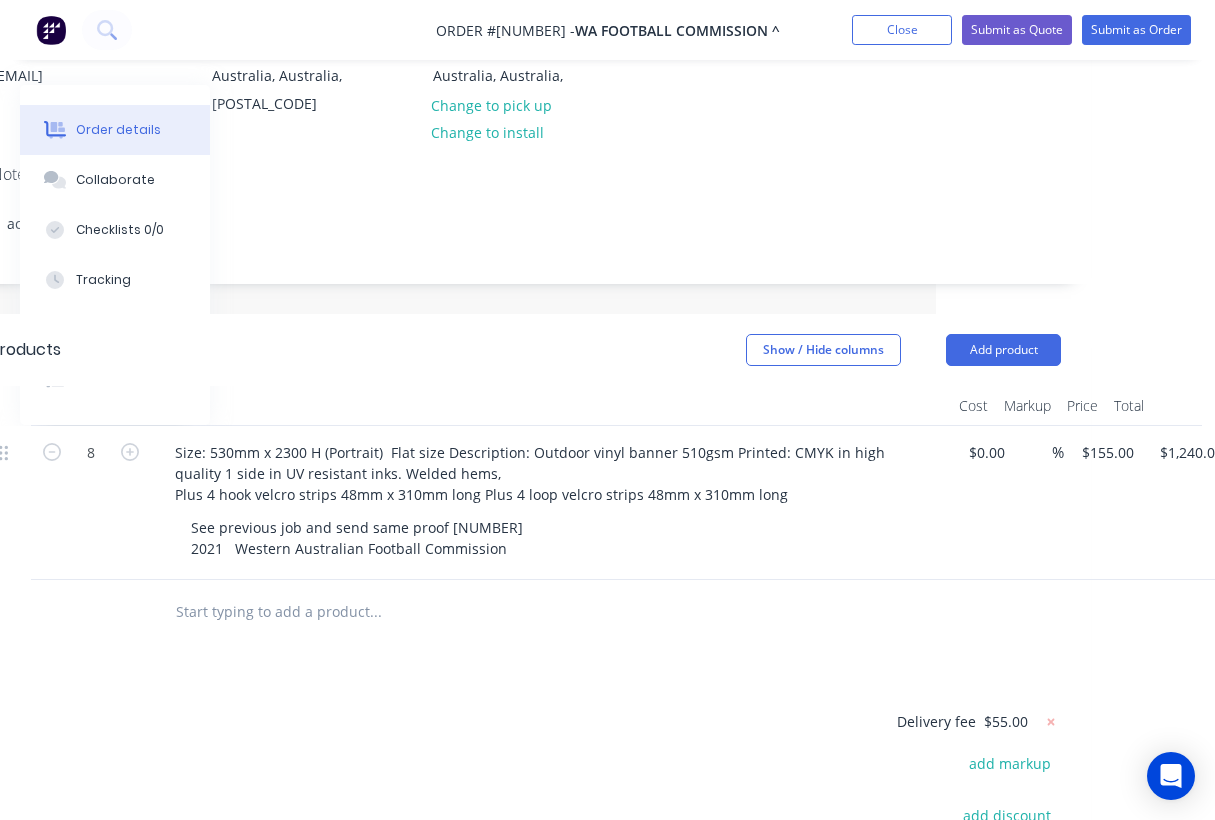 click on "Products Show / Hide columns Add product     Qty Cost Markup Price Total 8 Size: 530mm x 2300 H (Portrait)  Flat size Description: Outdoor vinyl banner 510gsm Printed: CMYK in high quality 1 side in UV resistant inks. Welded hems,
Plus 4 hook velcro strips 48mm x 310mm long Plus 4 loop velcro strips 48mm x 310mm long See previous job and send same proof 67945
2021   Western Australian Football Commission $0.00 $0.00 % $155.00 $155.00 $1,240.00 $1,240.00   Delivery fee $55.00 add markup add discount Labour $0.00 Sub total $1,295.00 Margin $0.00  ( 0.00 %) Tax $129.50 Total $1,424.50" at bounding box center (526, 714) 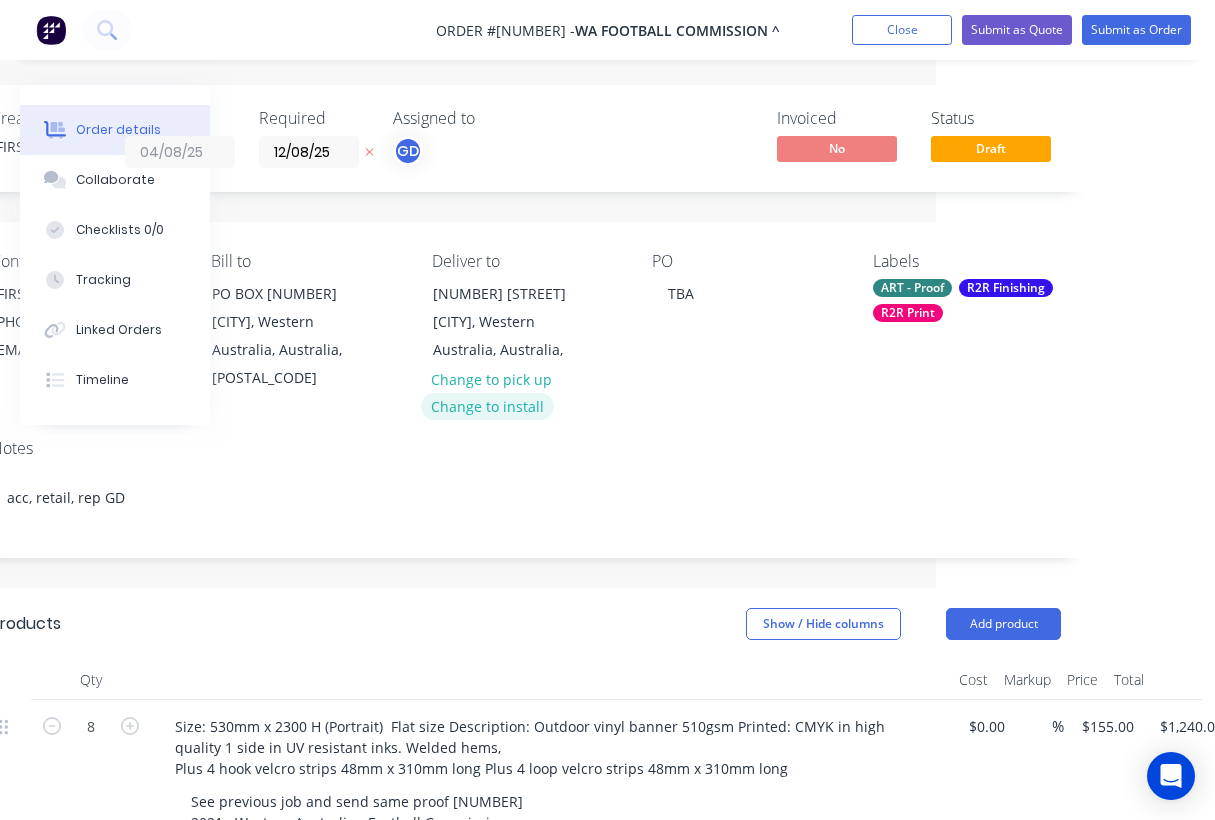 scroll, scrollTop: 0, scrollLeft: 0, axis: both 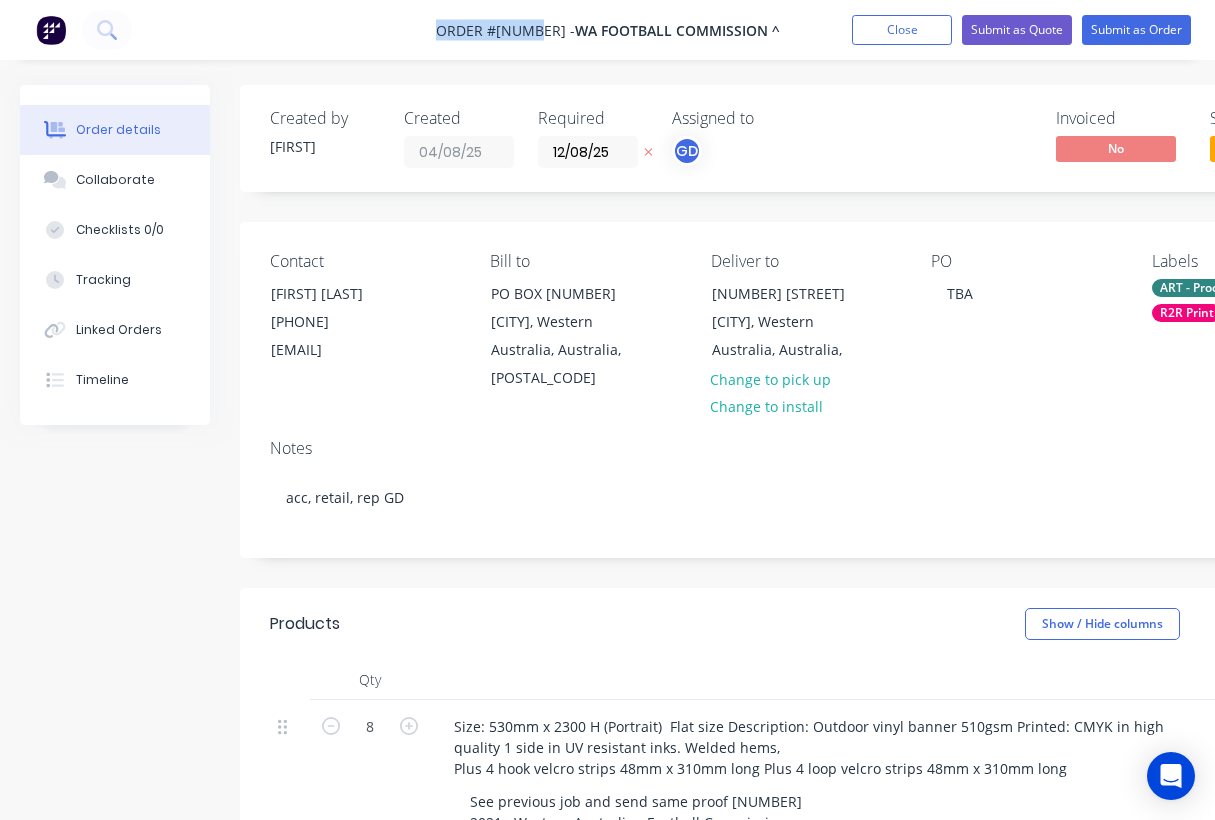 drag, startPoint x: 450, startPoint y: 28, endPoint x: 547, endPoint y: 33, distance: 97.128784 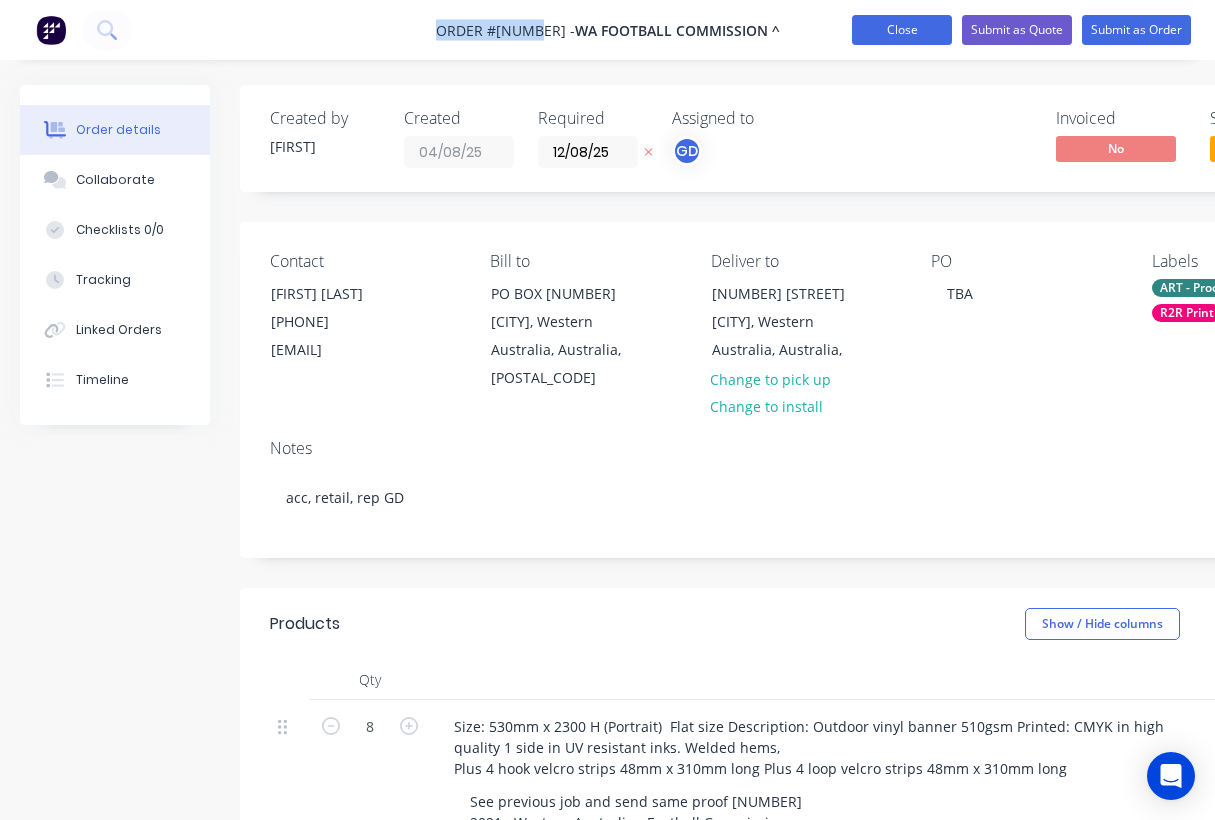 click on "Close" at bounding box center (902, 30) 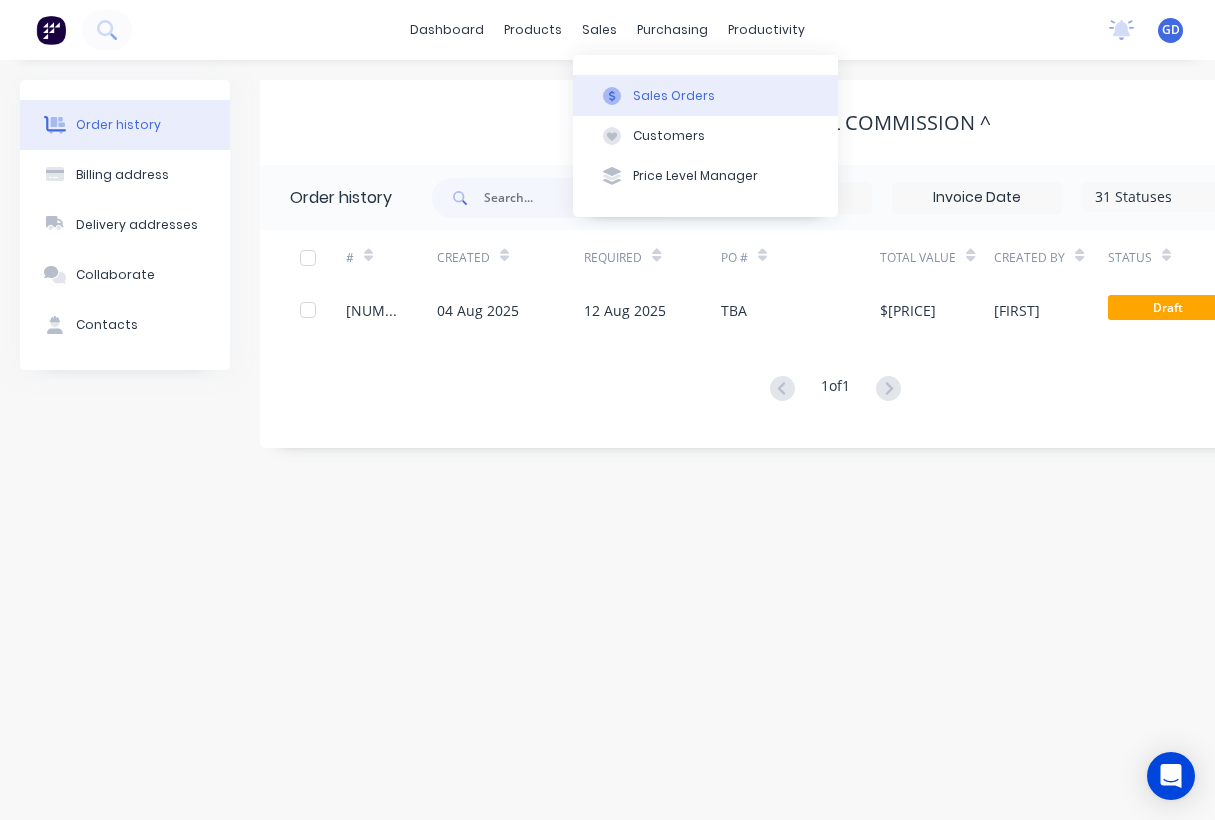 click on "Sales Orders" at bounding box center (674, 96) 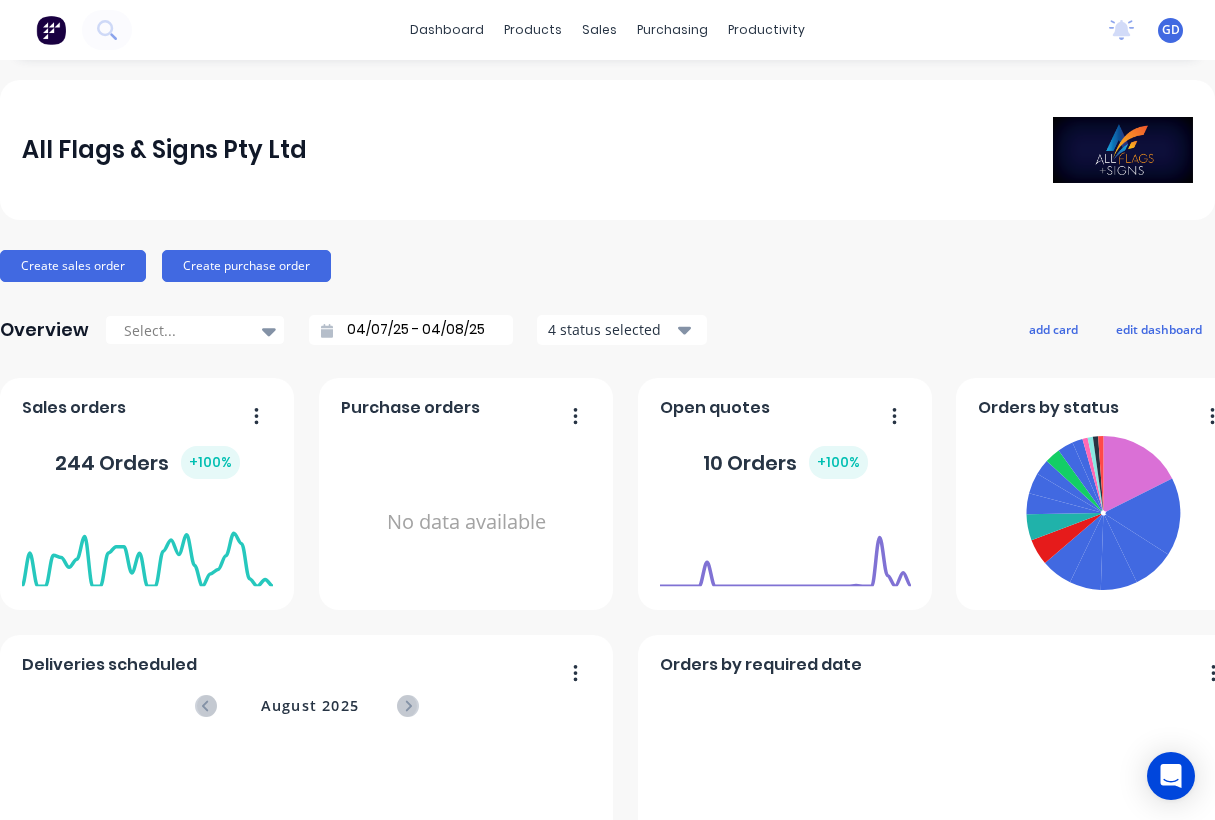 scroll, scrollTop: 0, scrollLeft: 0, axis: both 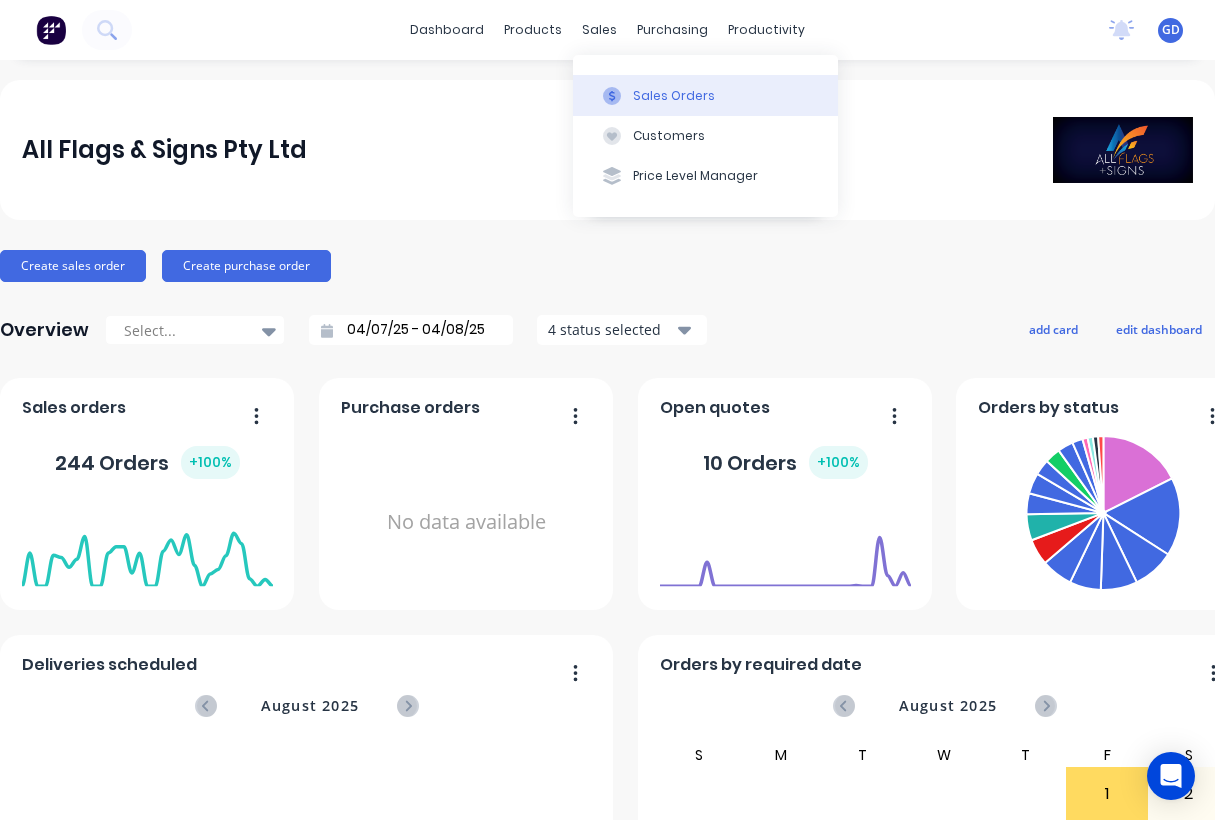 click on "Sales Orders" at bounding box center [674, 96] 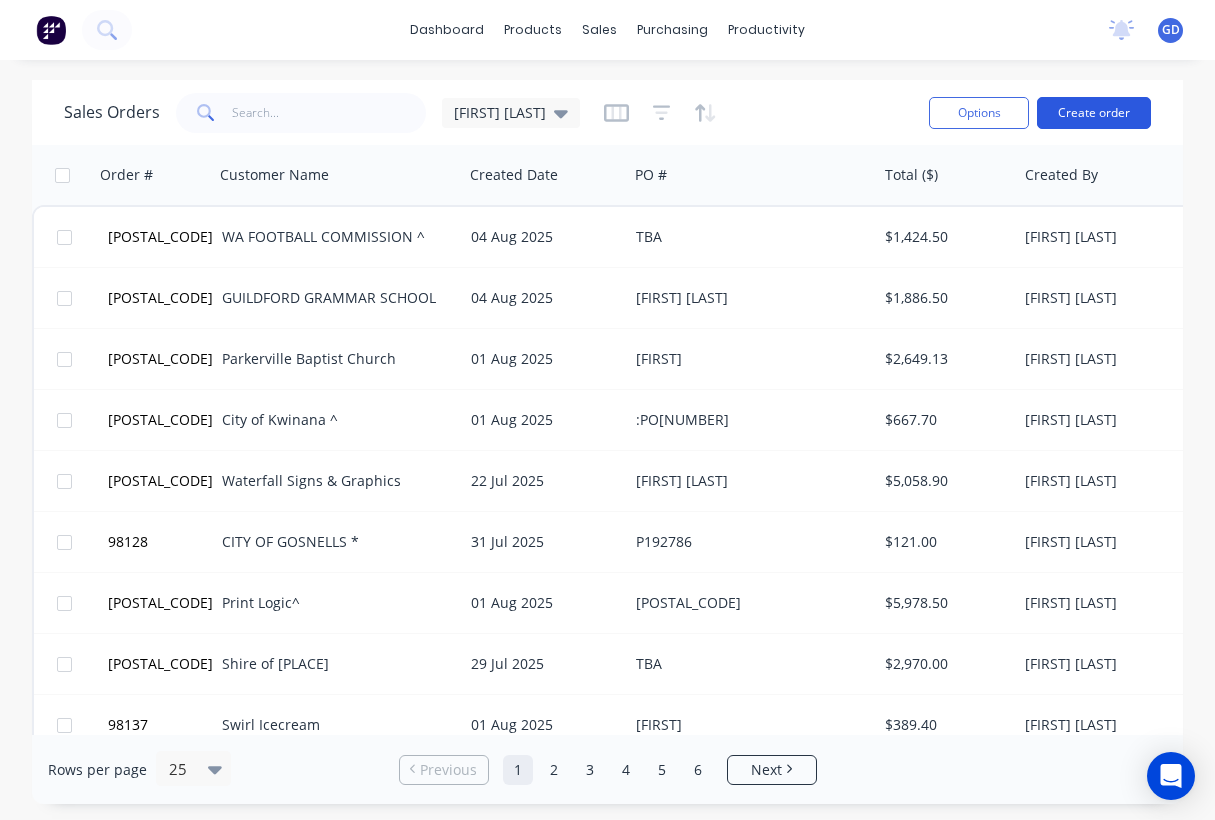click on "Create order" at bounding box center [1094, 113] 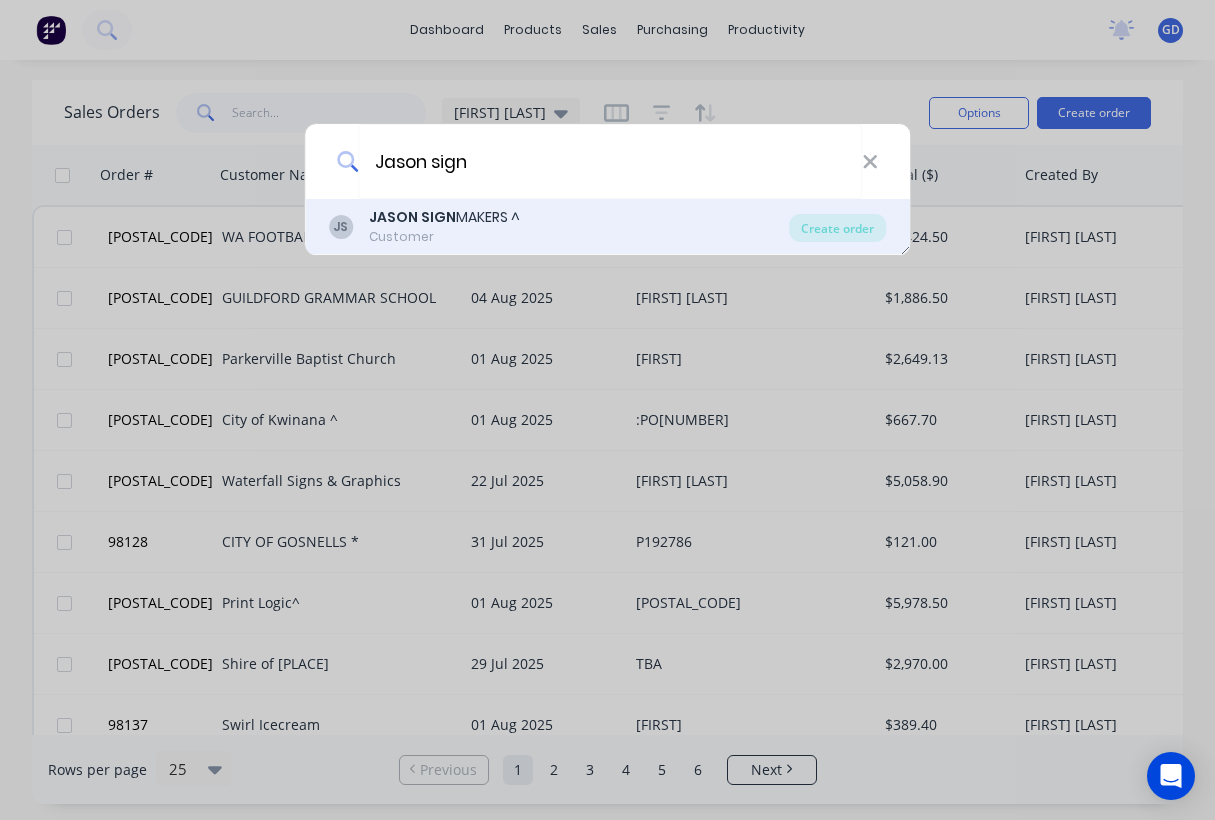type on "Jason sign" 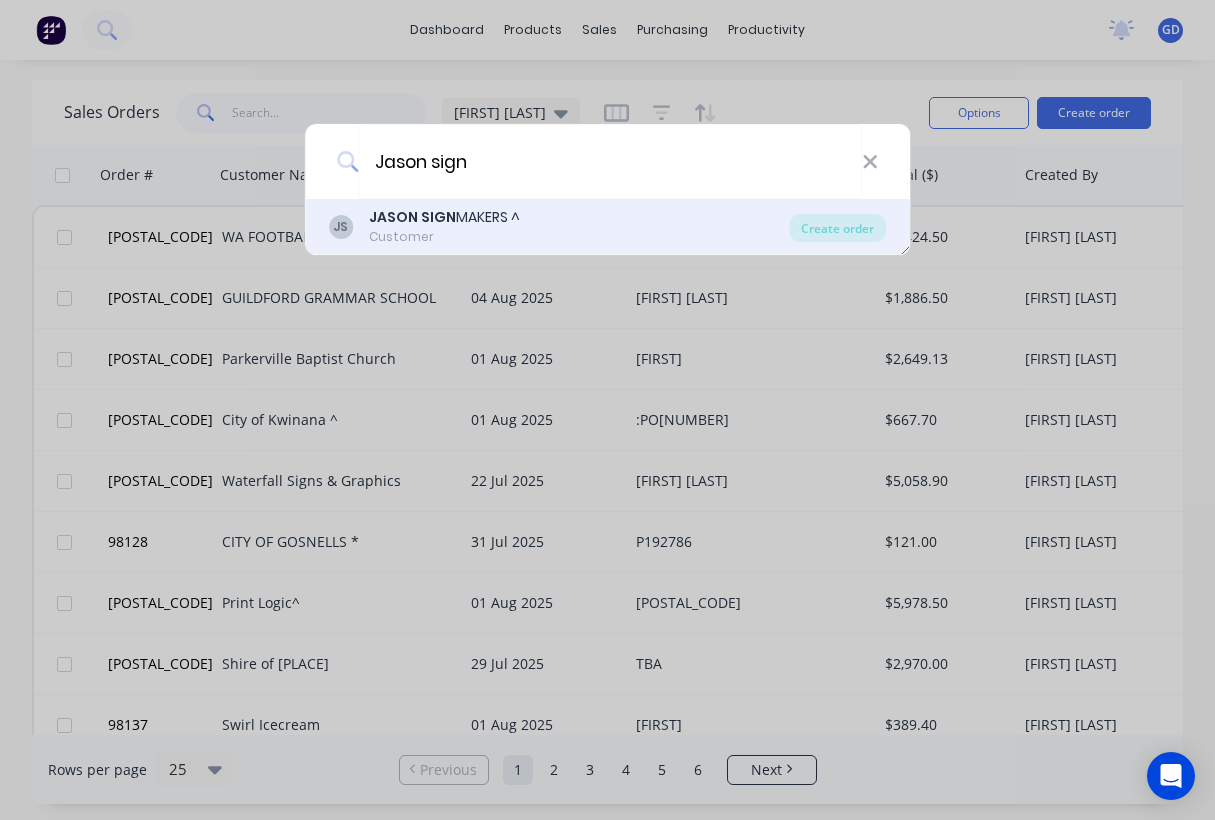 click on "JASON SIGN MAKERS ^" at bounding box center [444, 217] 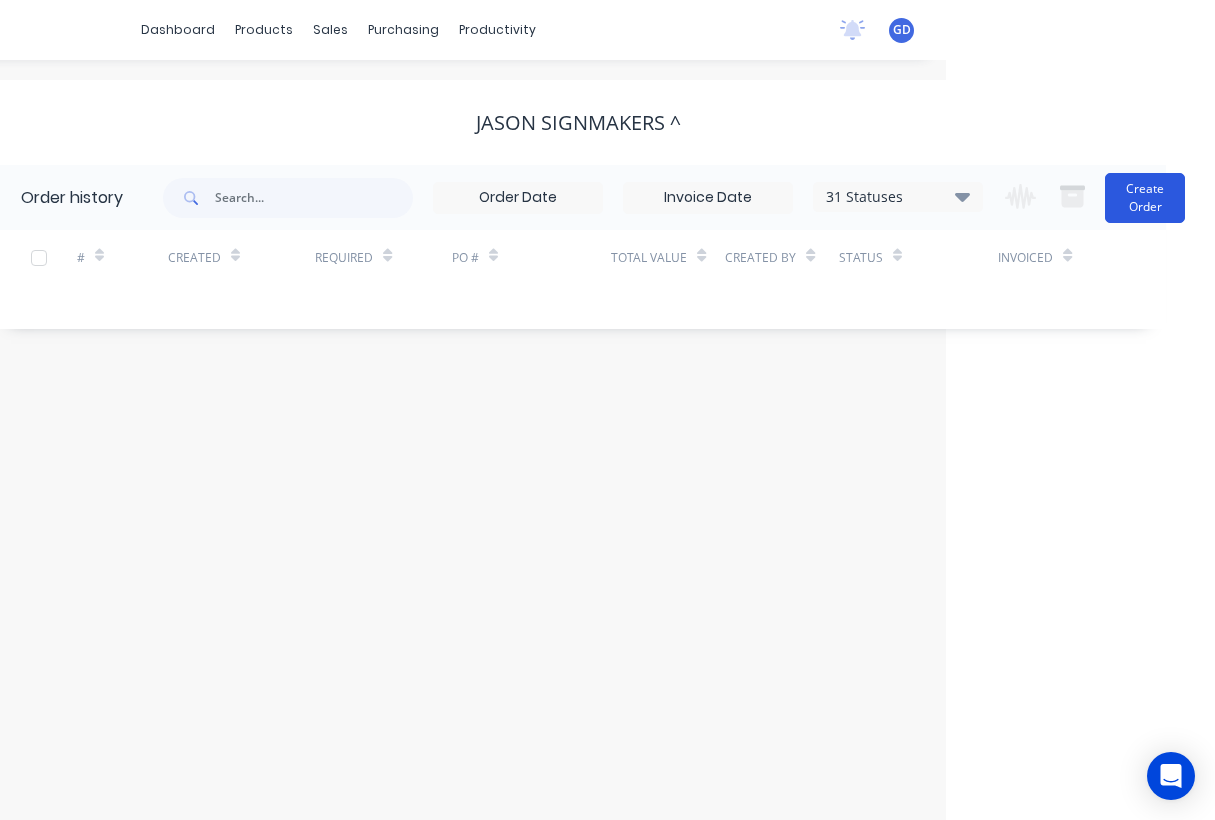 scroll, scrollTop: 0, scrollLeft: 270, axis: horizontal 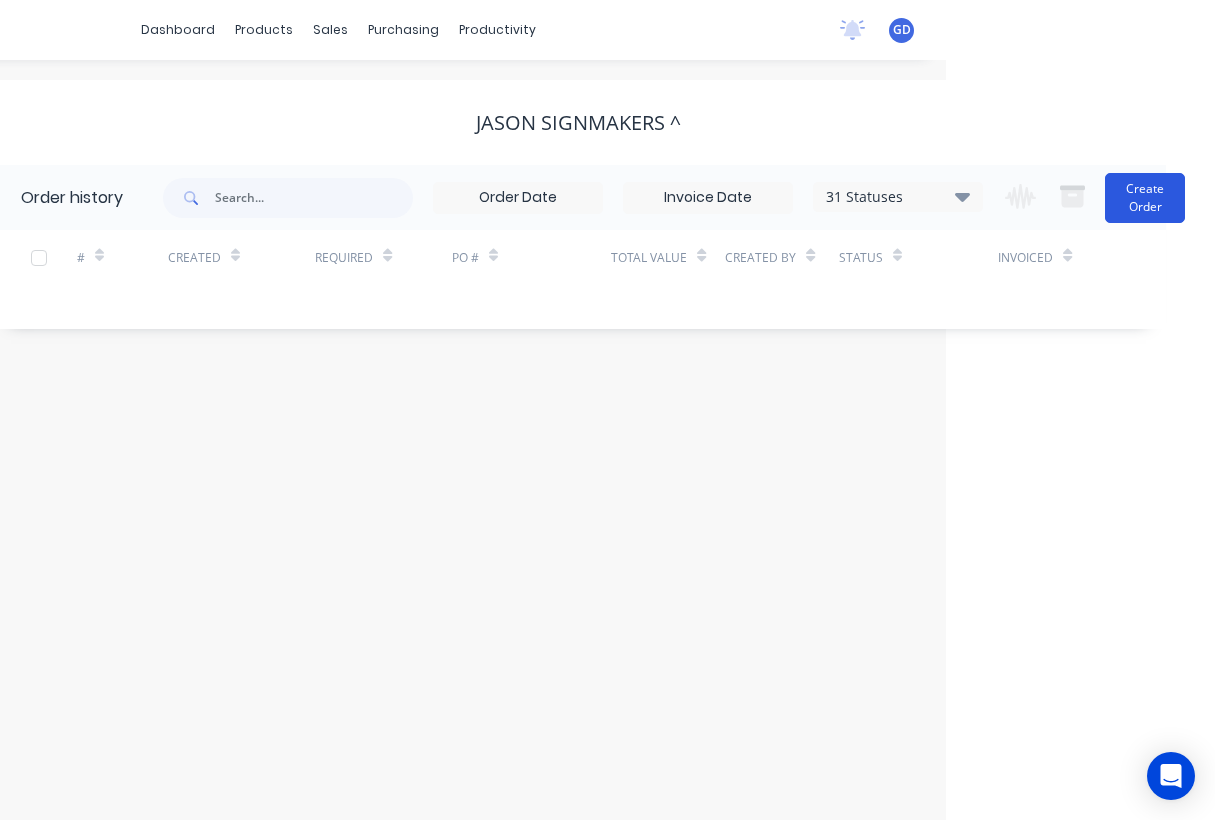 click on "Create Order" at bounding box center (1145, 198) 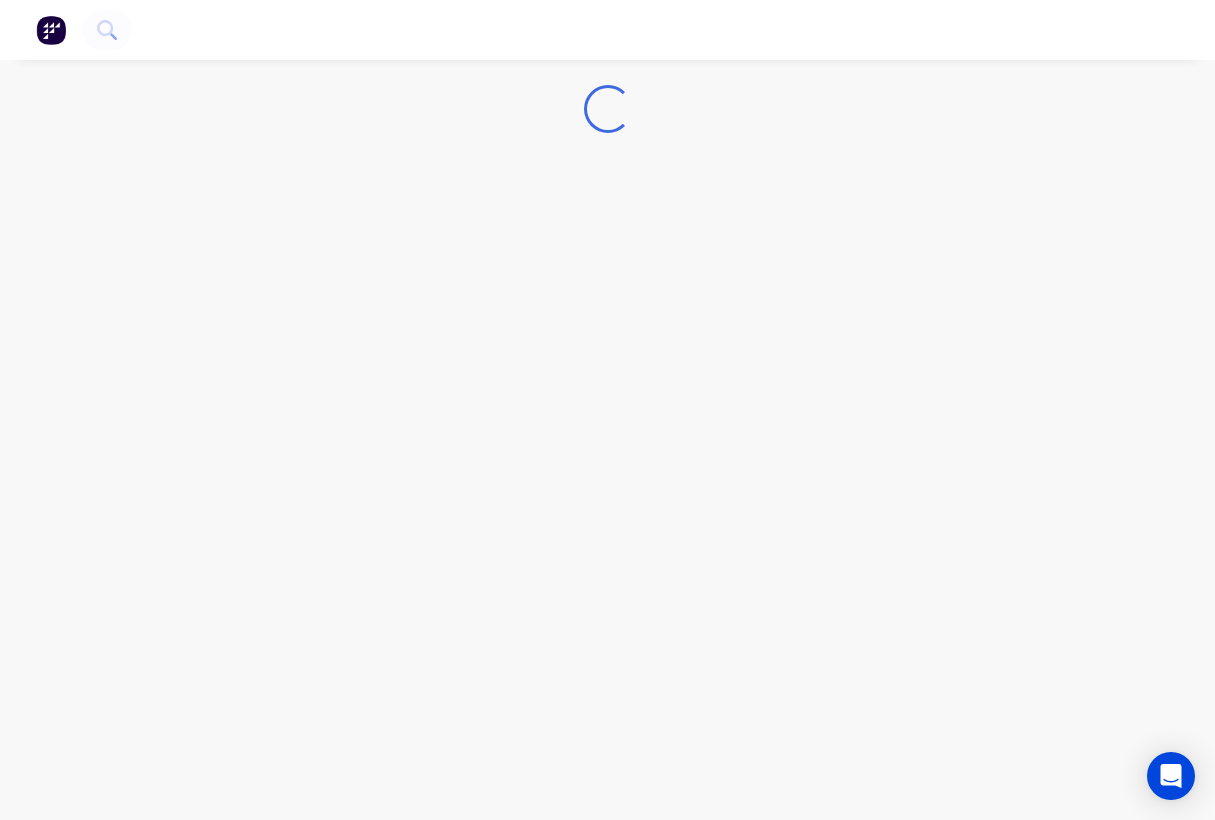 scroll, scrollTop: 0, scrollLeft: 0, axis: both 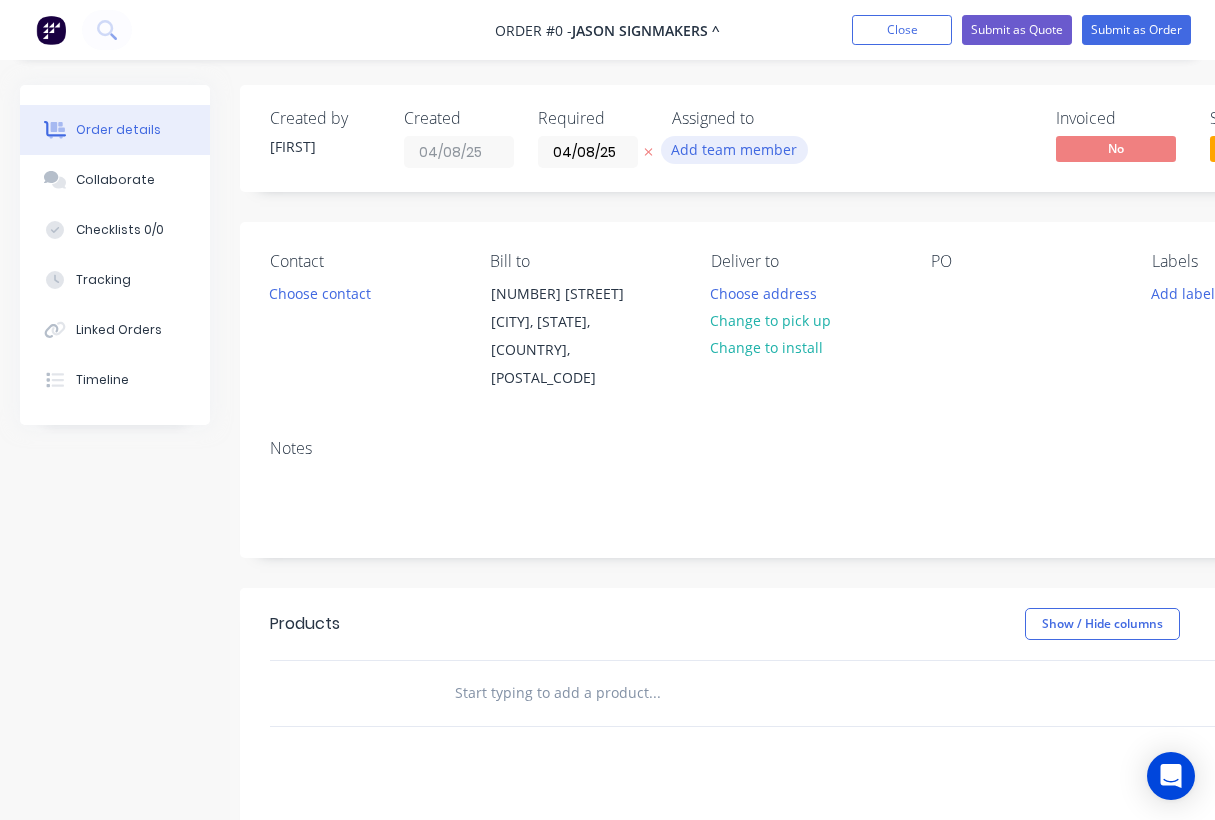 click on "Add team member" at bounding box center (734, 149) 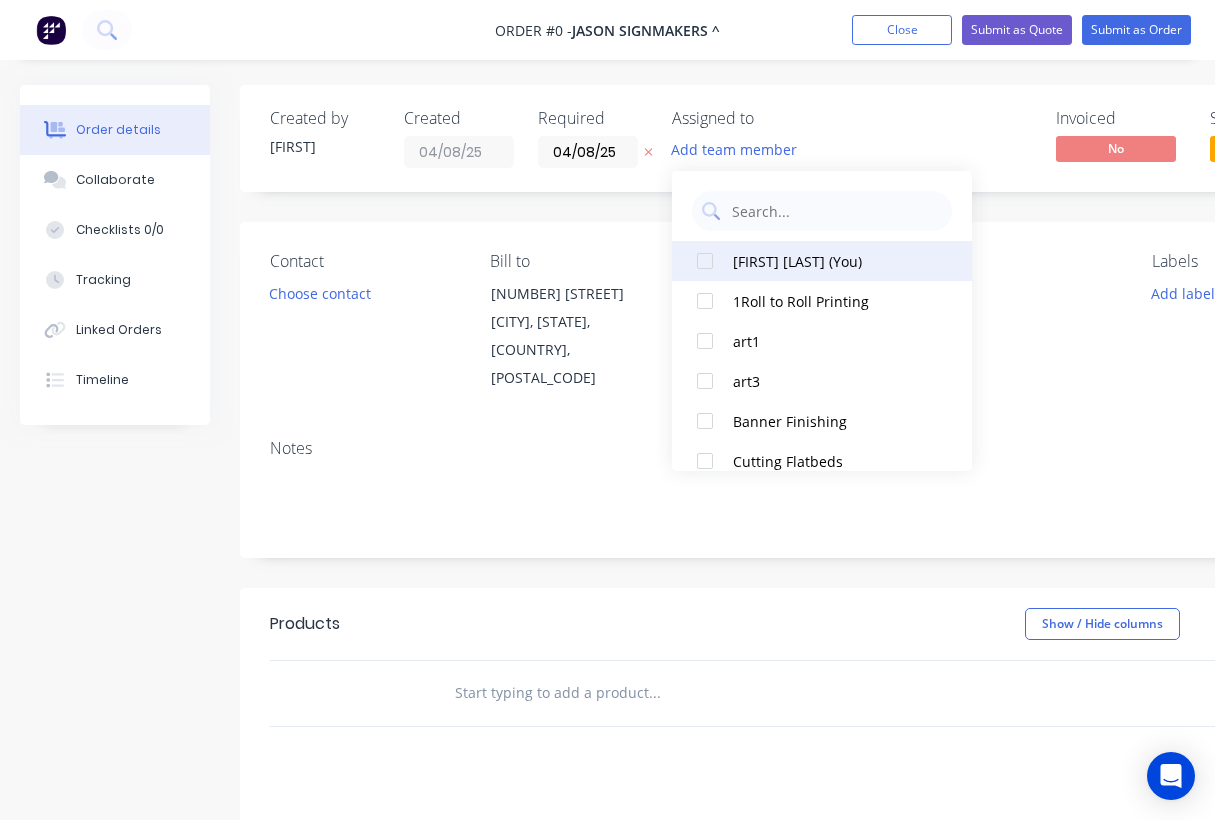 click on "[FIRST] [LAST] (You)" at bounding box center [833, 261] 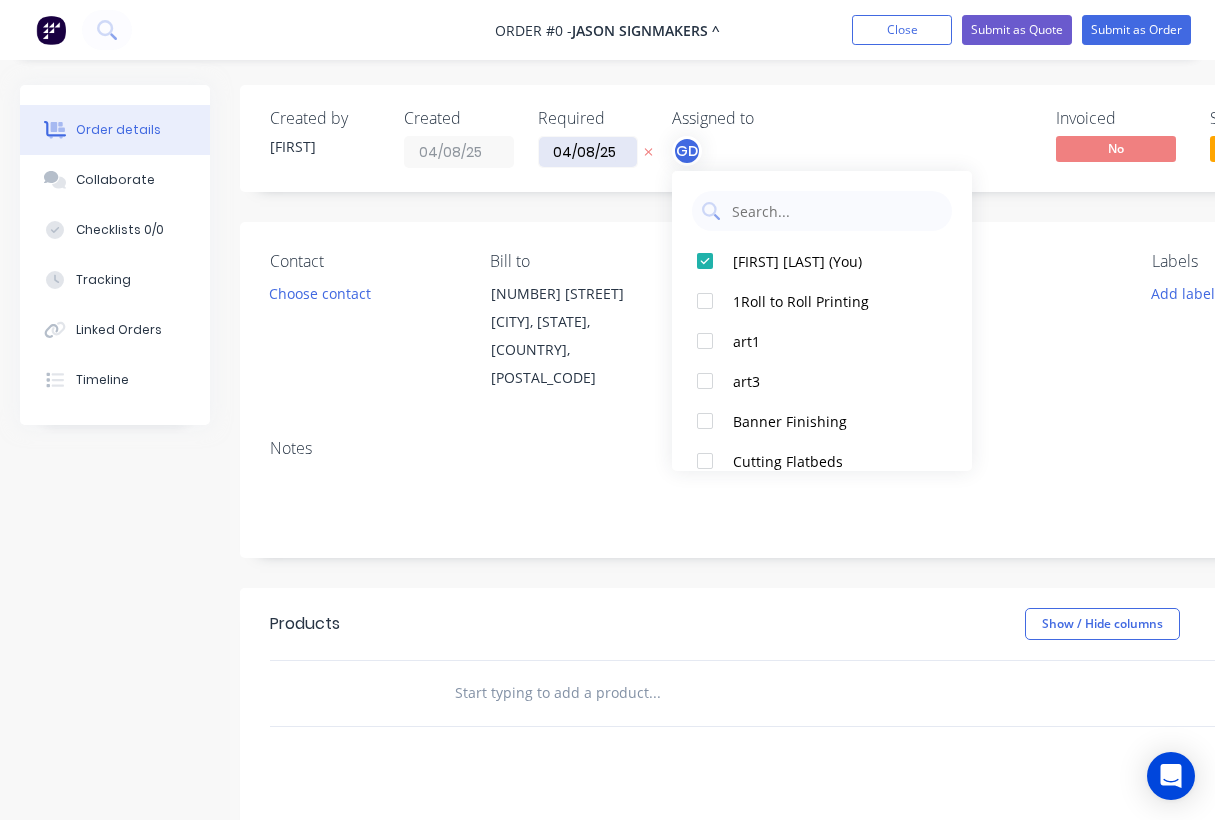 click on "Order details Collaborate Checklists 0/0 Tracking Linked Orders Timeline   Order details   Collaborate   Checklists   Tracking   Linked Orders   Timeline Created by [FIRST] Created 04/08/25 Required 04/08/25 Assigned to GD Invoiced No Status Draft Contact Choose contact Bill to [NUMBER] [STREET]  [CITY], [STATE], [COUNTRY], [POSTAL_CODE] Deliver to Choose address Change to pick up Change to install PO Labels Add labels Notes Products Show / Hide columns Add product     add delivery fee add markup add discount Labour $0.00 Sub total $0.00 Margin $0.00  ( 0 %) Tax $0.00 Total $0.00" at bounding box center [695, 661] 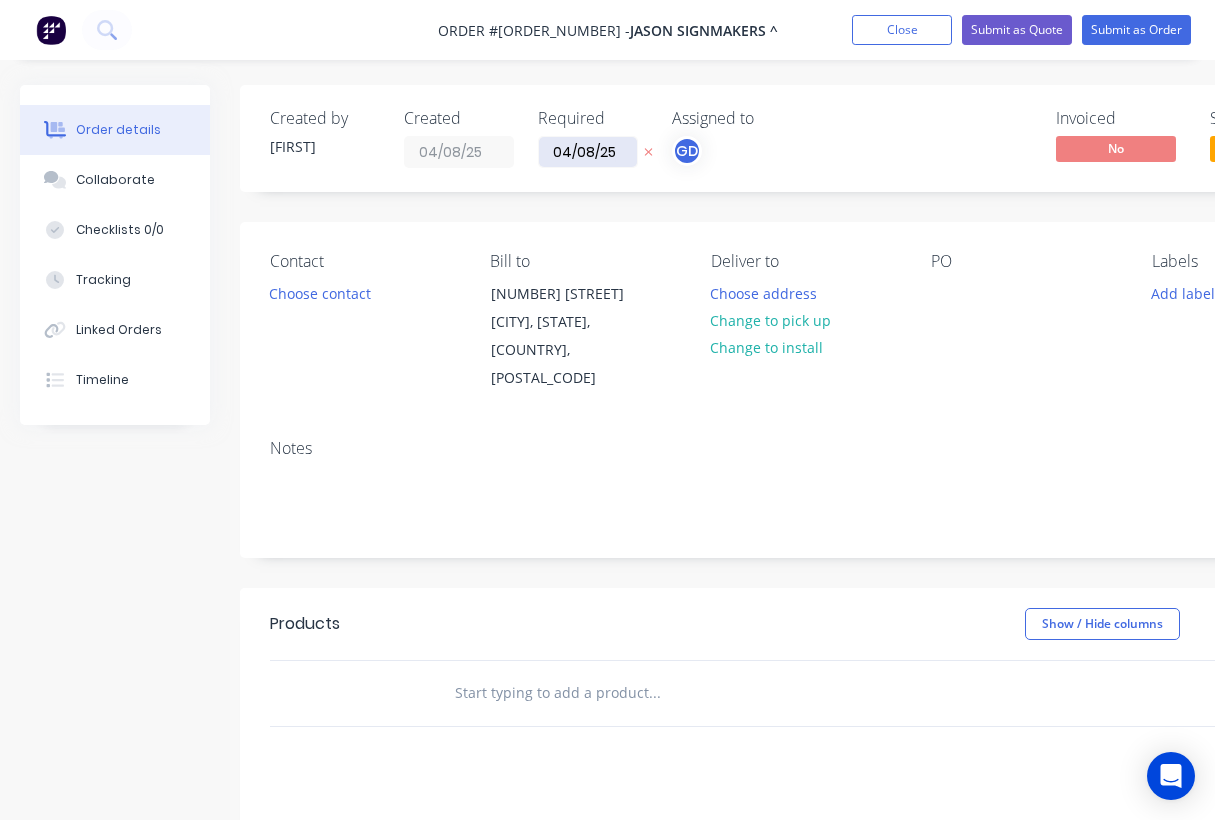 click on "04/08/25" at bounding box center [588, 152] 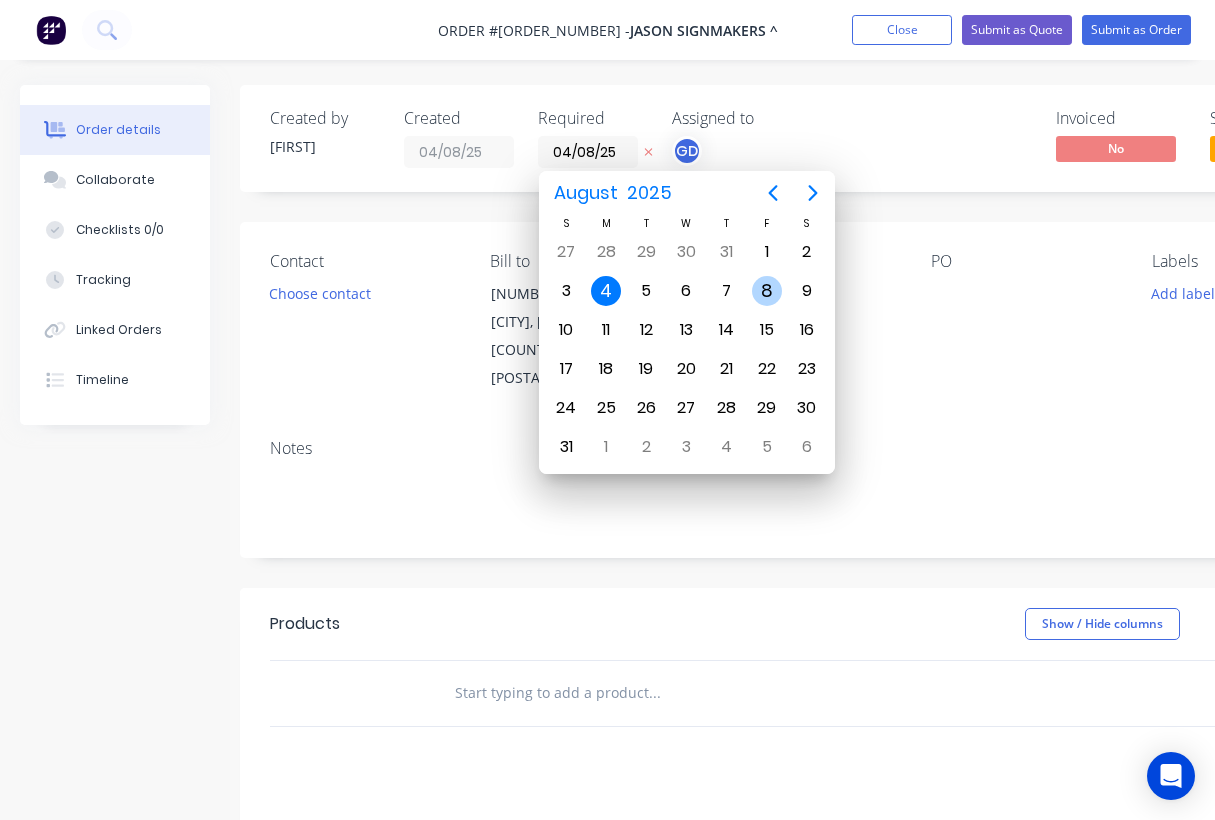 click on "8" at bounding box center [767, 291] 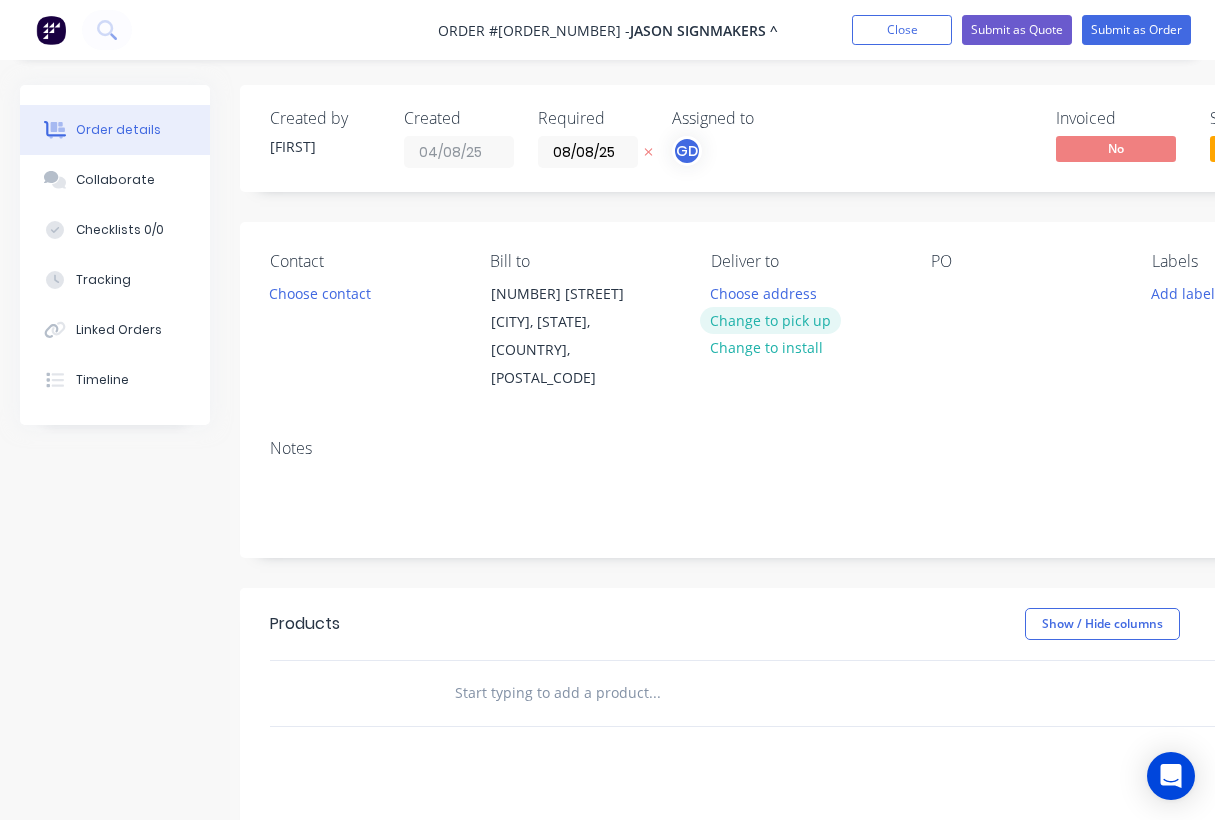 click on "Change to pick up" at bounding box center (771, 320) 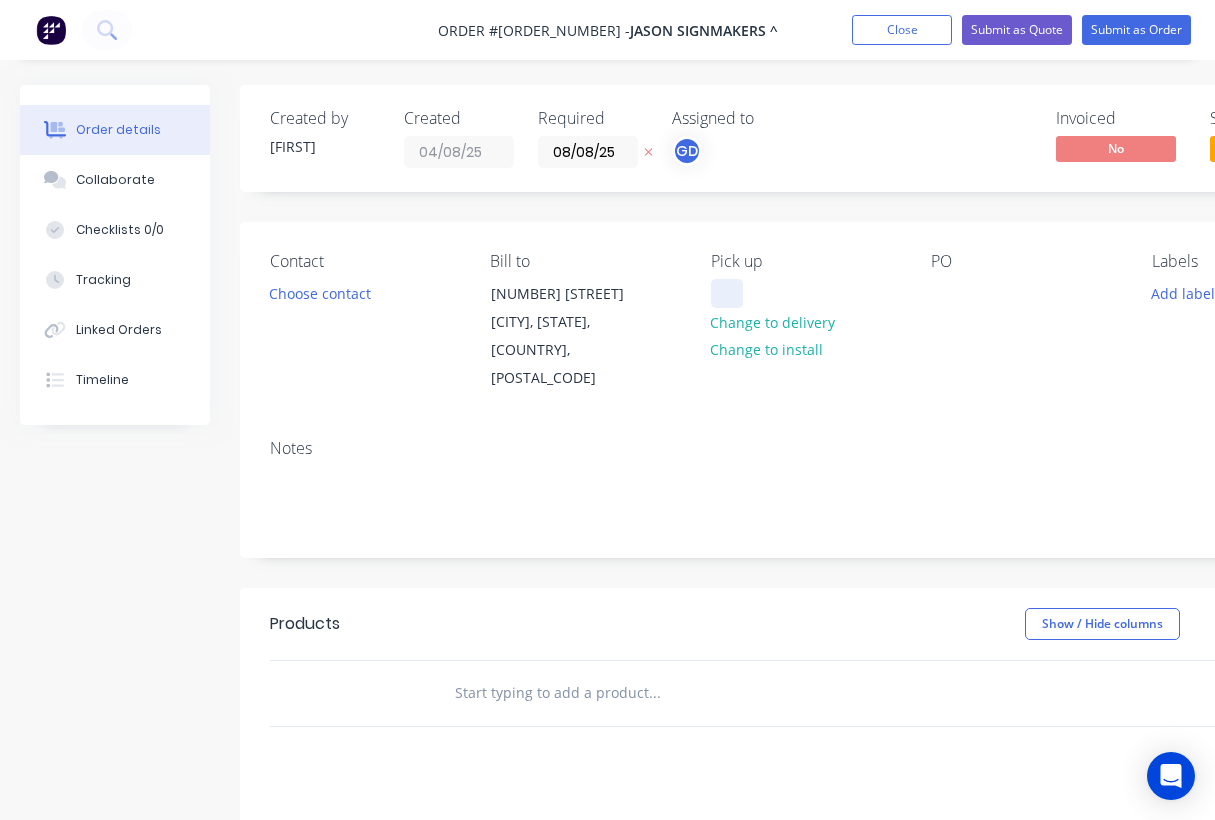 click at bounding box center [727, 293] 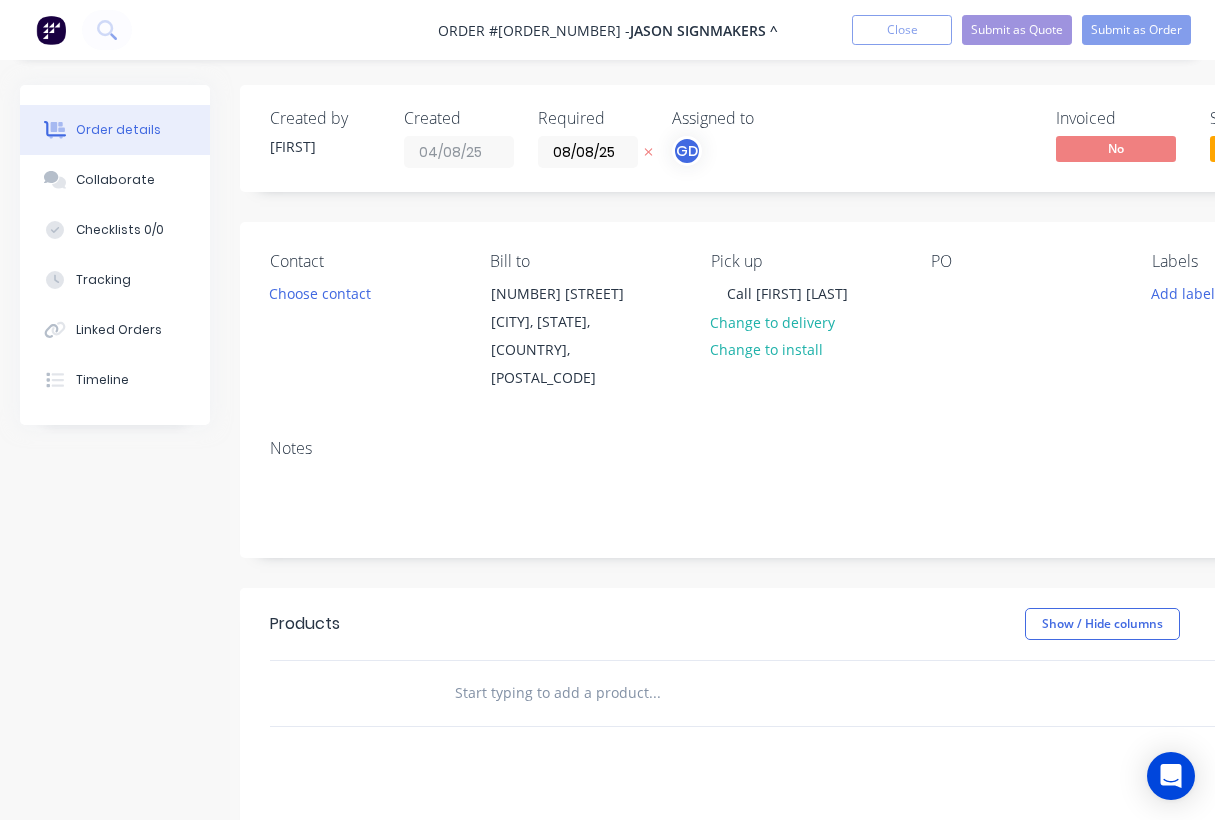 click on "Contact Choose contact Bill to 3/1 MCDOWELL STREET  WELSHPOOL, Western Australia, Australia, 6106 Pick up Call Jenni Stol Change to delivery Change to install PO Labels Add labels" at bounding box center [805, 322] 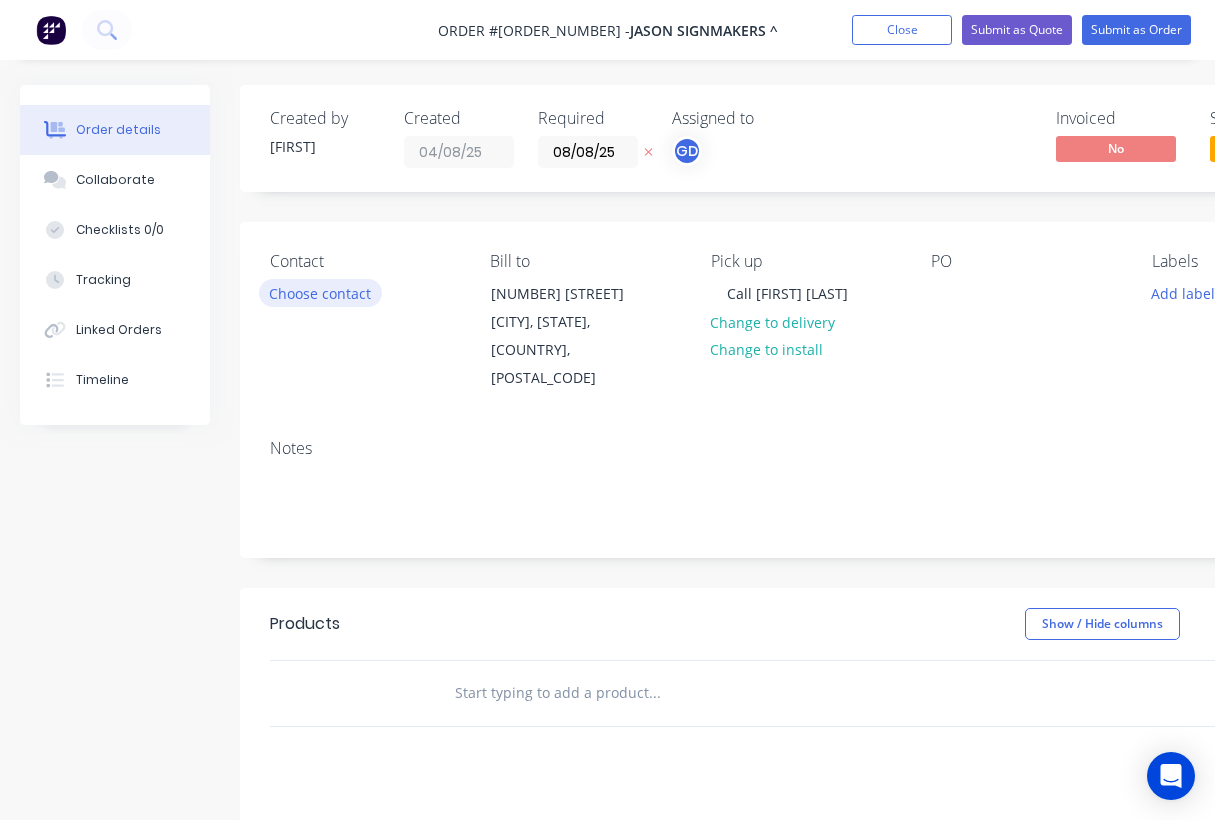 click on "Choose contact" at bounding box center [320, 292] 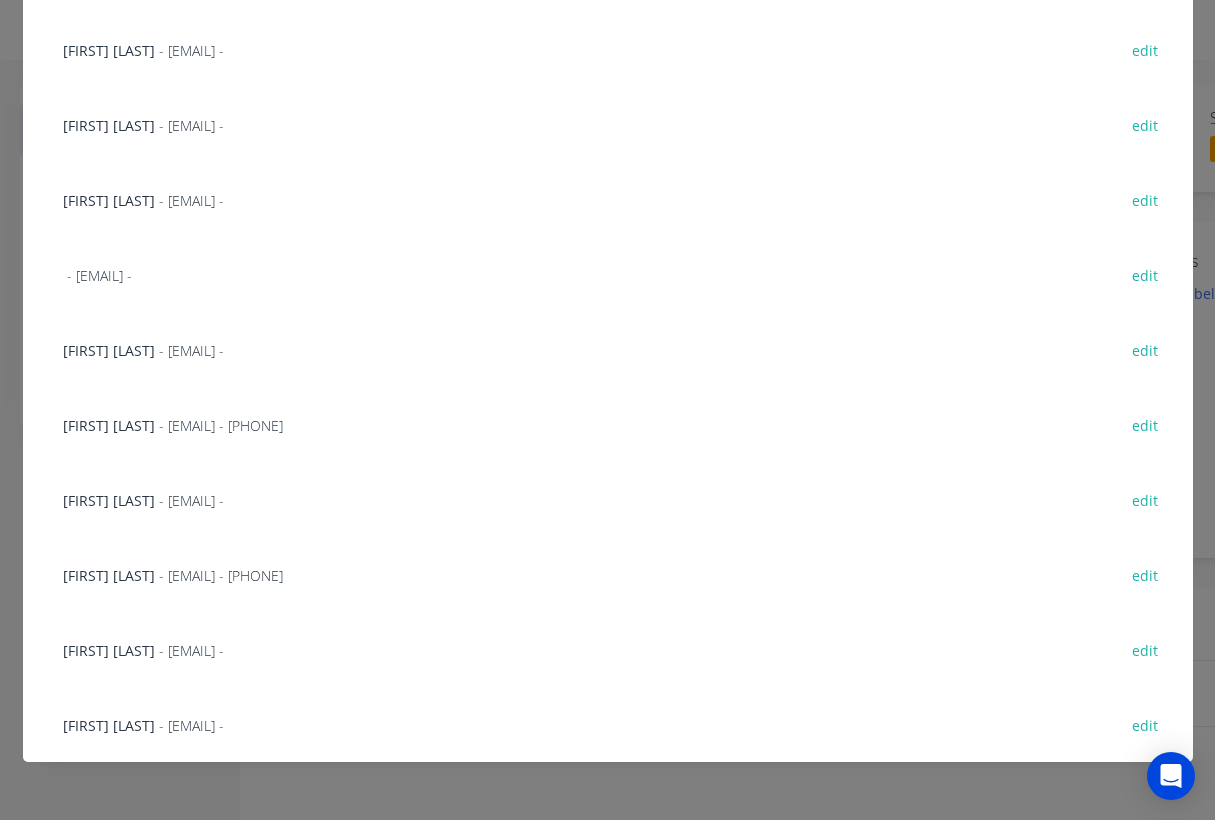 scroll, scrollTop: 208, scrollLeft: 0, axis: vertical 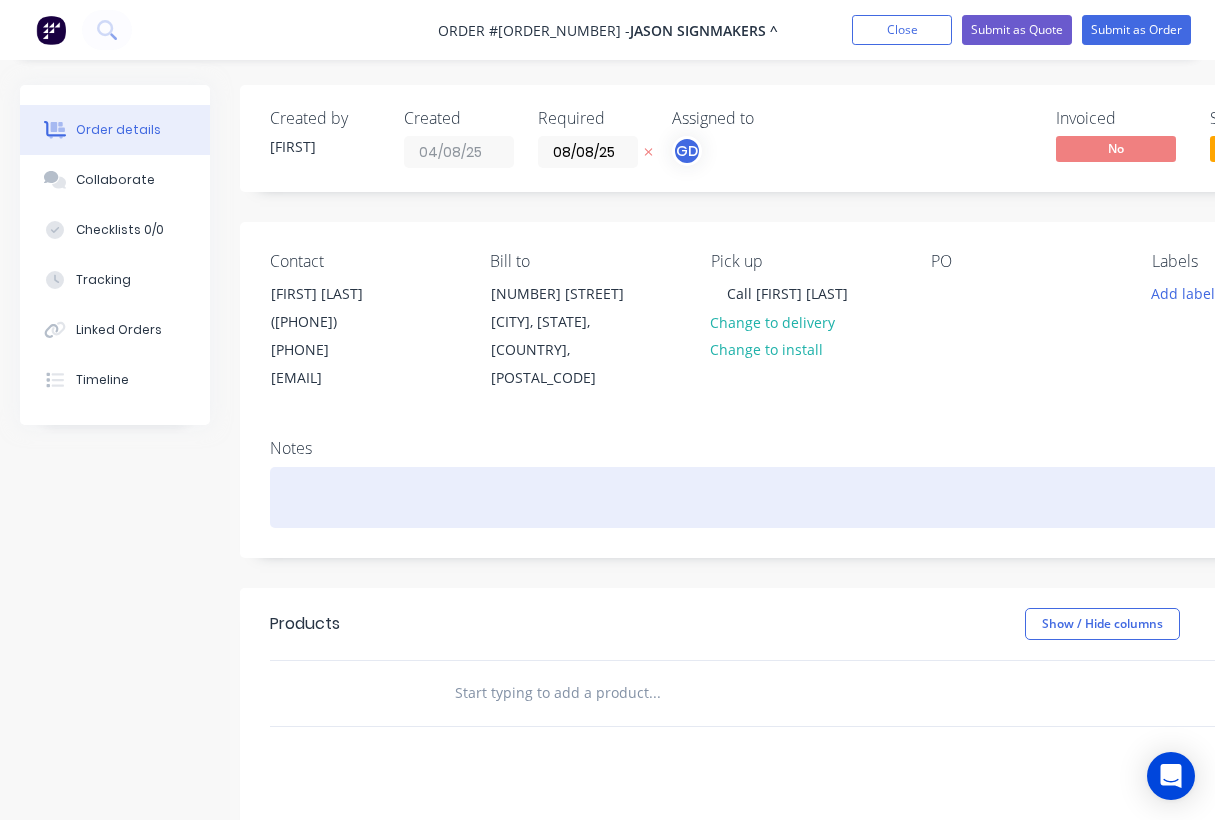 click at bounding box center (805, 497) 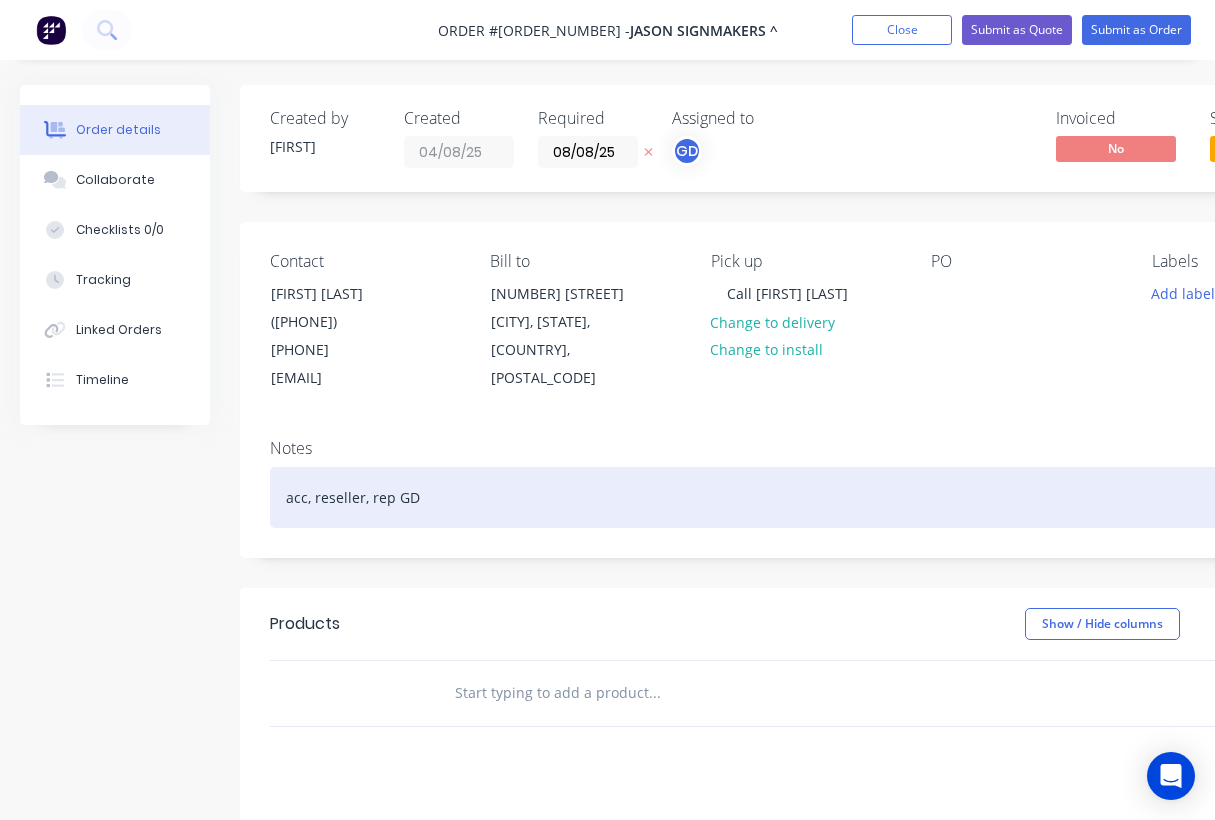 scroll, scrollTop: 0, scrollLeft: 175, axis: horizontal 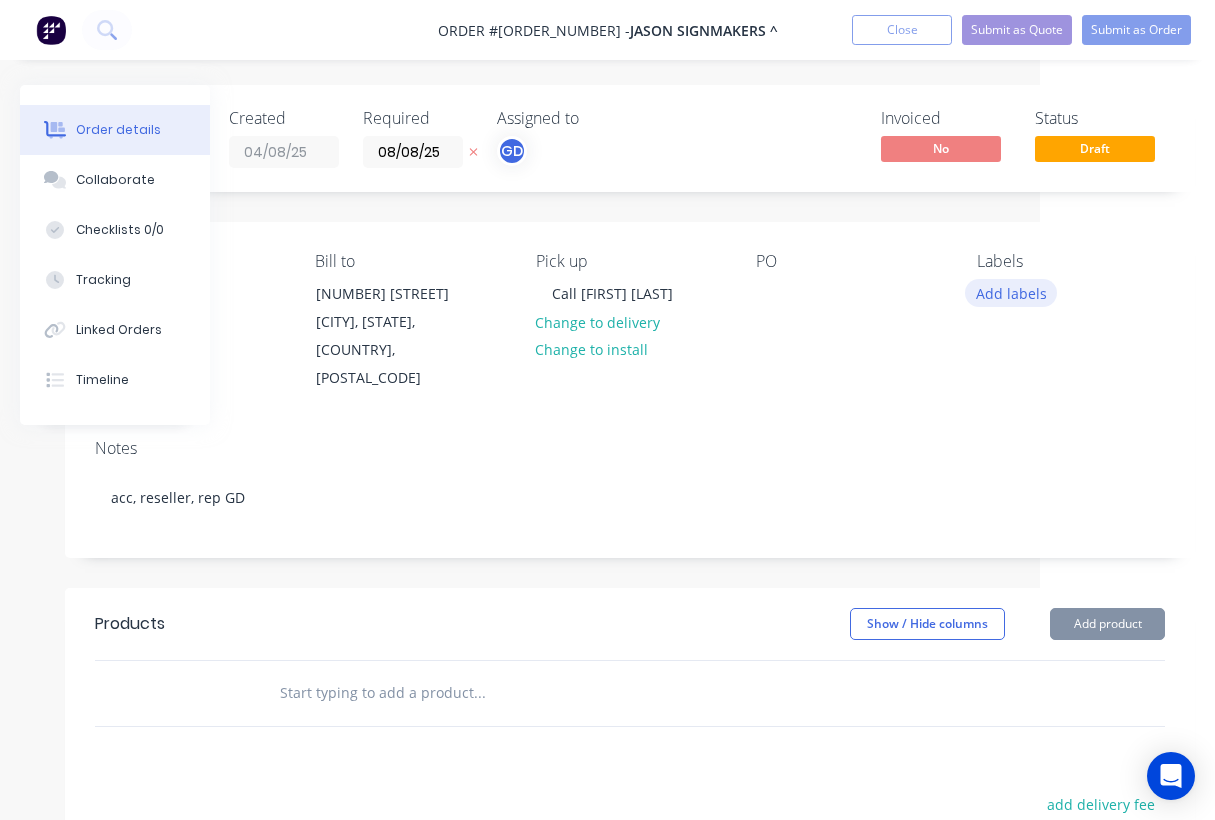 click on "Add labels" at bounding box center [1011, 292] 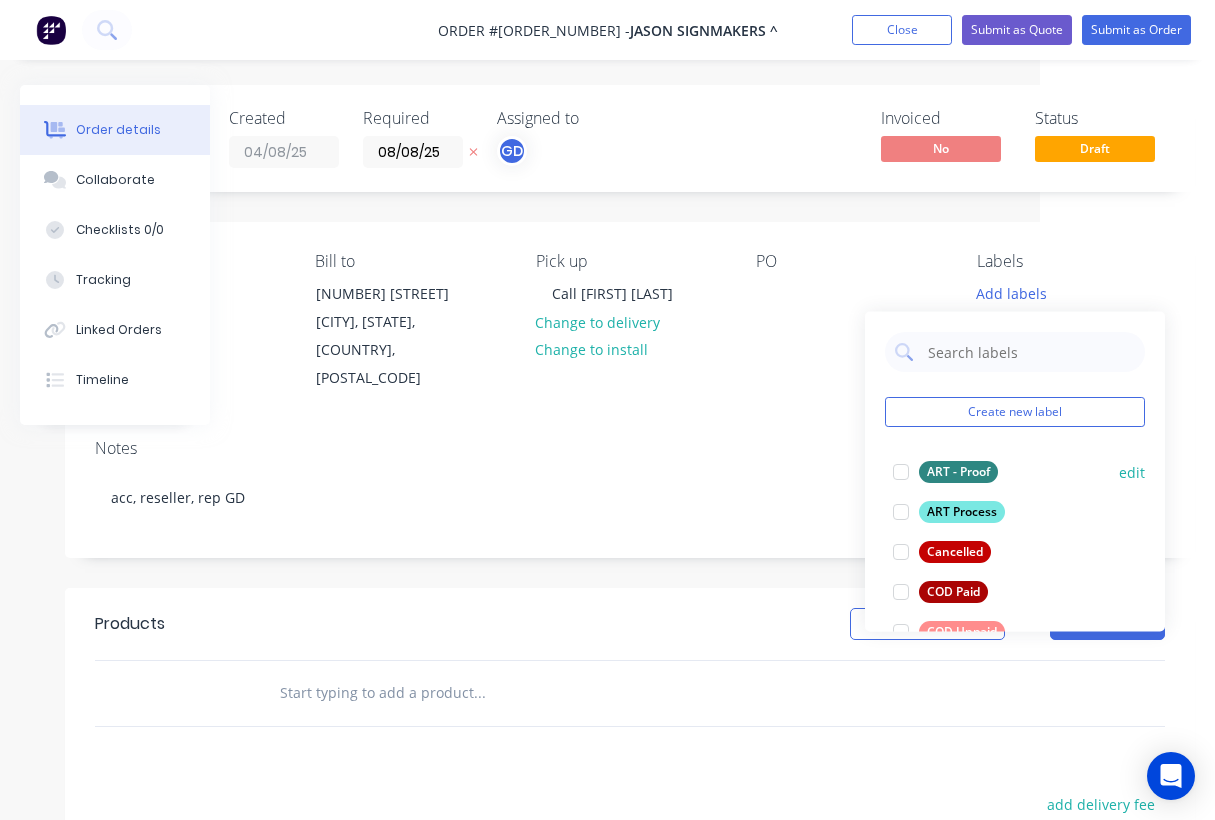 click on "ART - Proof" at bounding box center [958, 472] 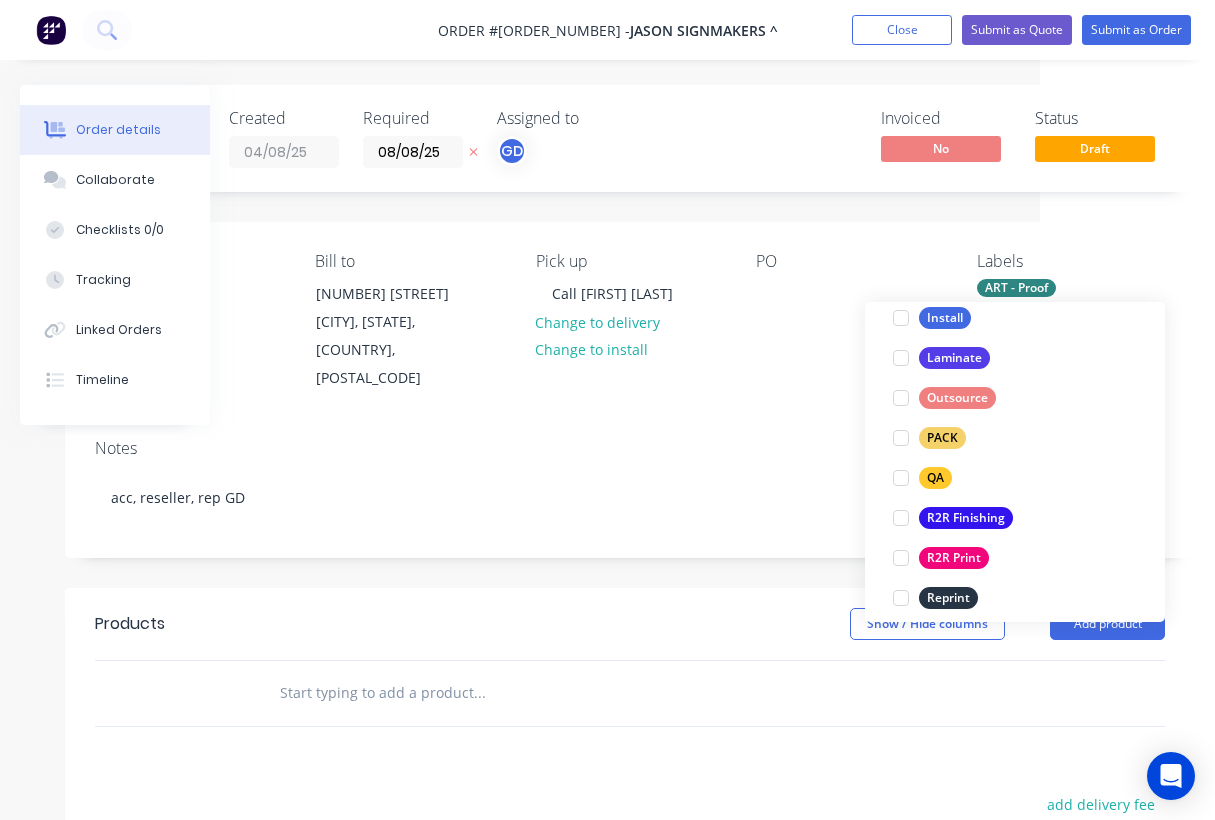 scroll, scrollTop: 677, scrollLeft: 0, axis: vertical 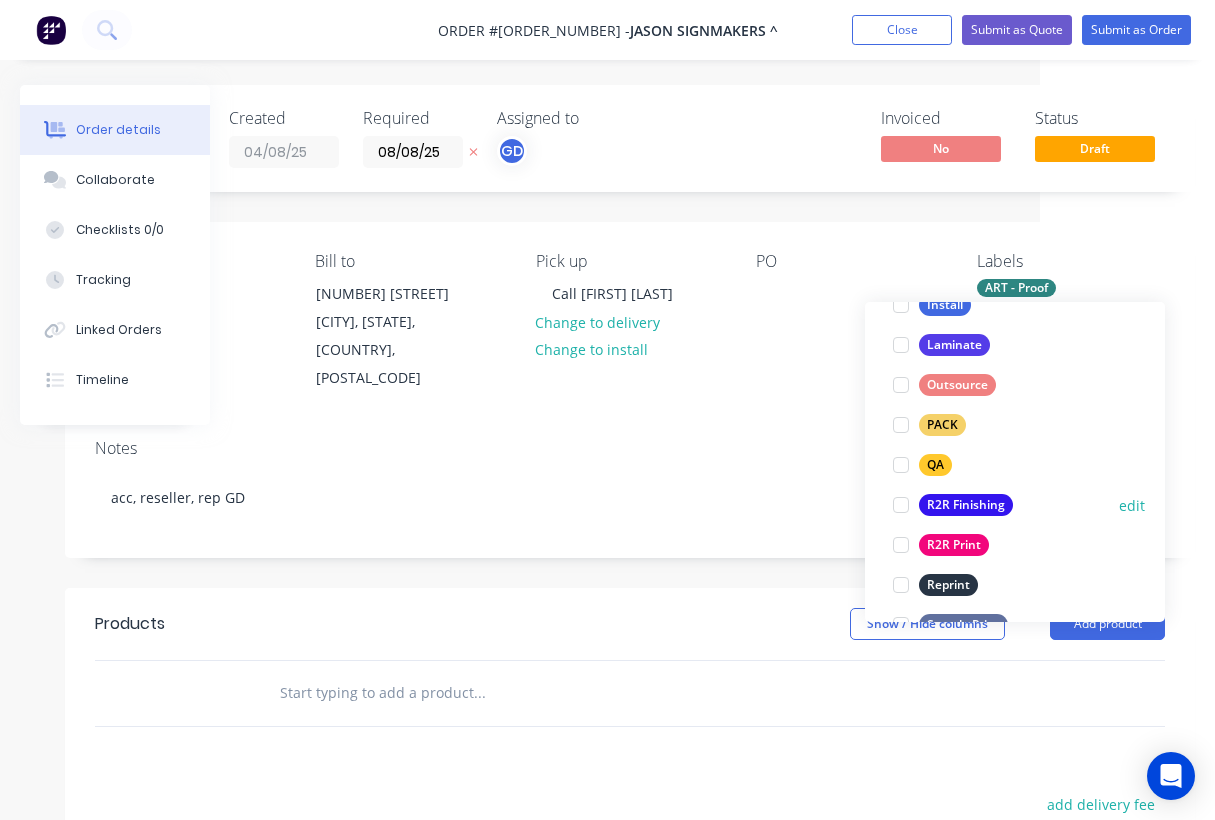 click on "R2R Finishing" at bounding box center (966, 505) 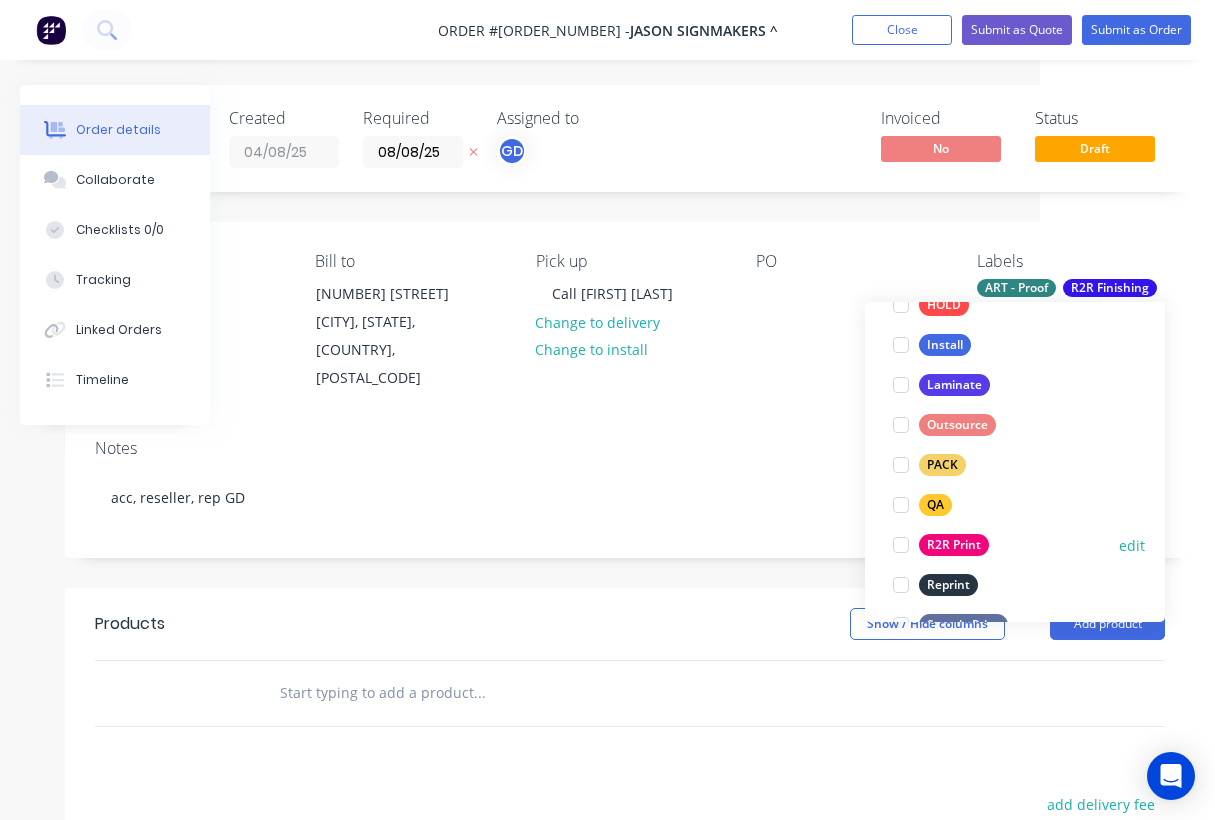 click on "R2R Print" at bounding box center [954, 545] 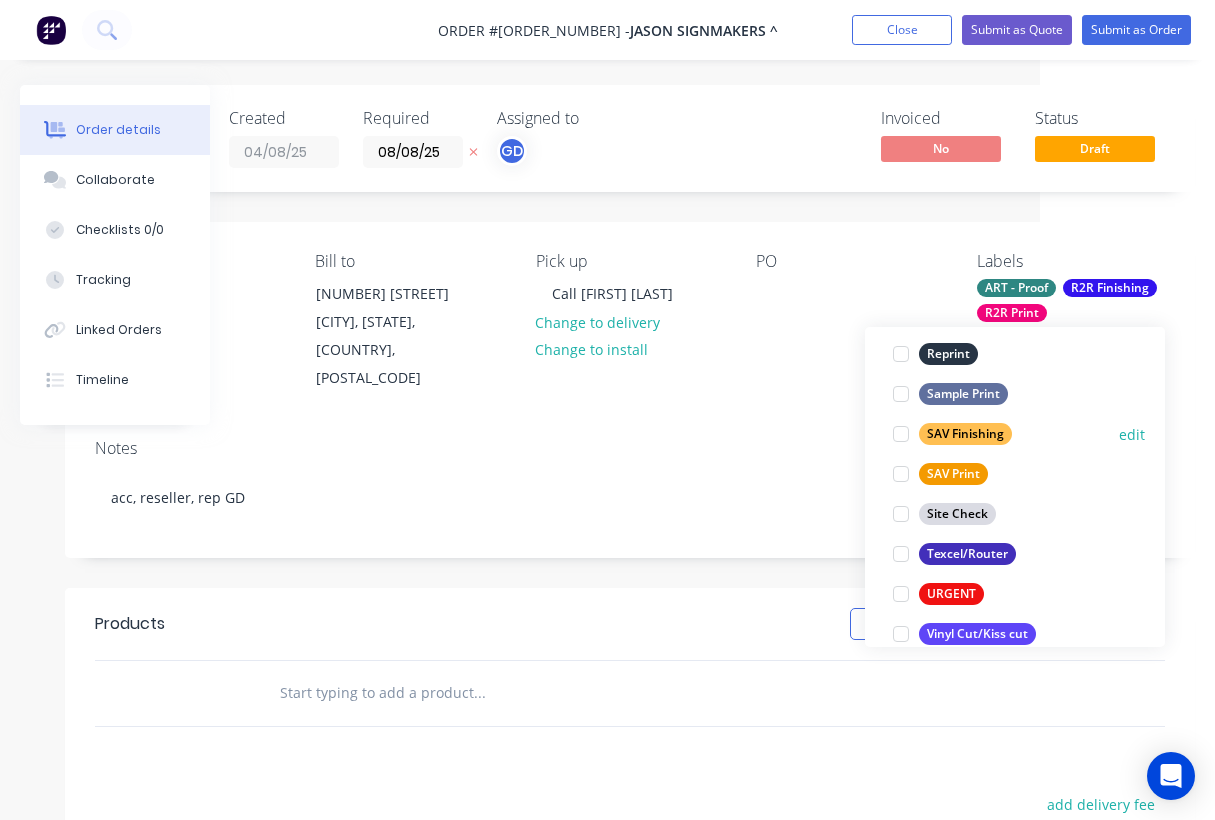 scroll, scrollTop: 936, scrollLeft: 0, axis: vertical 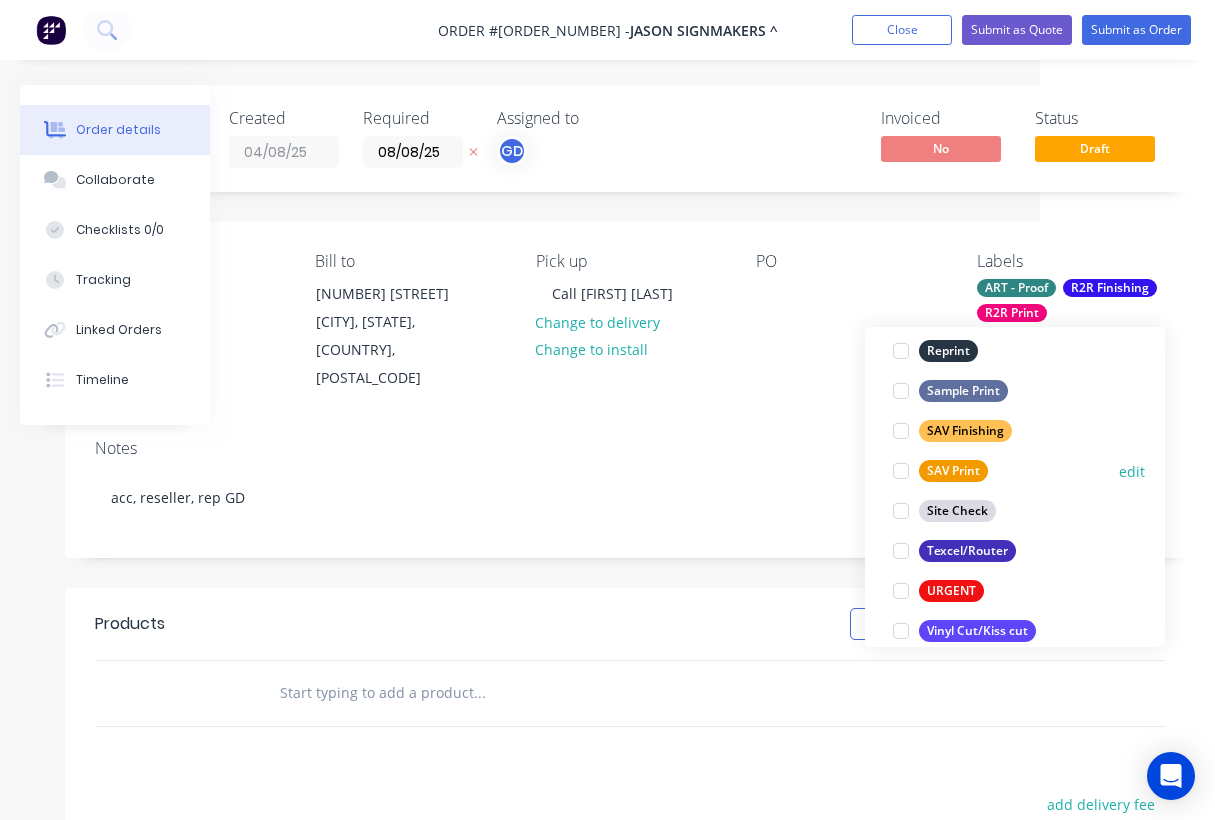 click on "[BUSINESS NAME]" at bounding box center (953, 471) 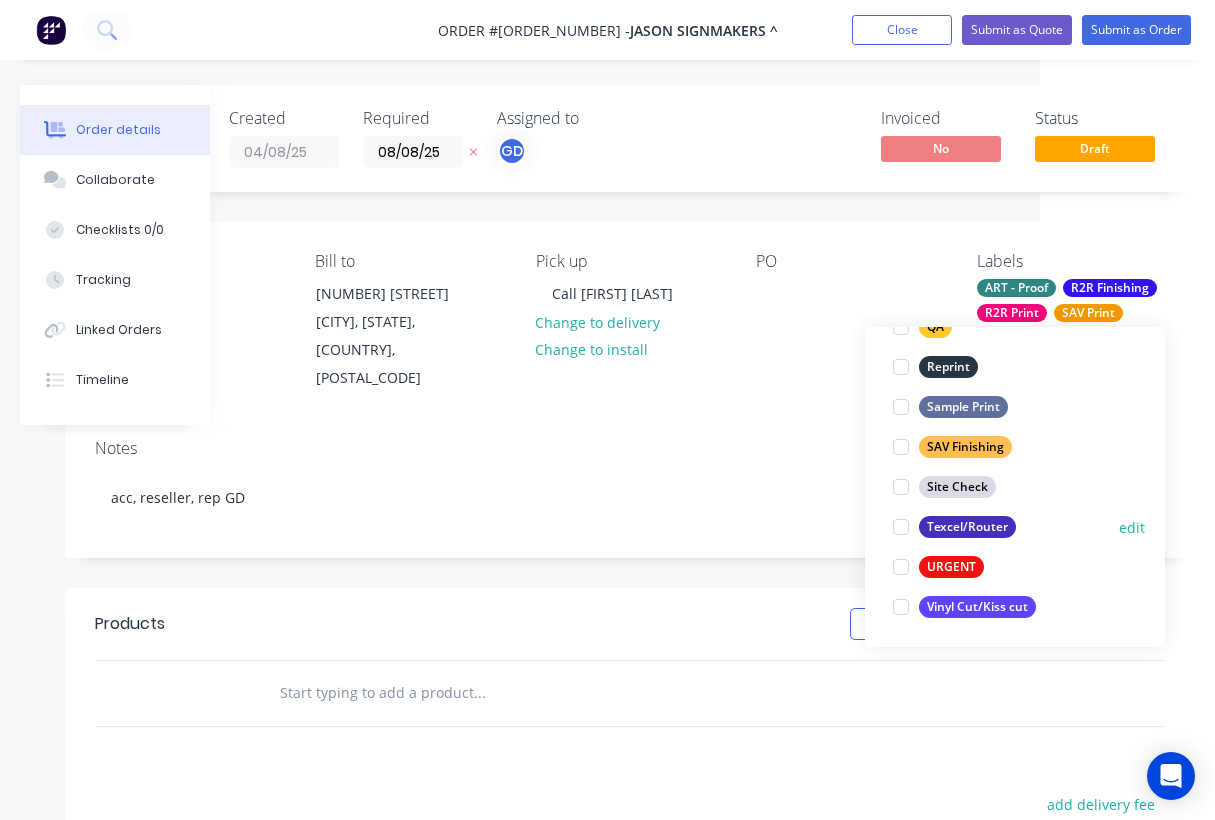 scroll, scrollTop: 960, scrollLeft: 0, axis: vertical 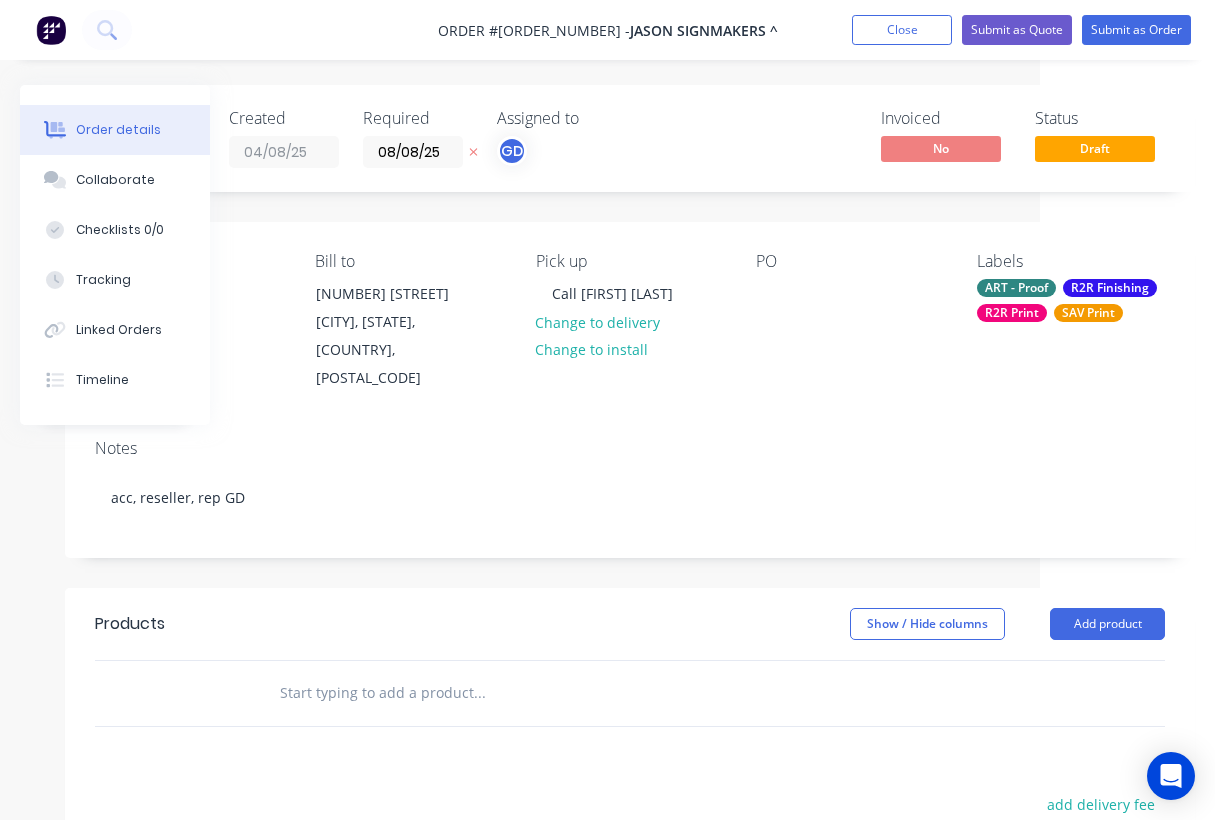 click on "Notes acc, reseller, rep GD" at bounding box center [630, 490] 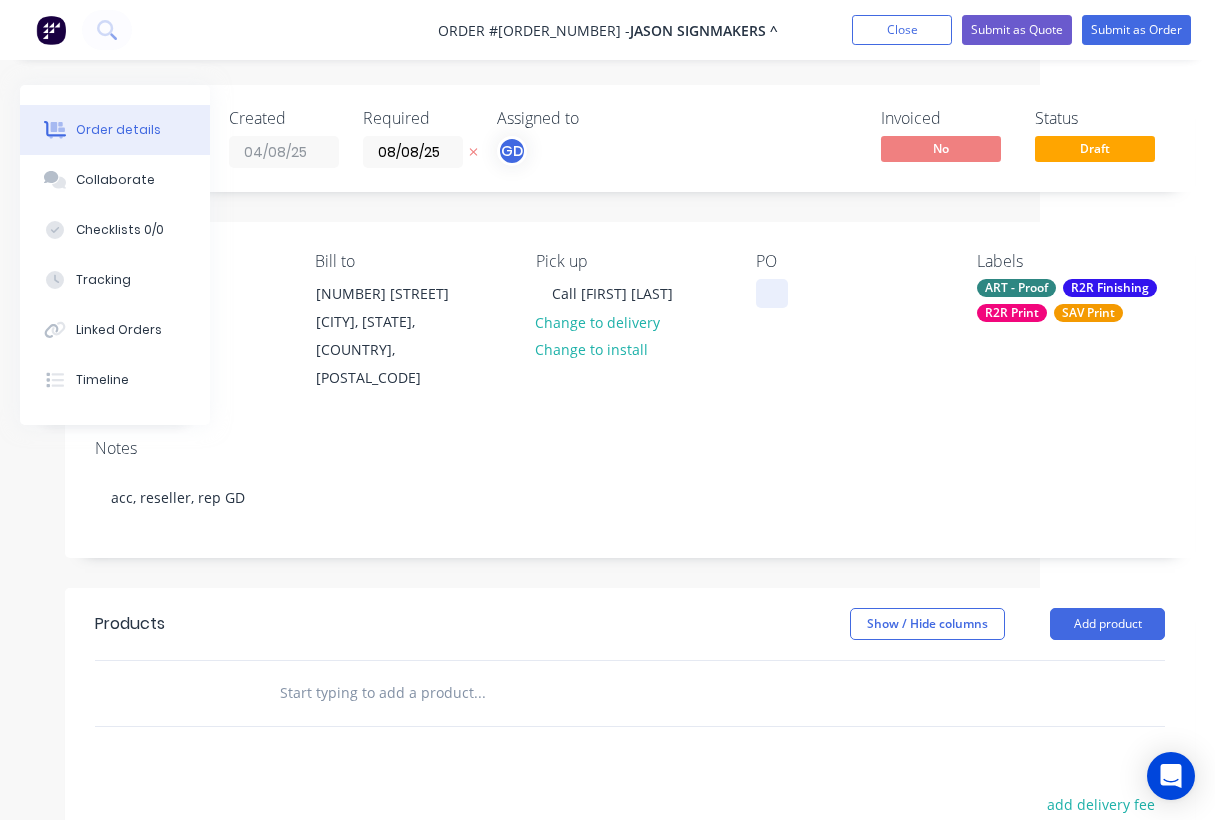 click at bounding box center [772, 293] 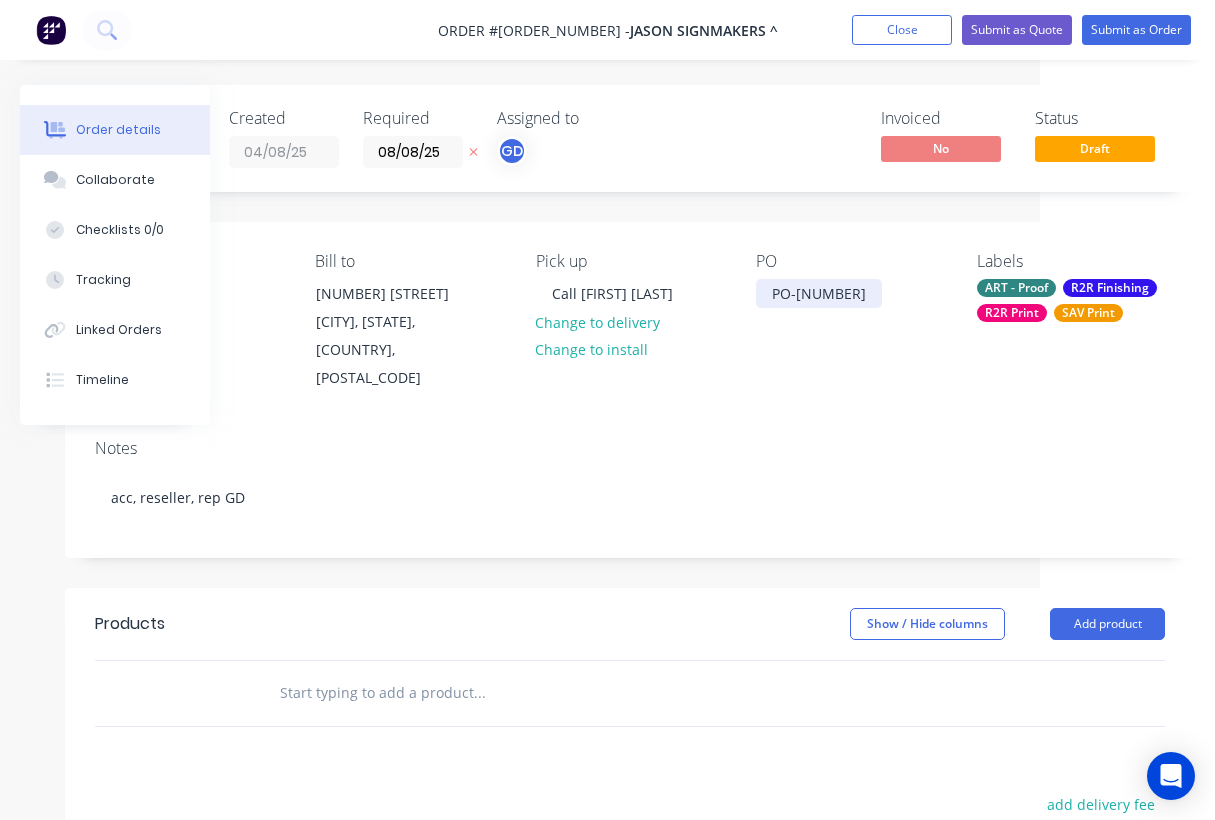 scroll, scrollTop: 0, scrollLeft: 0, axis: both 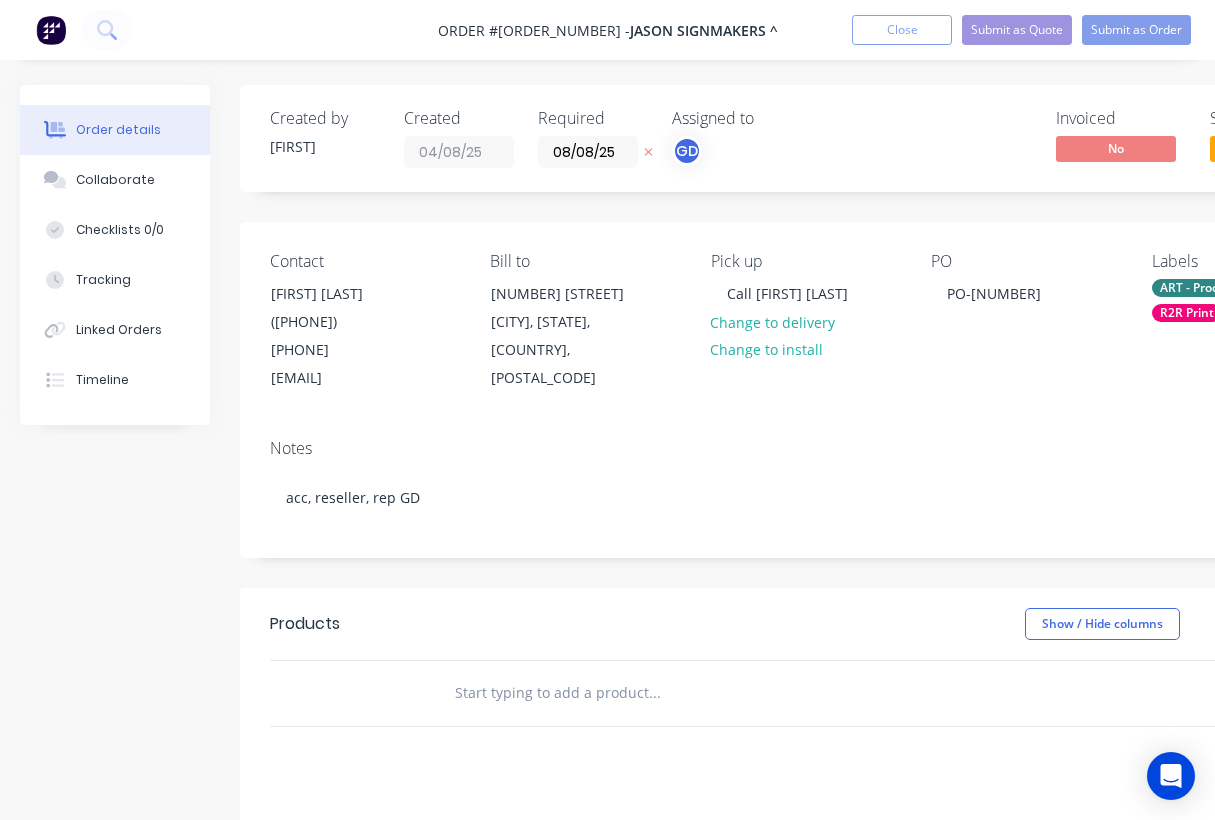 click at bounding box center [654, 693] 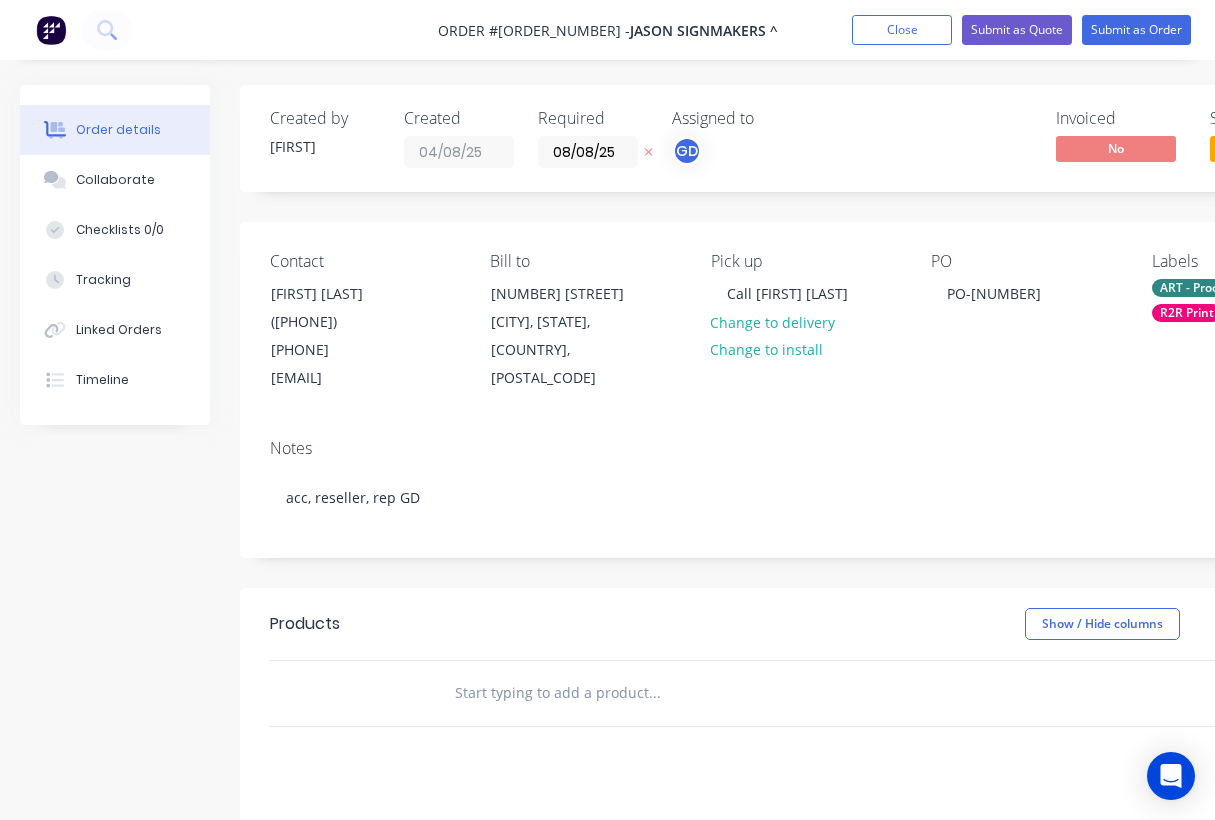 paste on "Print on Alumigraphics grip floor decal." 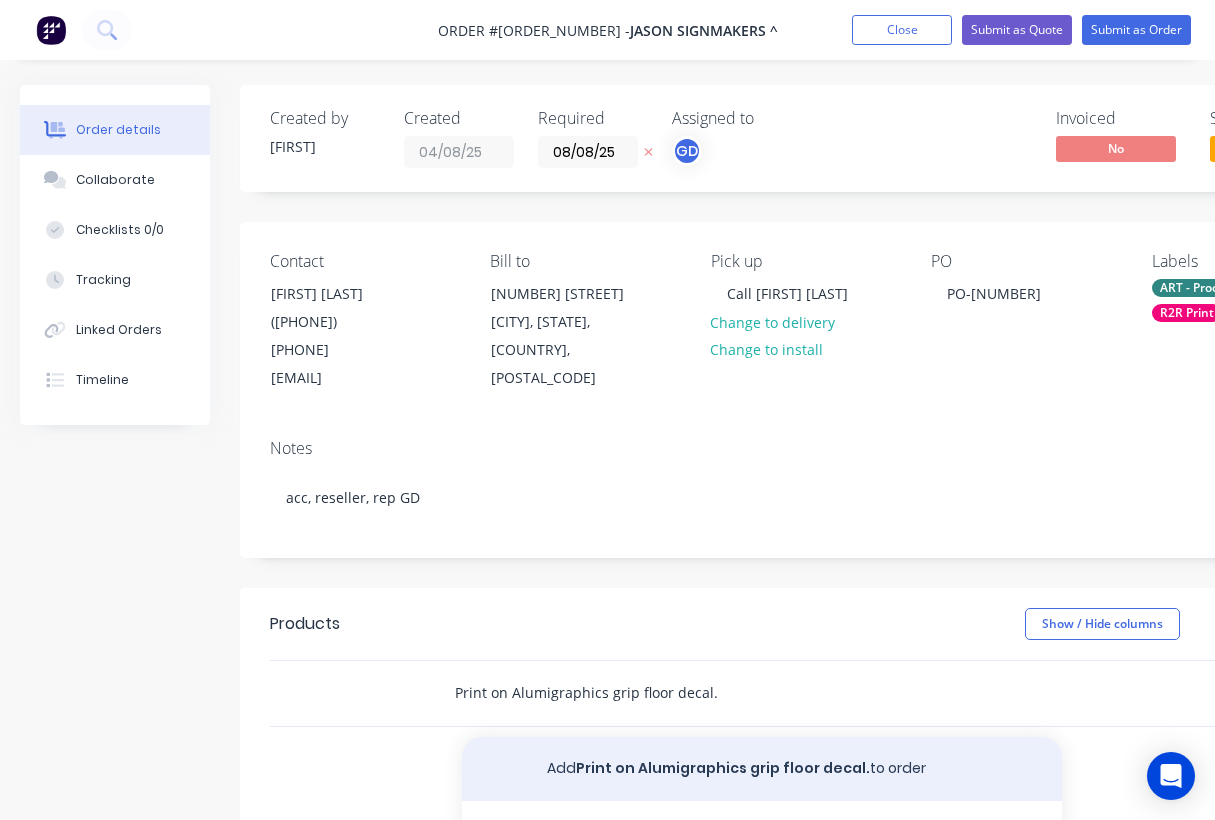 type on "Print on Alumigraphics grip floor decal." 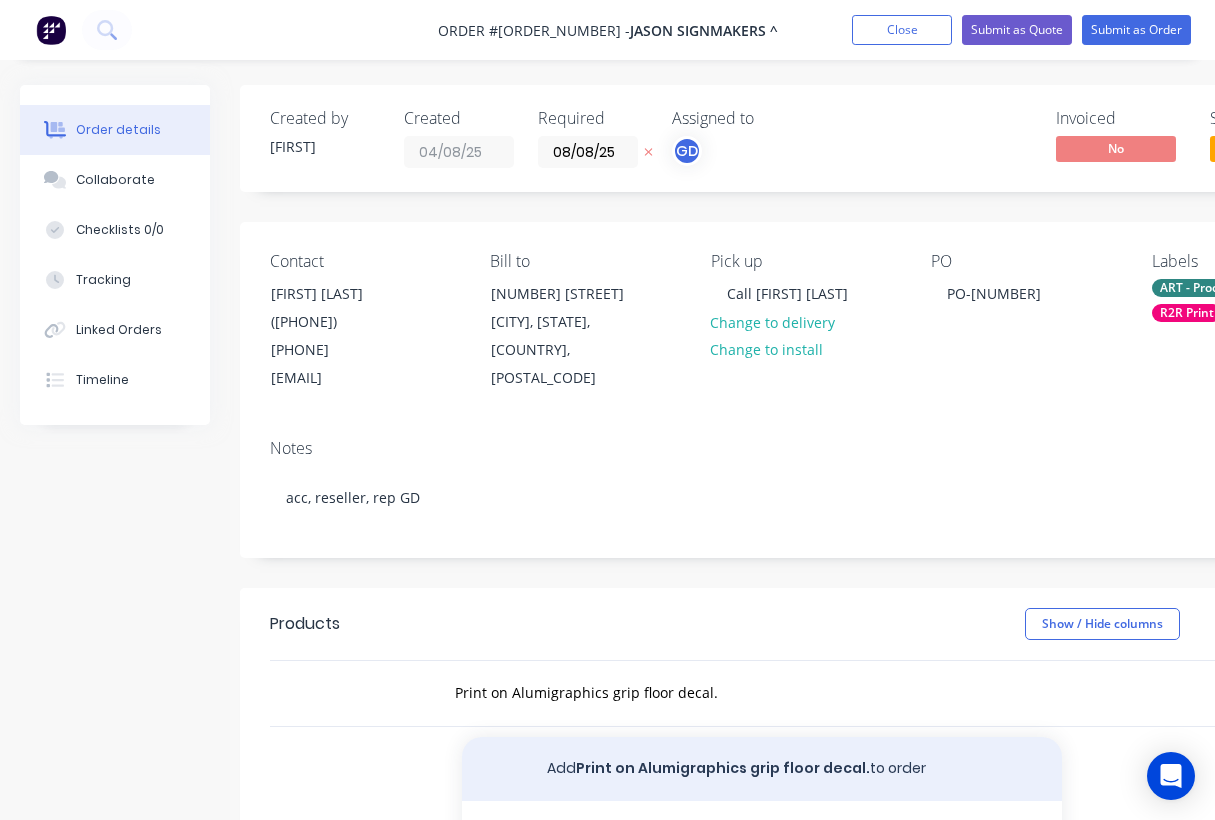 click on "Add  Print on Alumigraphics grip floor decal.  to order" at bounding box center (762, 769) 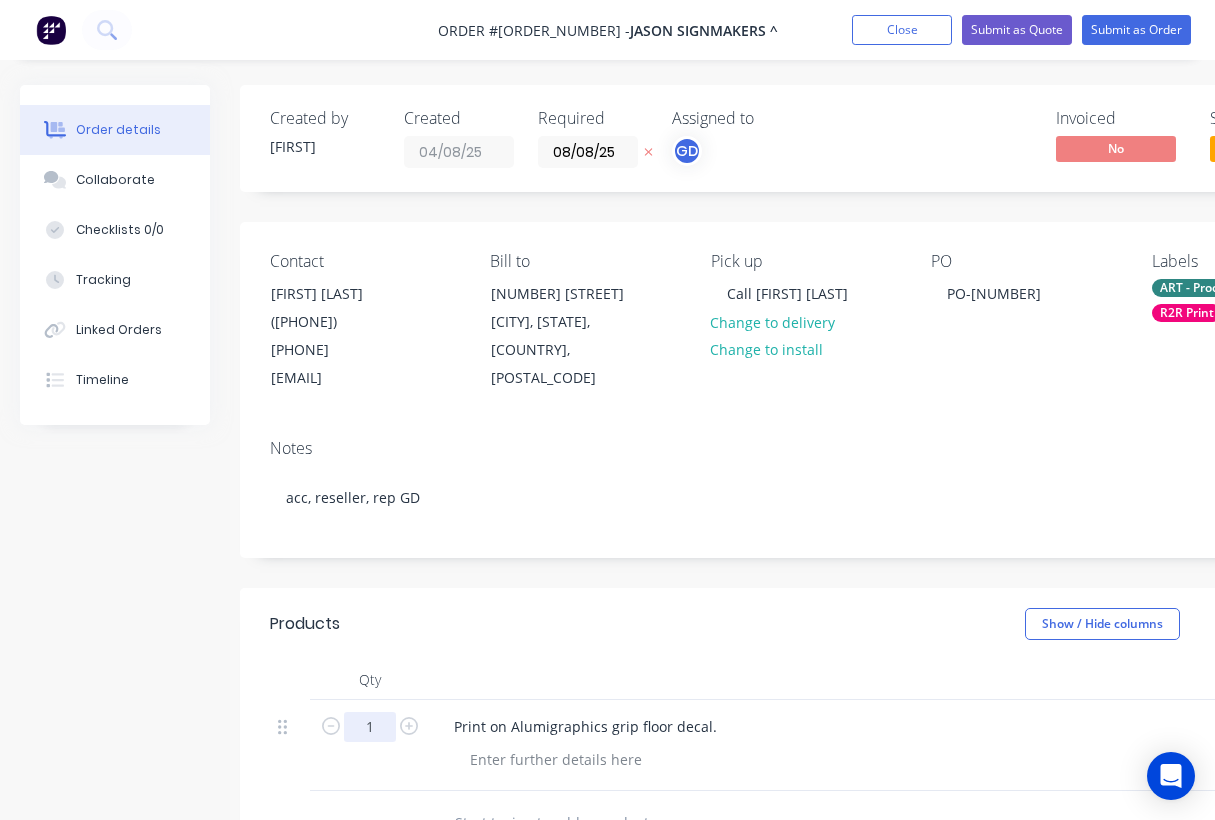 click on "1" at bounding box center [370, 727] 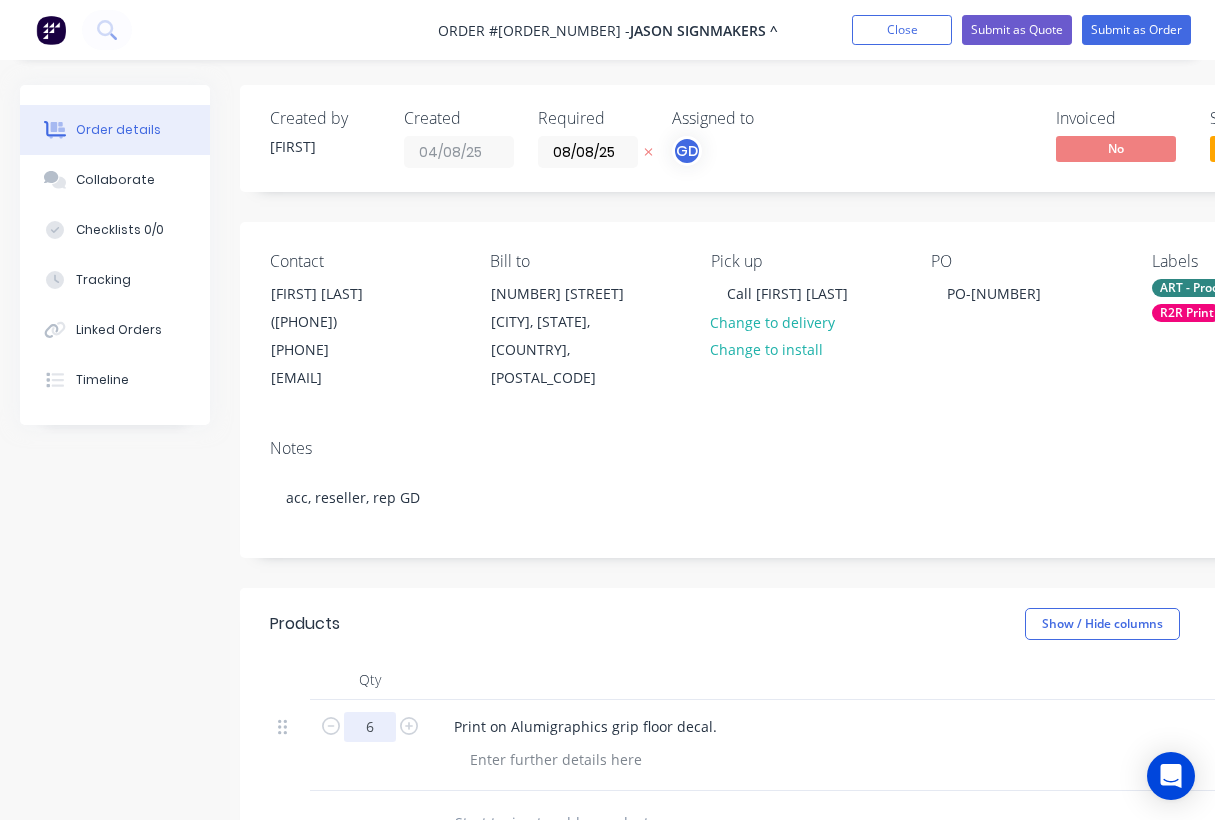type on "6" 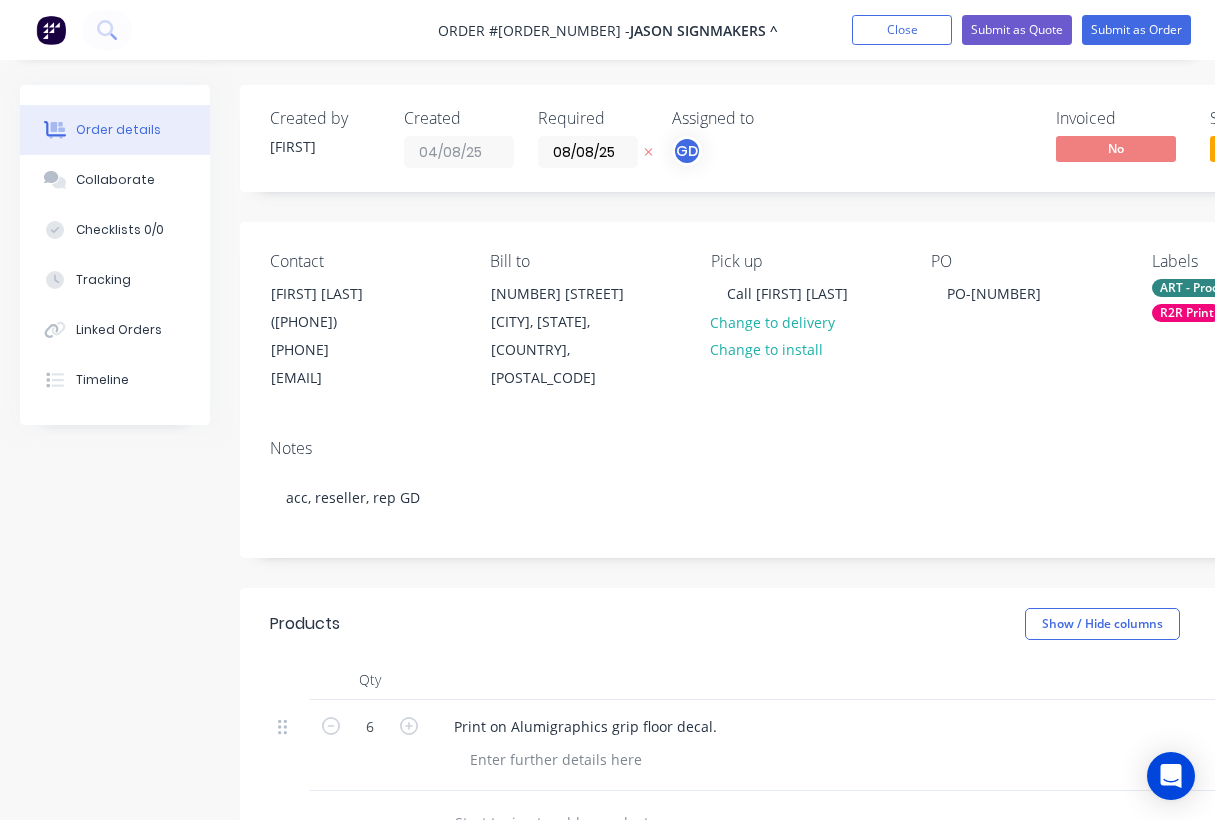 click on "Products Show / Hide columns Add product" at bounding box center (805, 624) 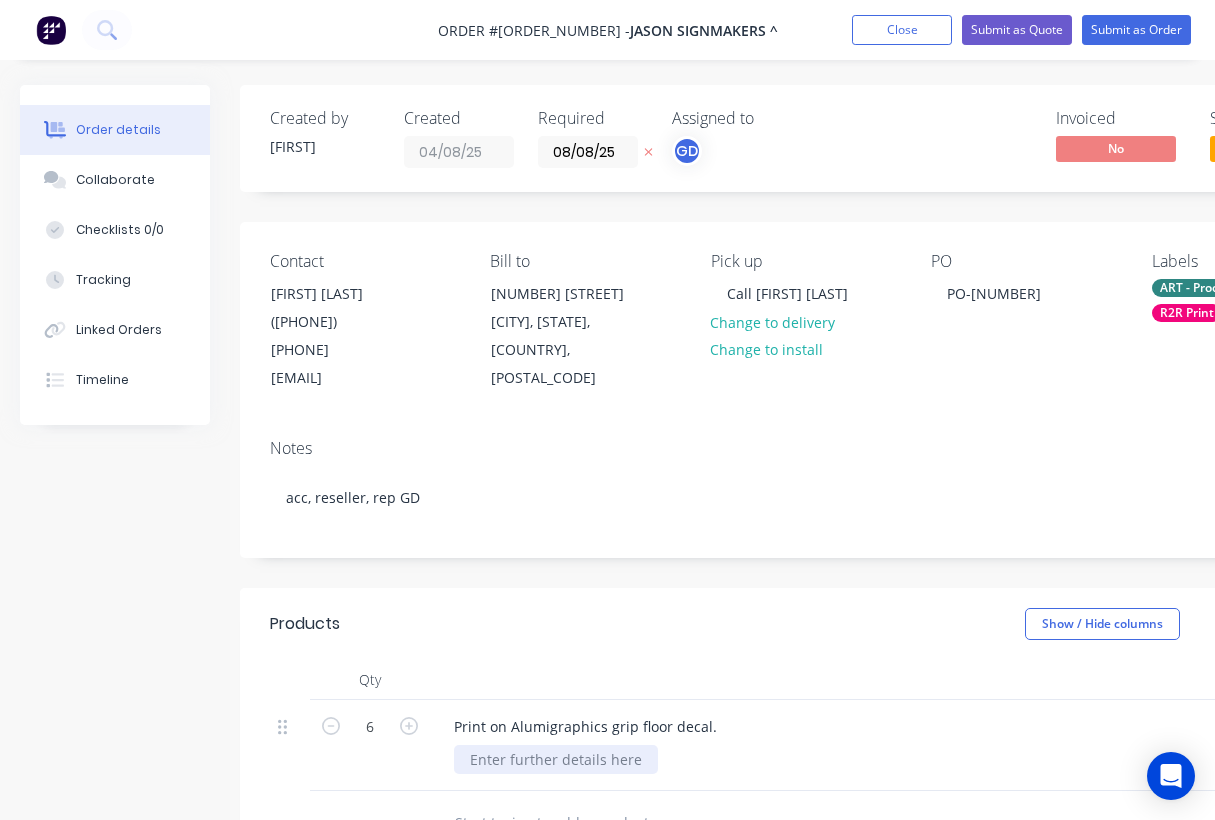paste 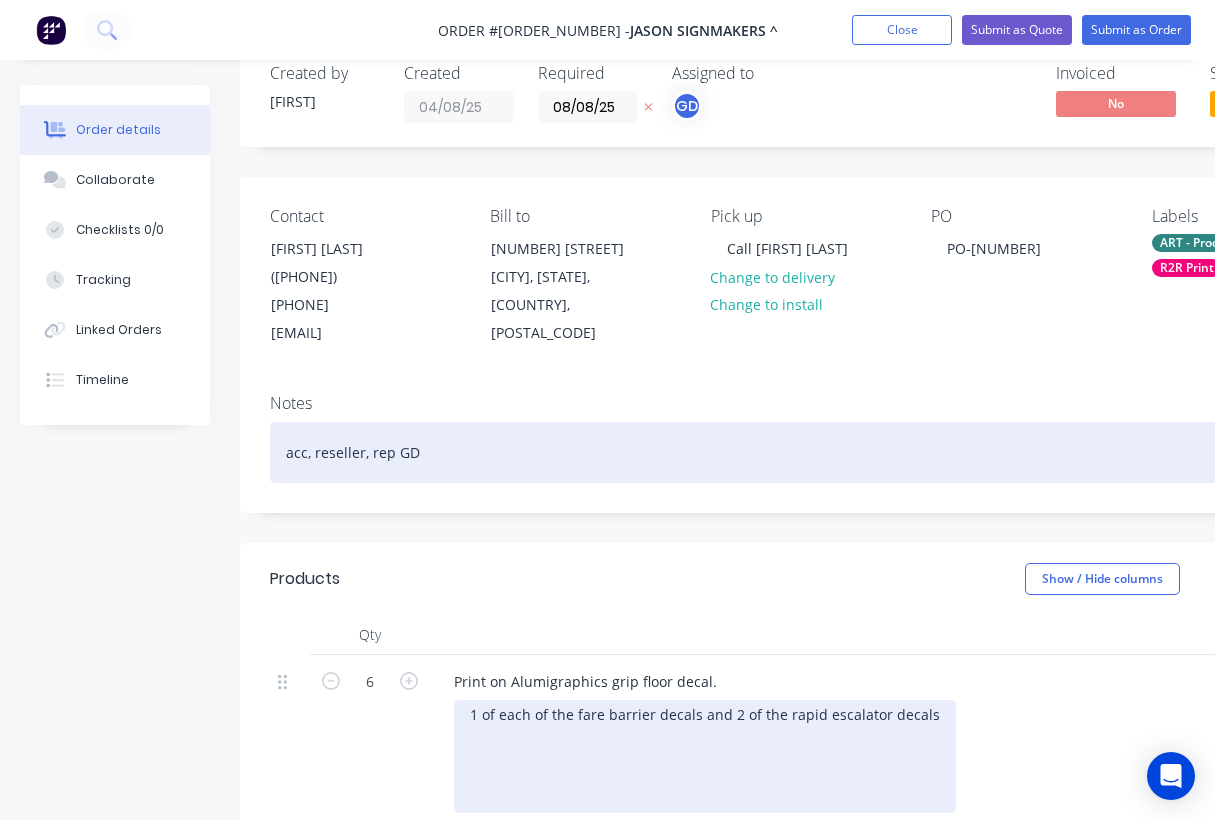 scroll, scrollTop: 53, scrollLeft: 0, axis: vertical 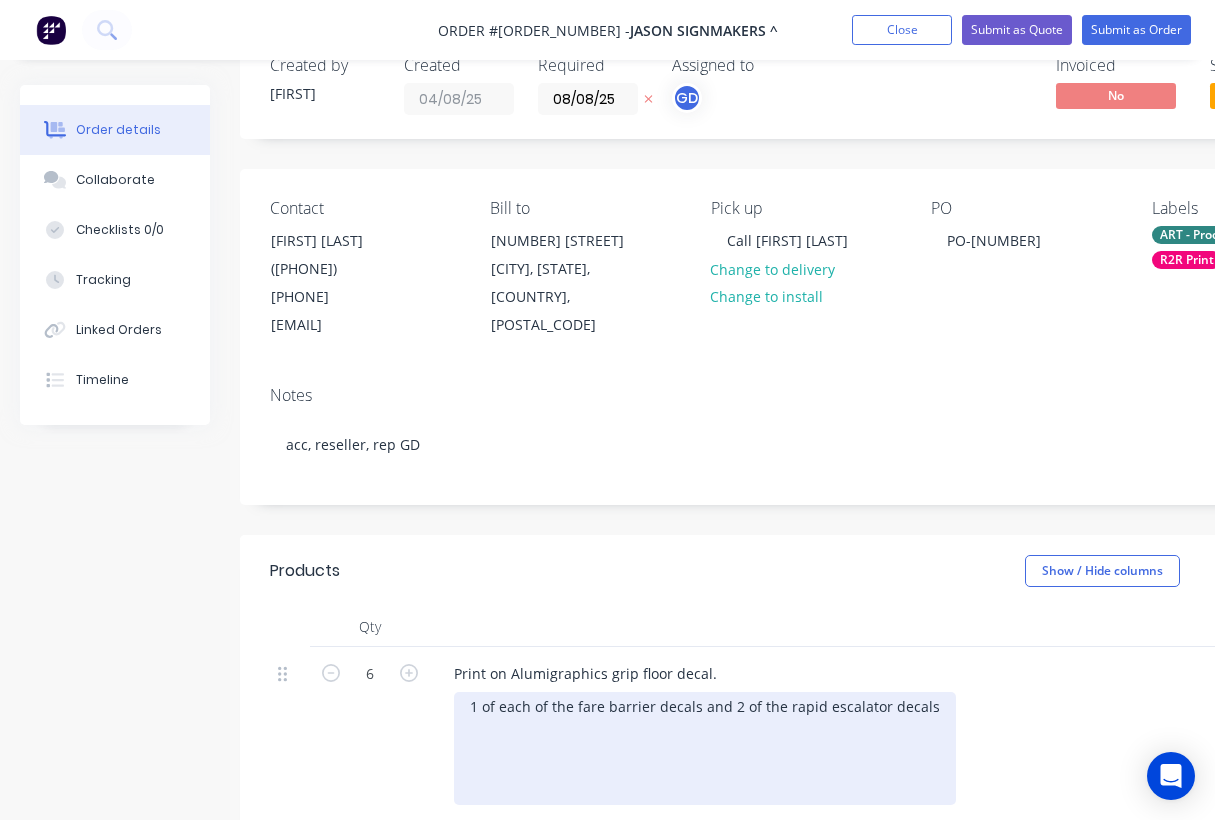 click on "1 of each of the fare barrier decals and 2 of the rapid escalator decals" at bounding box center [705, 748] 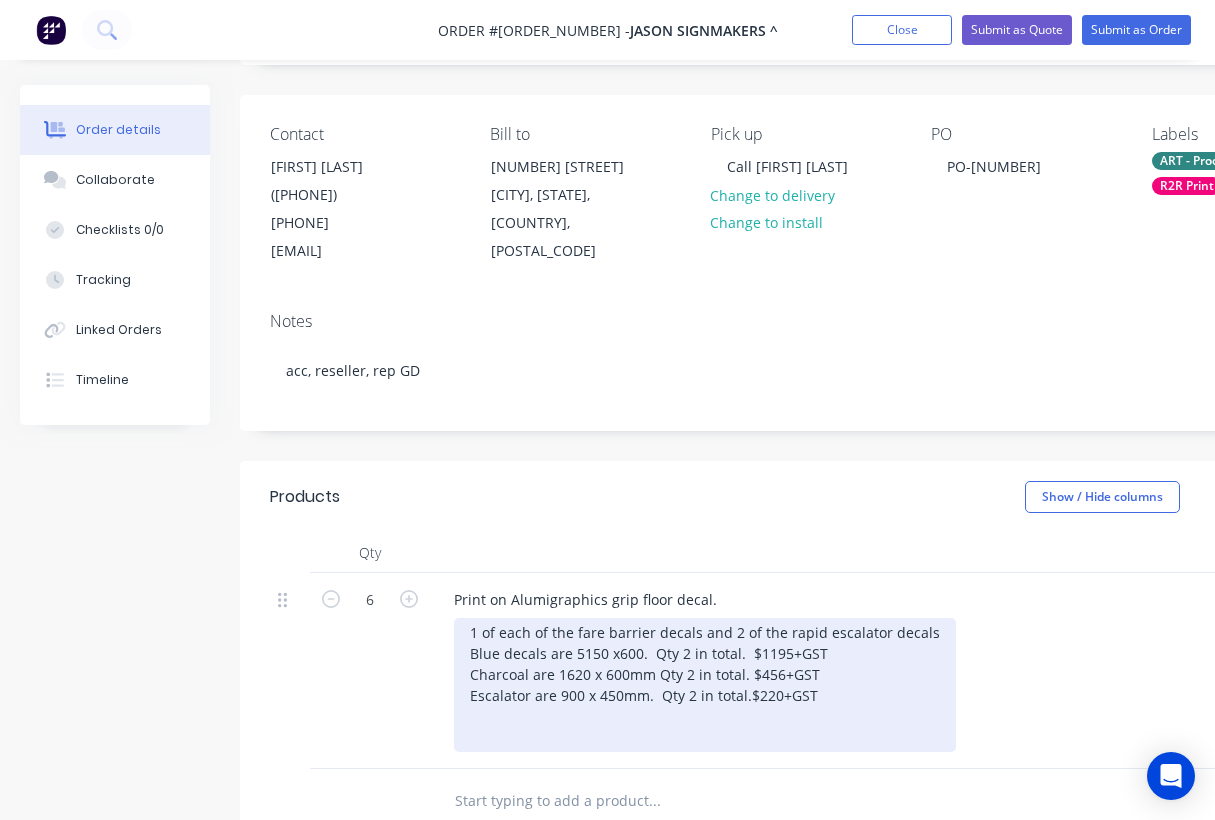 scroll, scrollTop: 141, scrollLeft: 0, axis: vertical 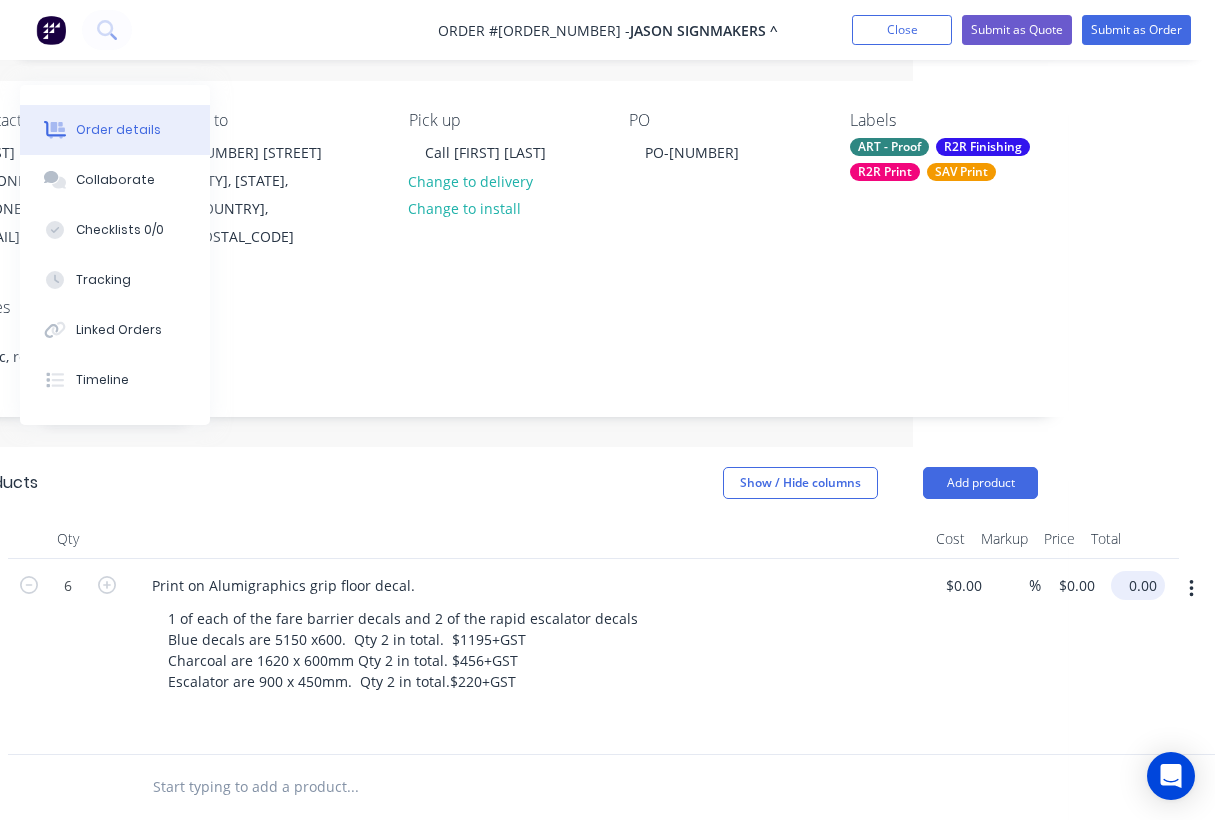 click on "0.00" at bounding box center (1142, 585) 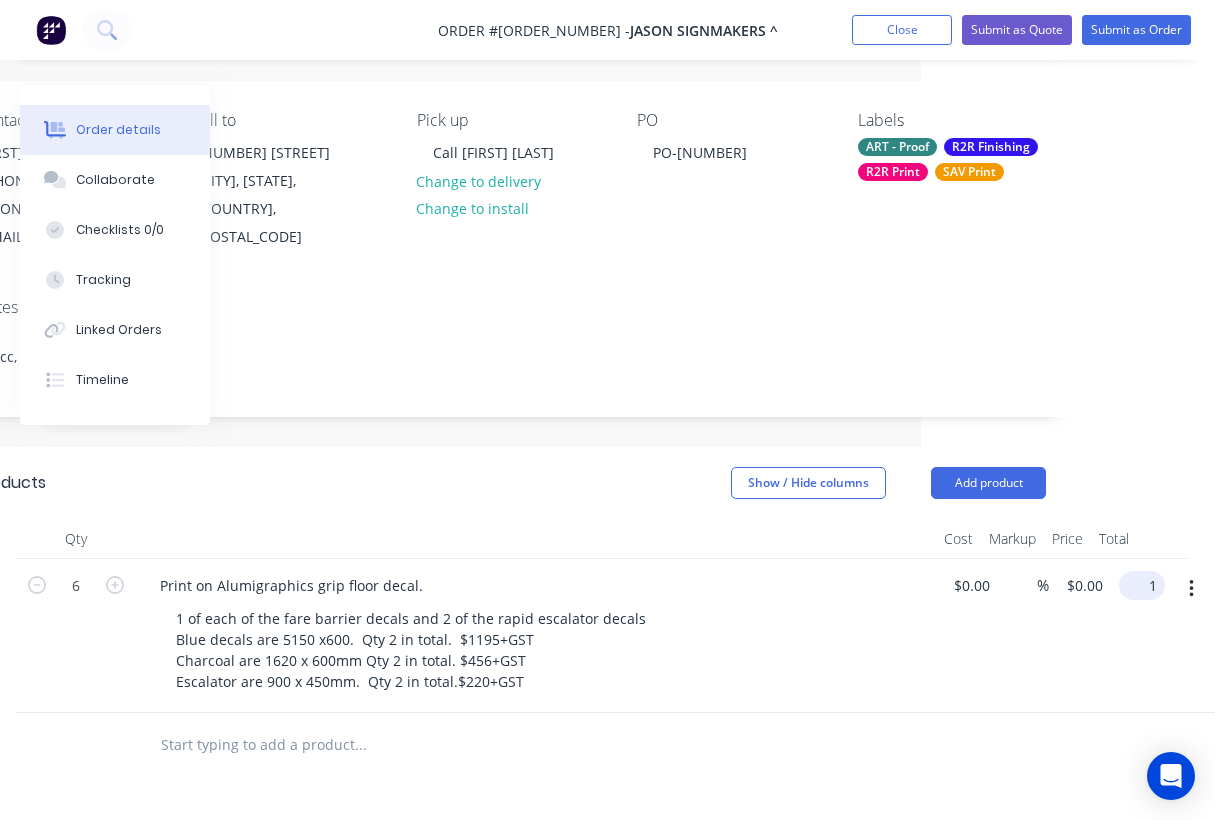 scroll, scrollTop: 141, scrollLeft: 279, axis: both 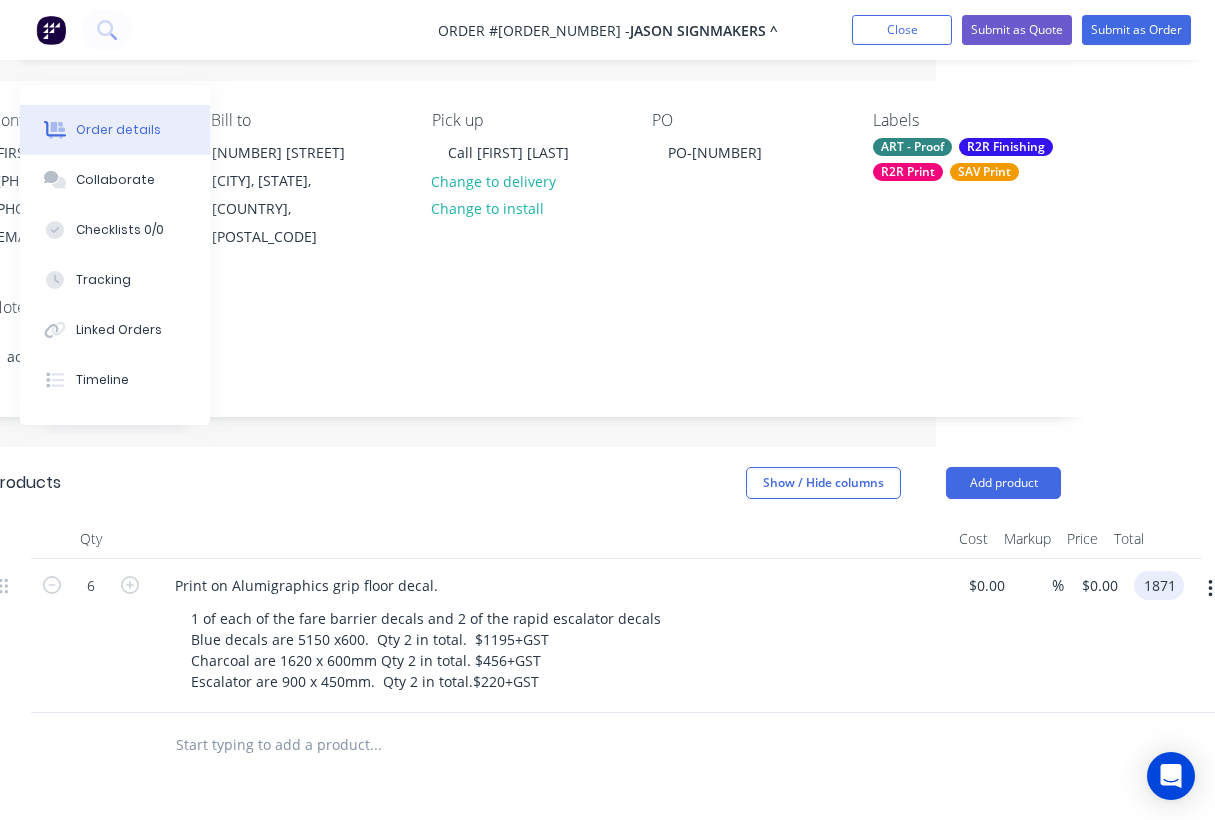 type on "$1,871.00" 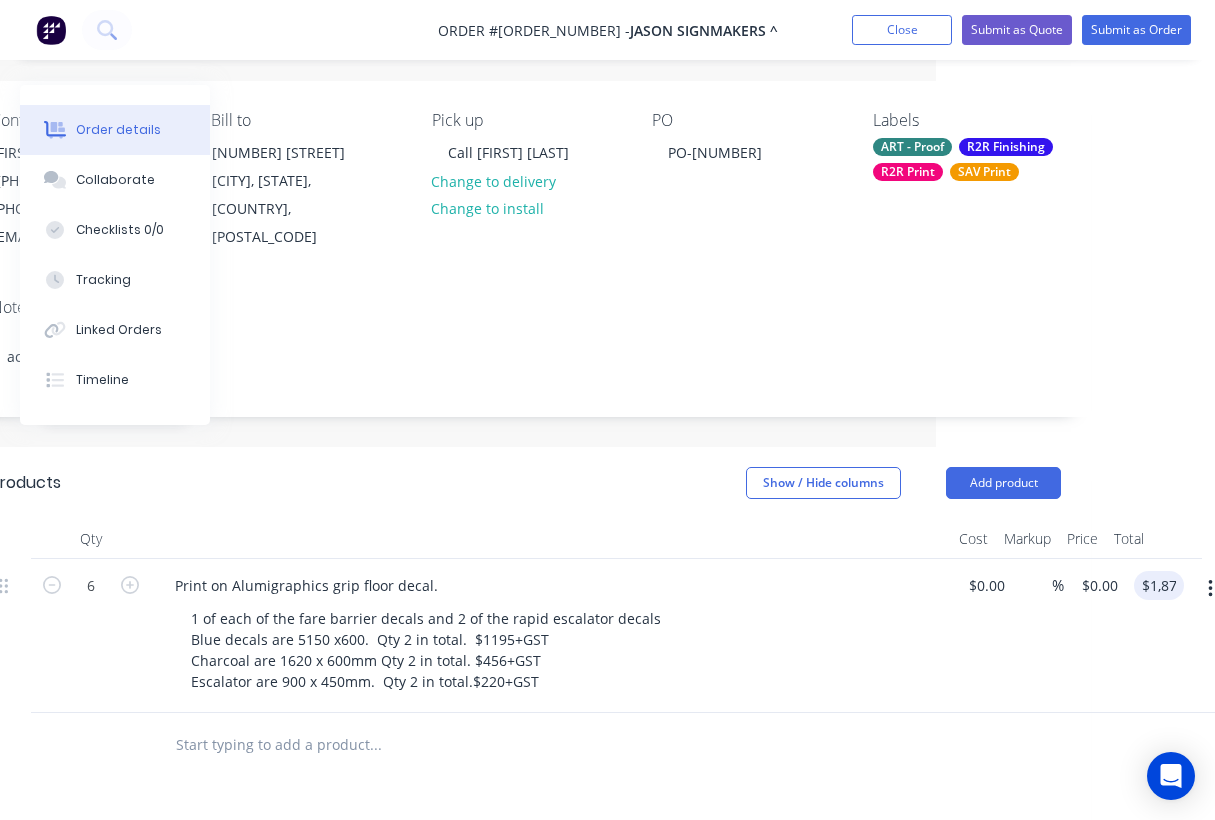 type on "$311.8333" 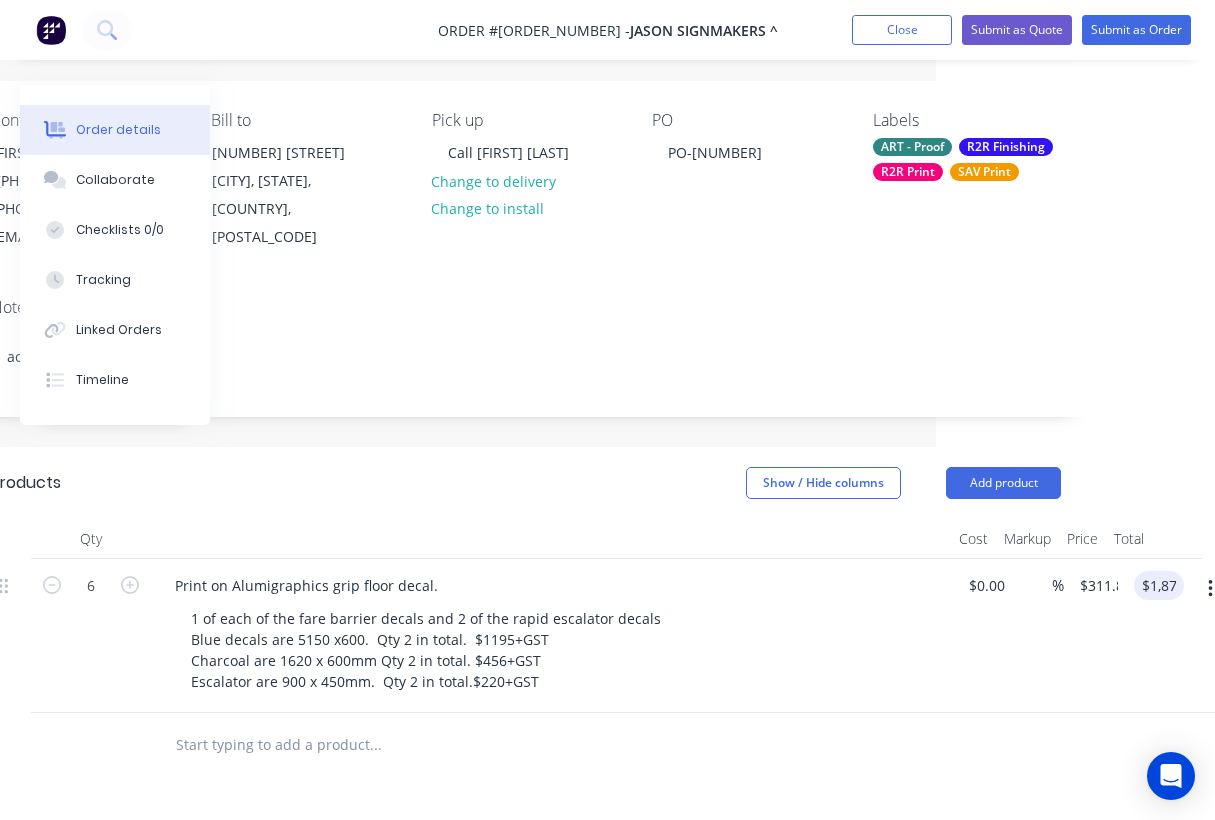 click on "1 of each of the fare barrier decals and 2 of the rapid escalator decals
Blue decals are 5150 x600.  Qty 2 in total.  $1195+GST
Charcoal are 1620 x 600mm Qty 2 in total. $456+GST
Escalator are 900 x 450mm.  Qty 2 in total.$220+GST" at bounding box center (559, 650) 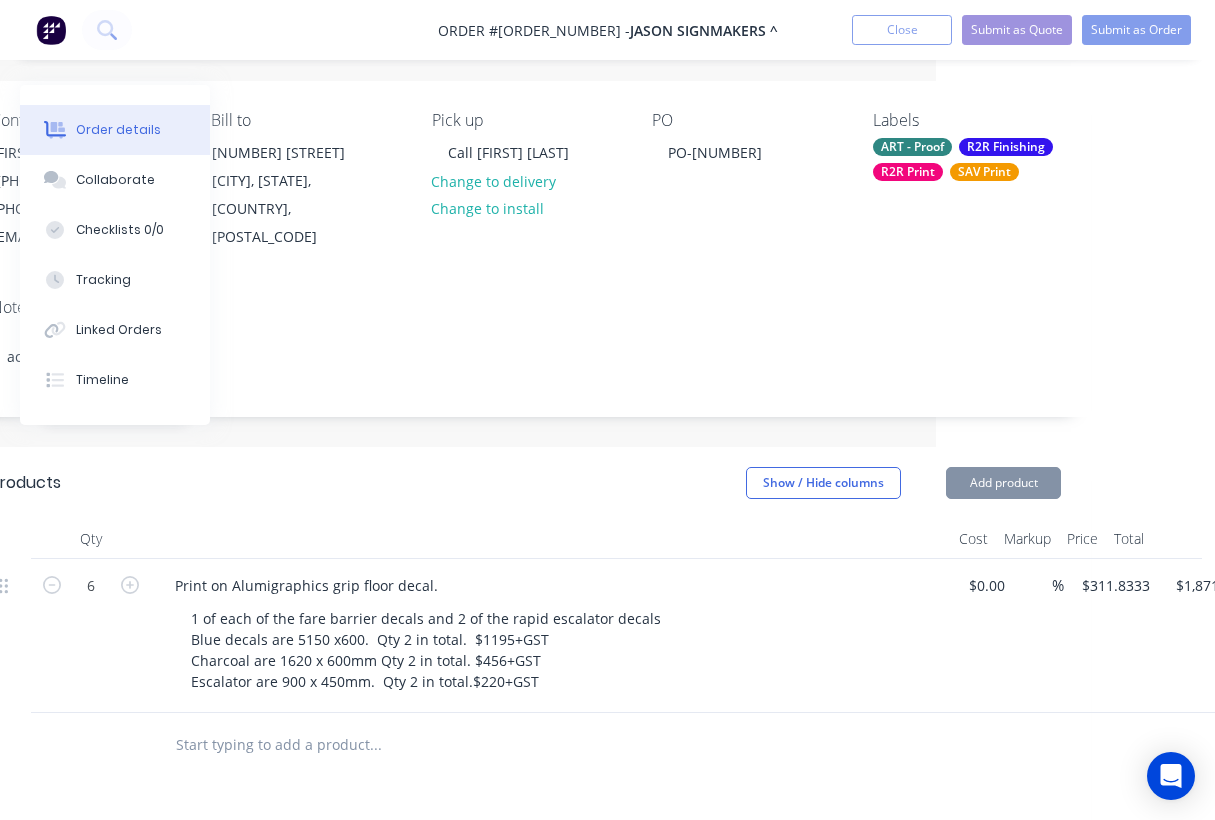 click on "1 of each of the fare barrier decals and 2 of the rapid escalator decals
Blue decals are 5150 x600.  Qty 2 in total.  $1195+GST
Charcoal are 1620 x 600mm Qty 2 in total. $456+GST
Escalator are 900 x 450mm.  Qty 2 in total.$220+GST" at bounding box center (559, 650) 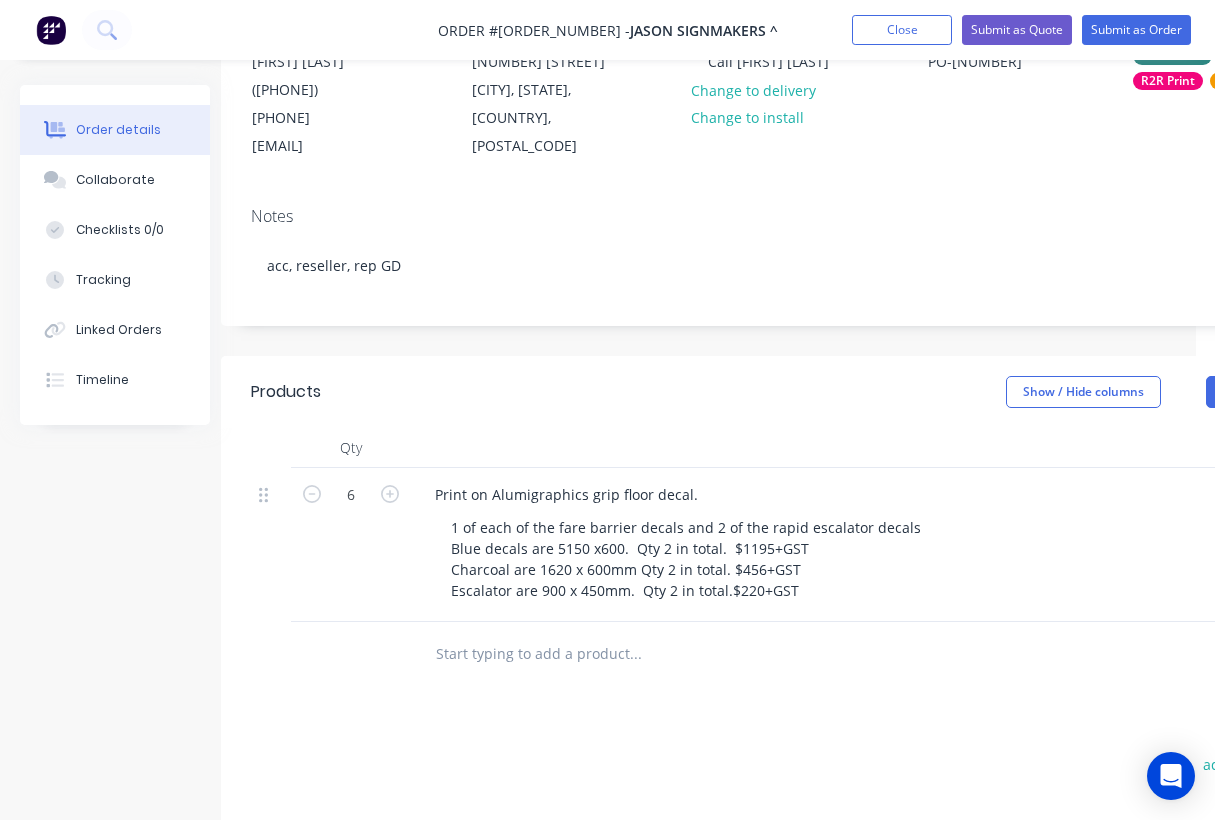 scroll, scrollTop: 232, scrollLeft: 0, axis: vertical 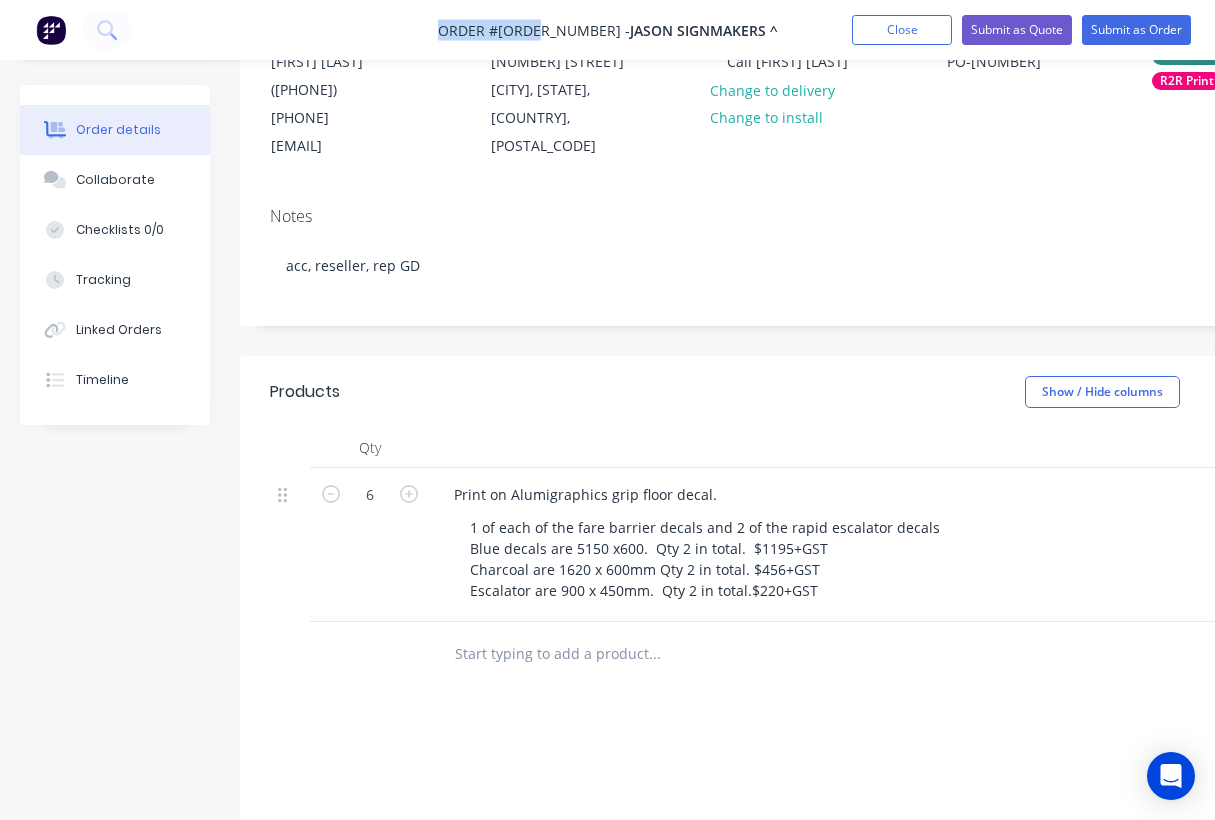 drag, startPoint x: 466, startPoint y: 20, endPoint x: 576, endPoint y: 34, distance: 110.88733 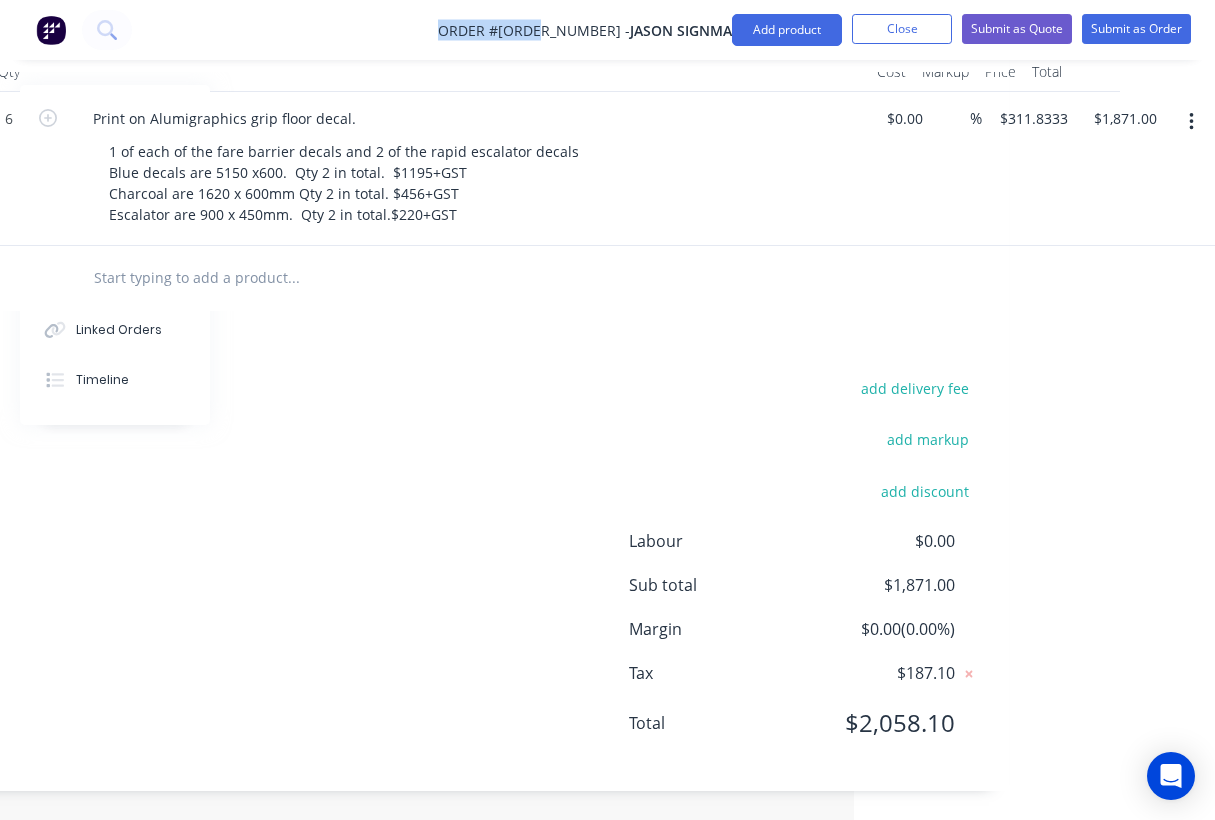scroll, scrollTop: 0, scrollLeft: 361, axis: horizontal 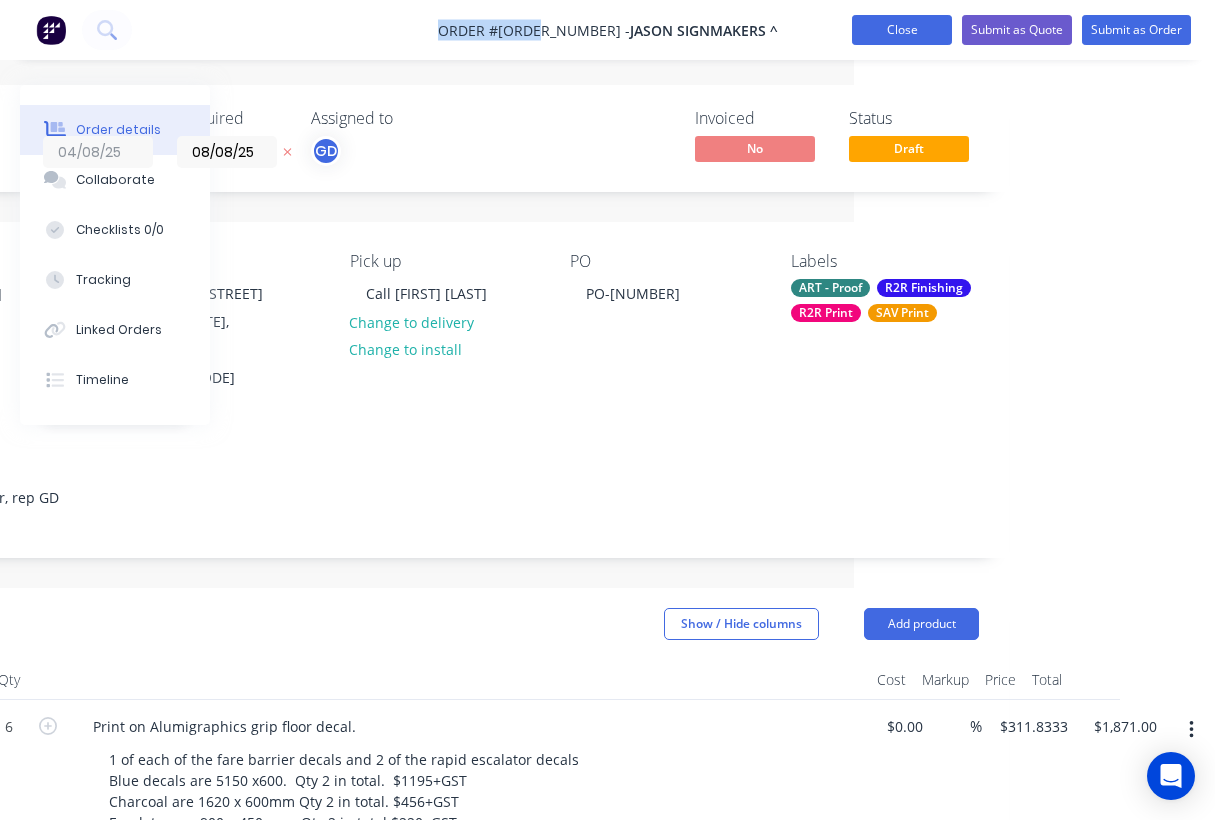 click on "Close" at bounding box center [902, 30] 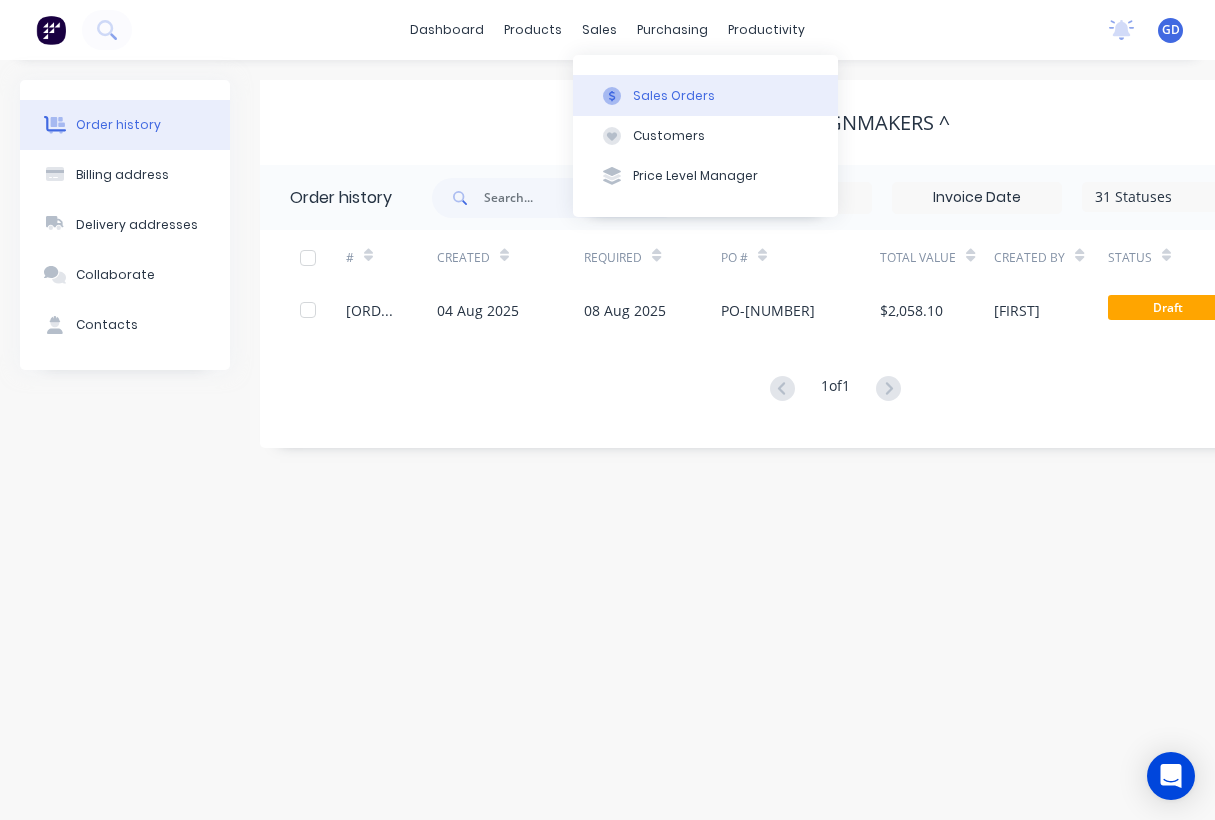 click on "Sales Orders" at bounding box center [674, 96] 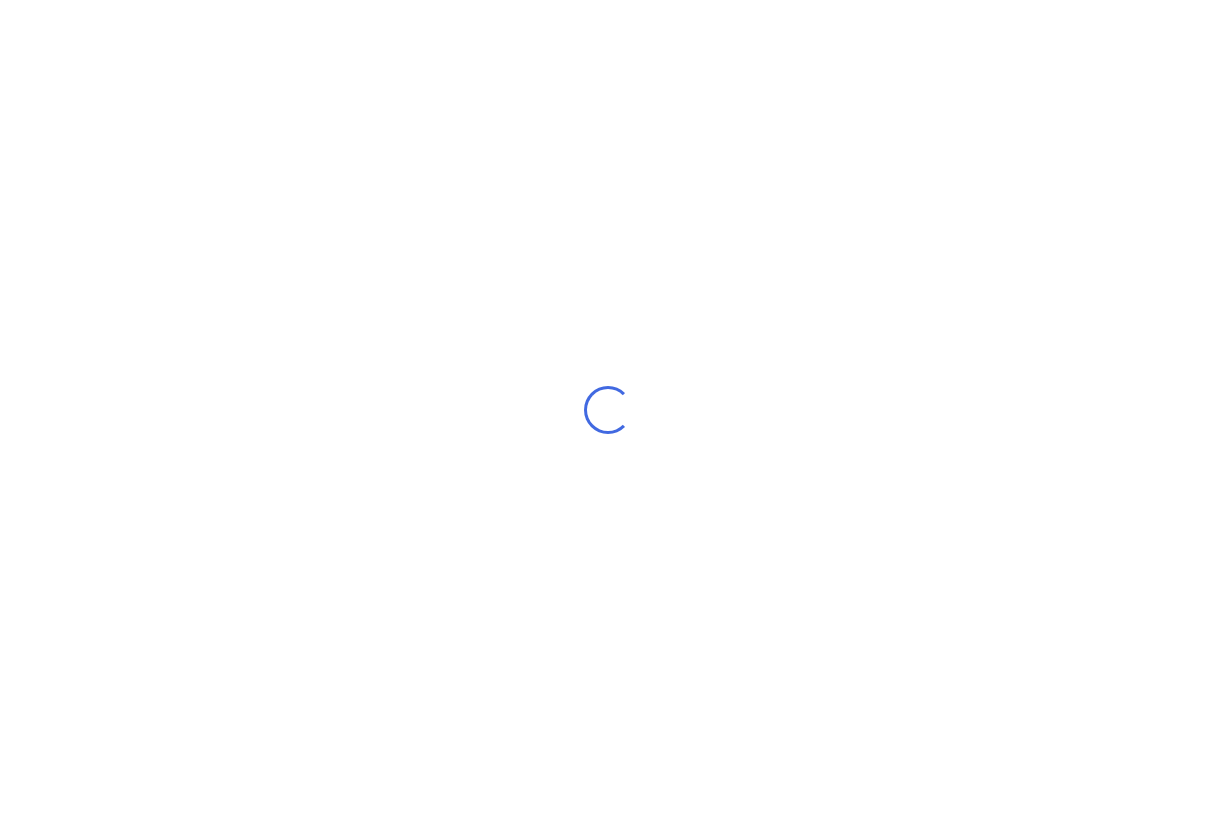 scroll, scrollTop: 0, scrollLeft: 0, axis: both 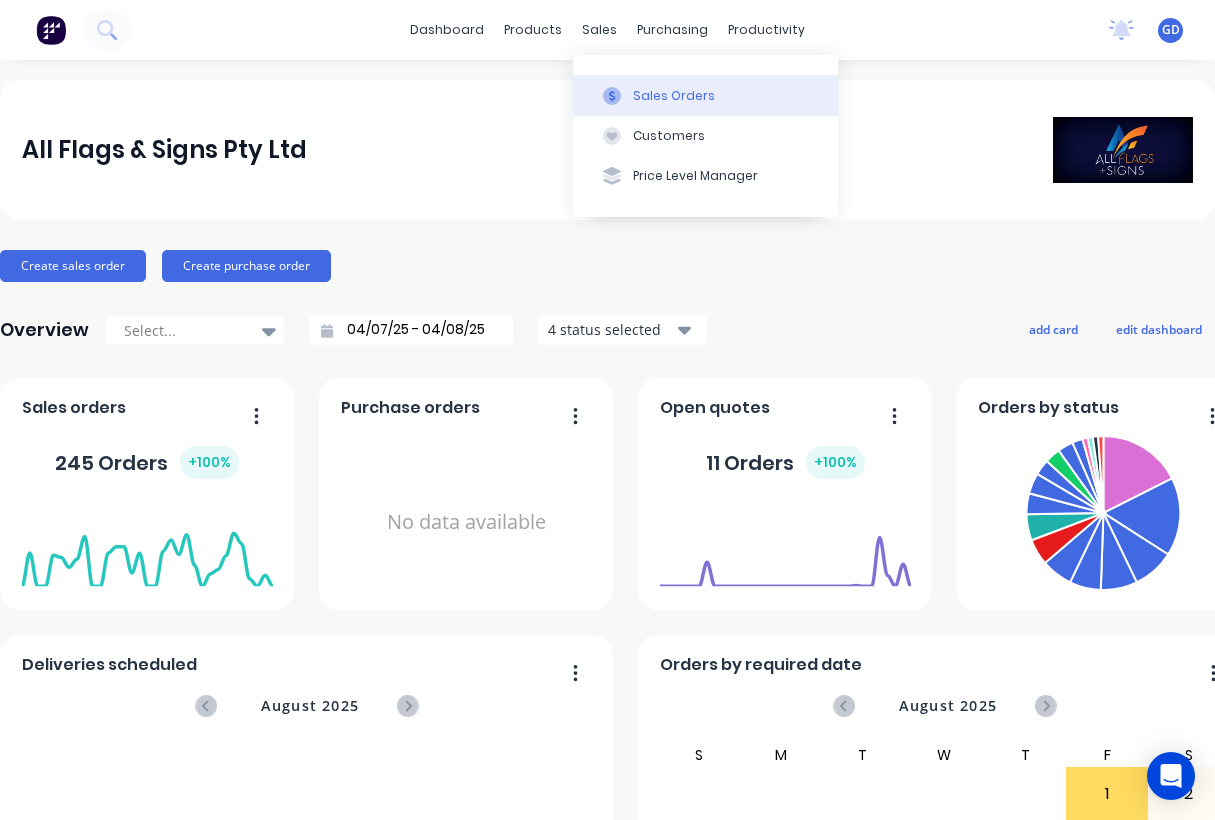 click on "Sales Orders" at bounding box center [674, 96] 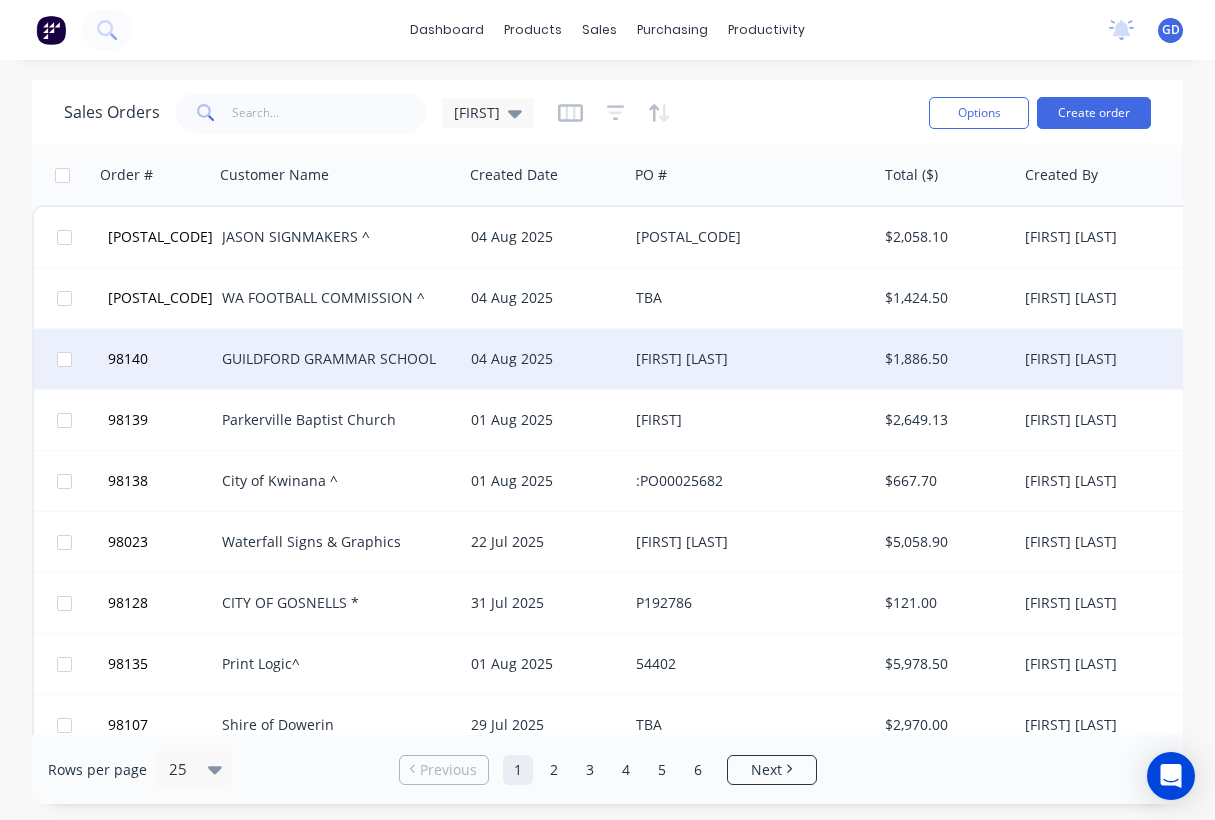 click on "GUILDFORD GRAMMAR SCHOOL" at bounding box center [333, 359] 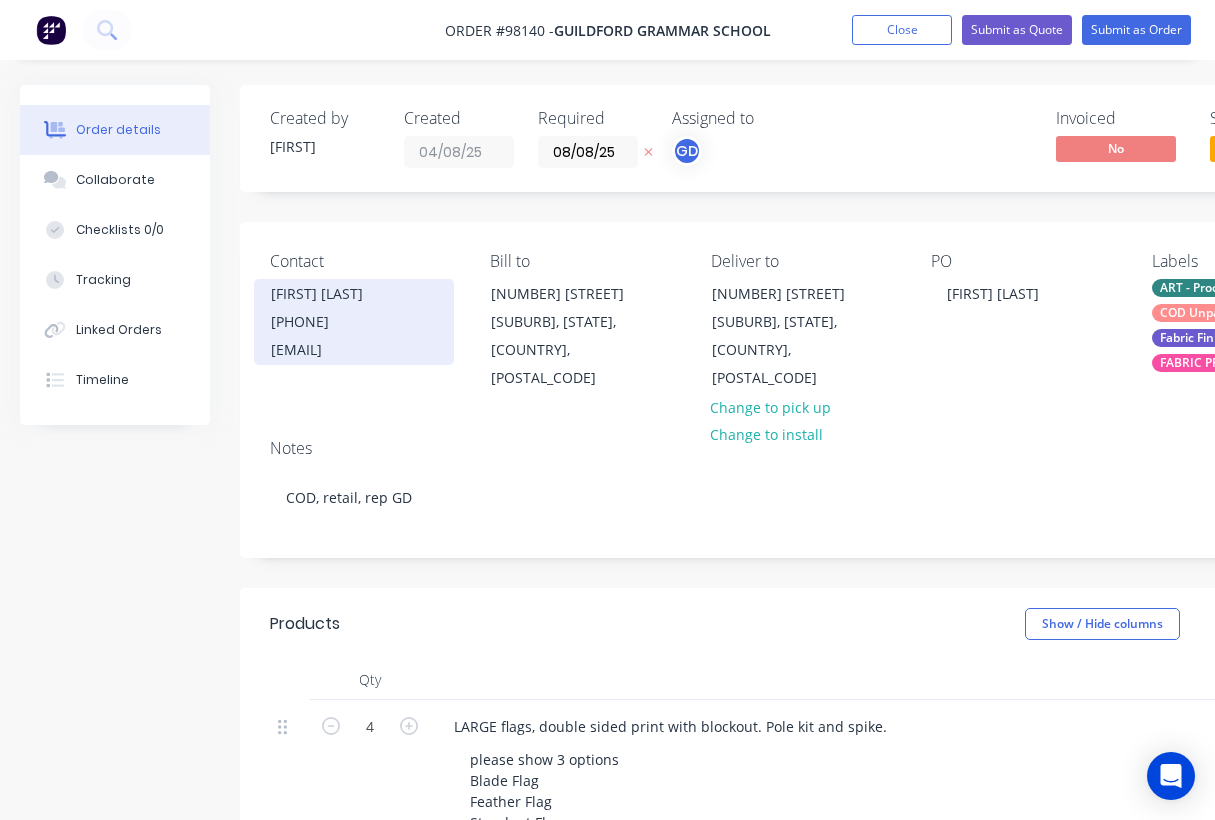 click on "[PHONE]" at bounding box center [354, 322] 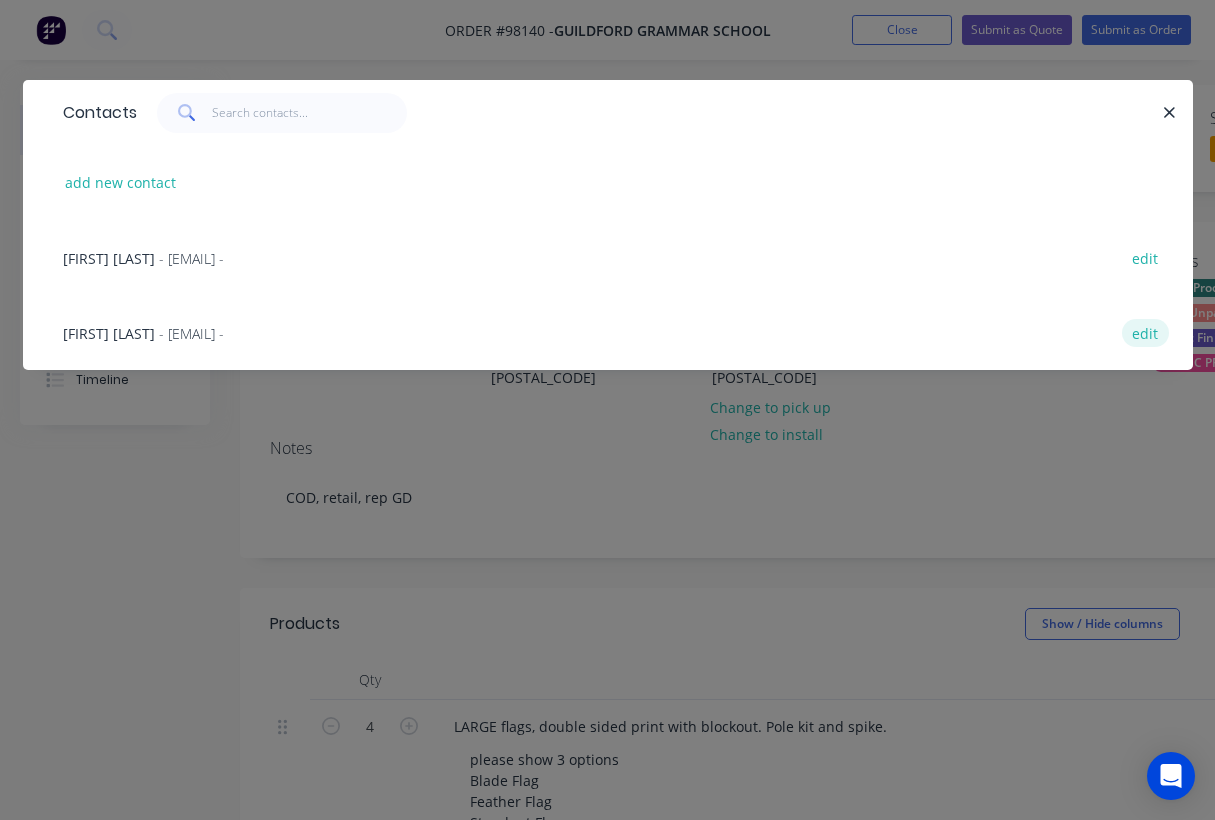 click on "edit" at bounding box center [1145, 332] 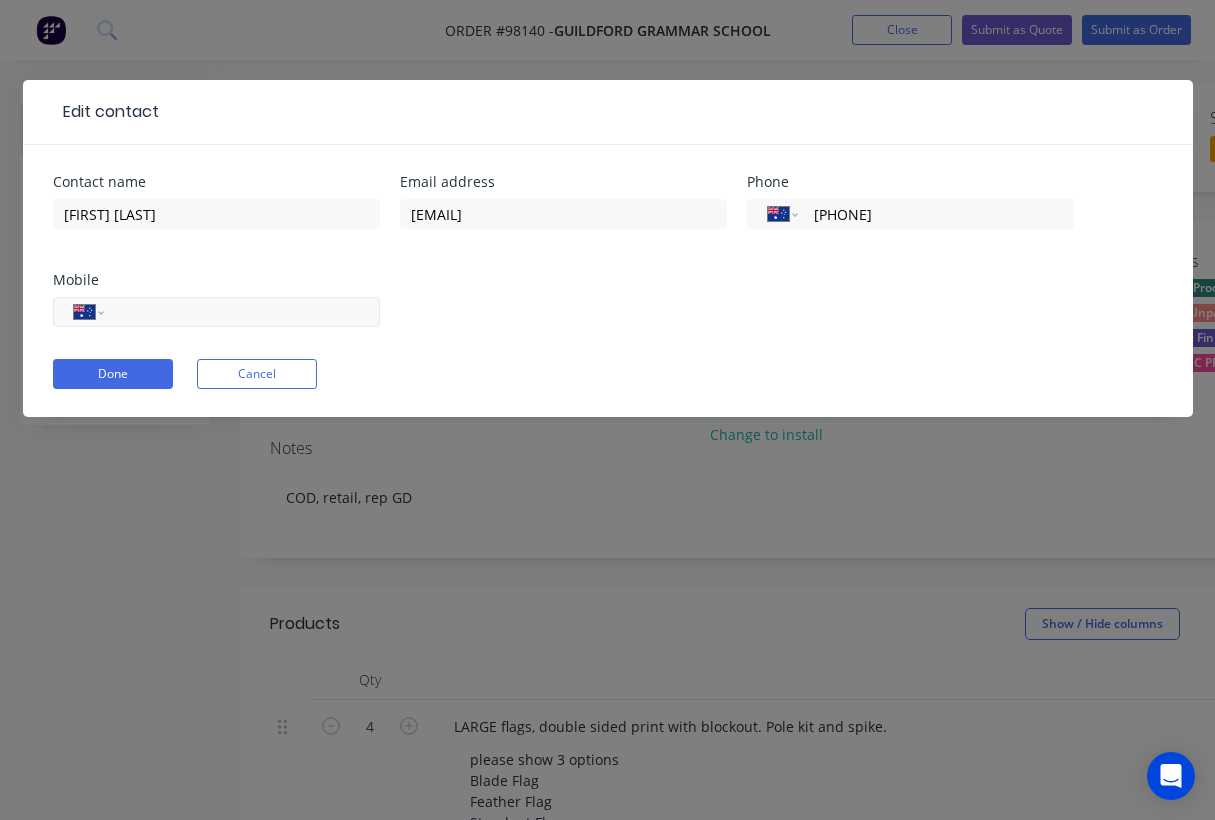 click at bounding box center [238, 312] 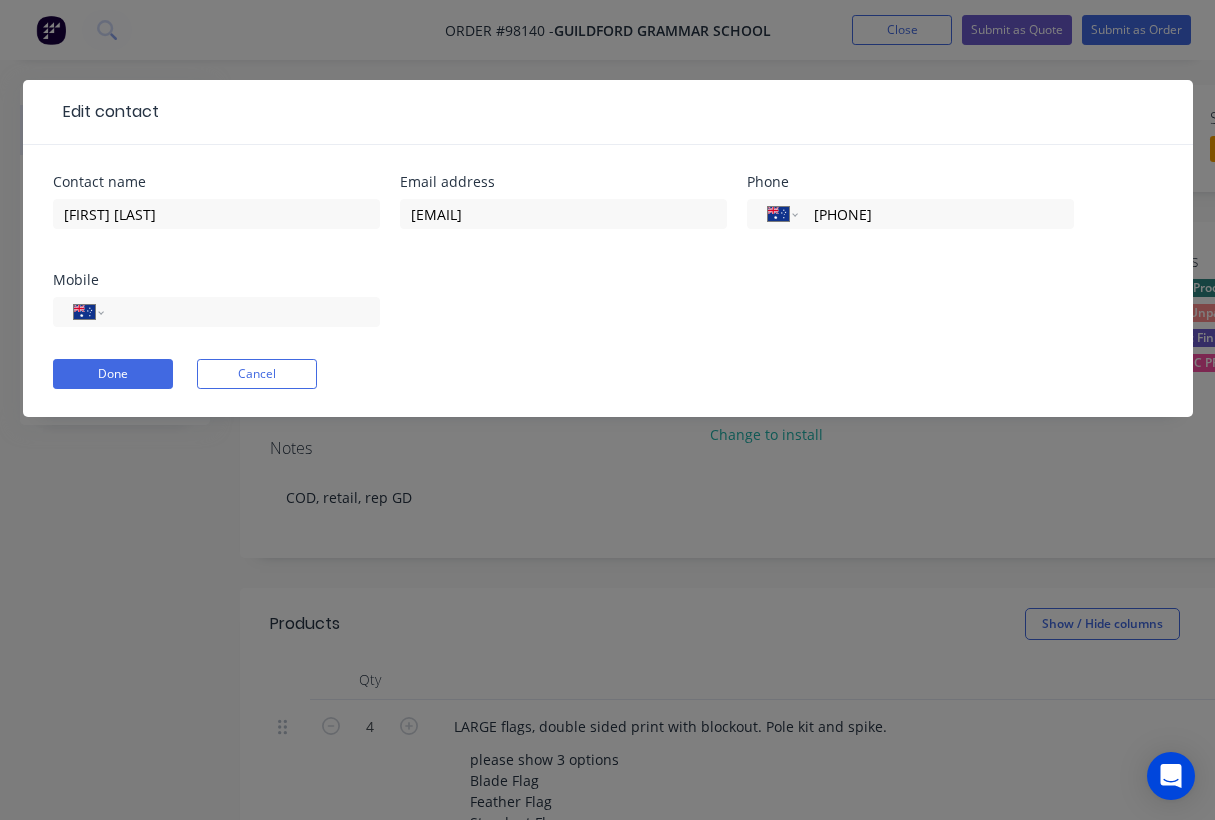 type on "[PHONE]" 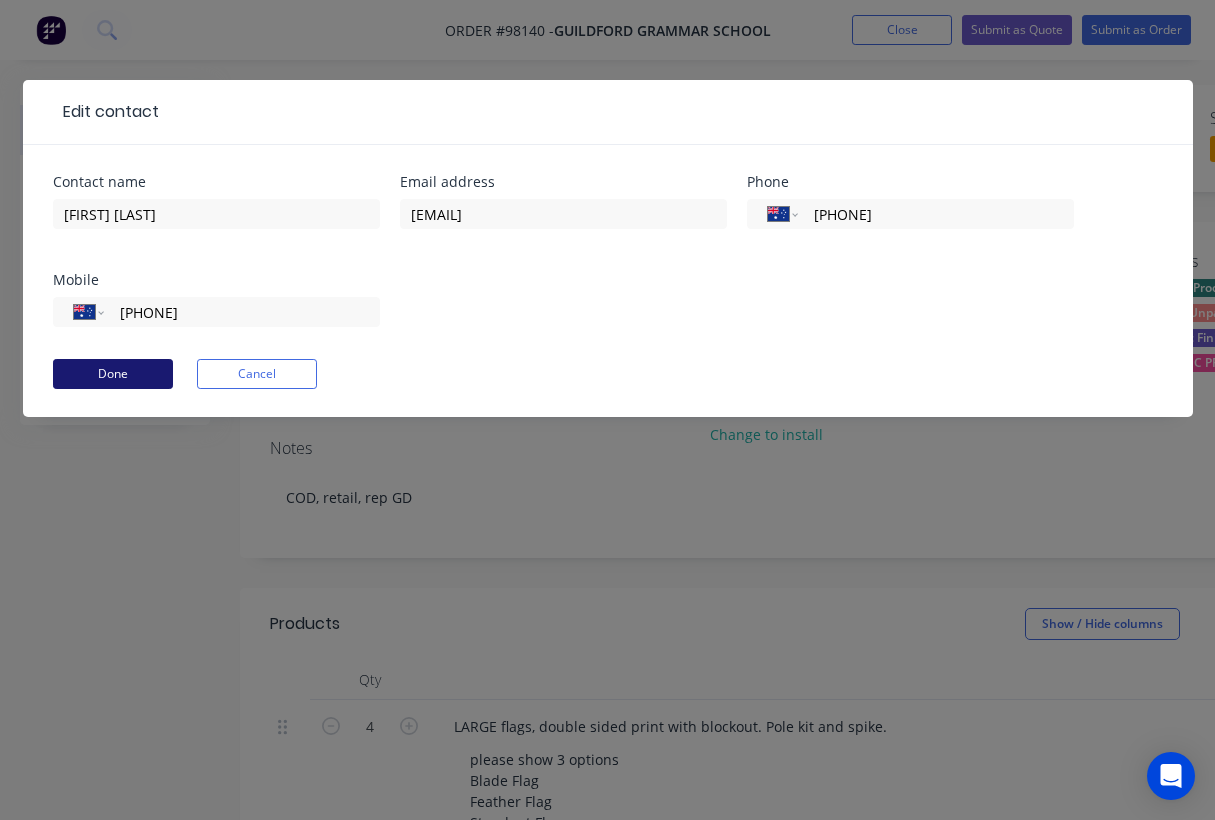 click on "Done" at bounding box center (113, 374) 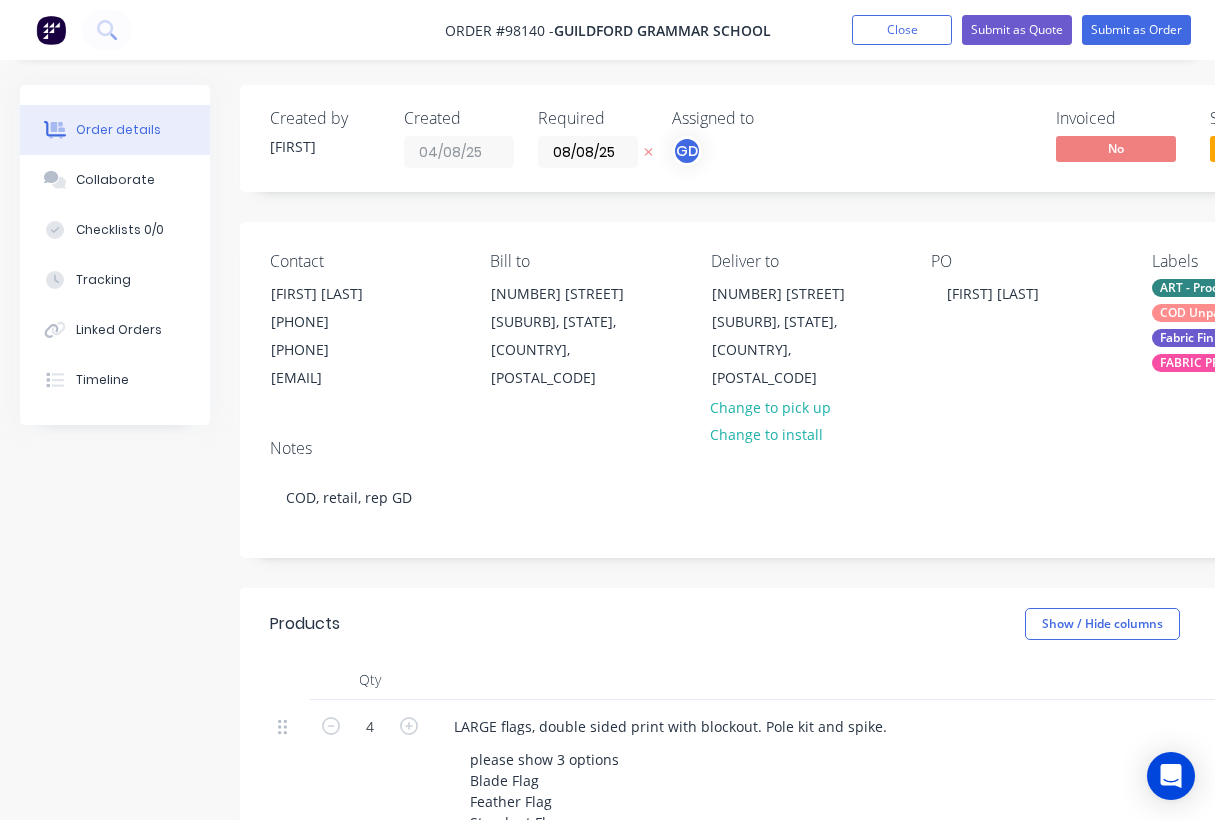 click on "Notes" at bounding box center [805, 448] 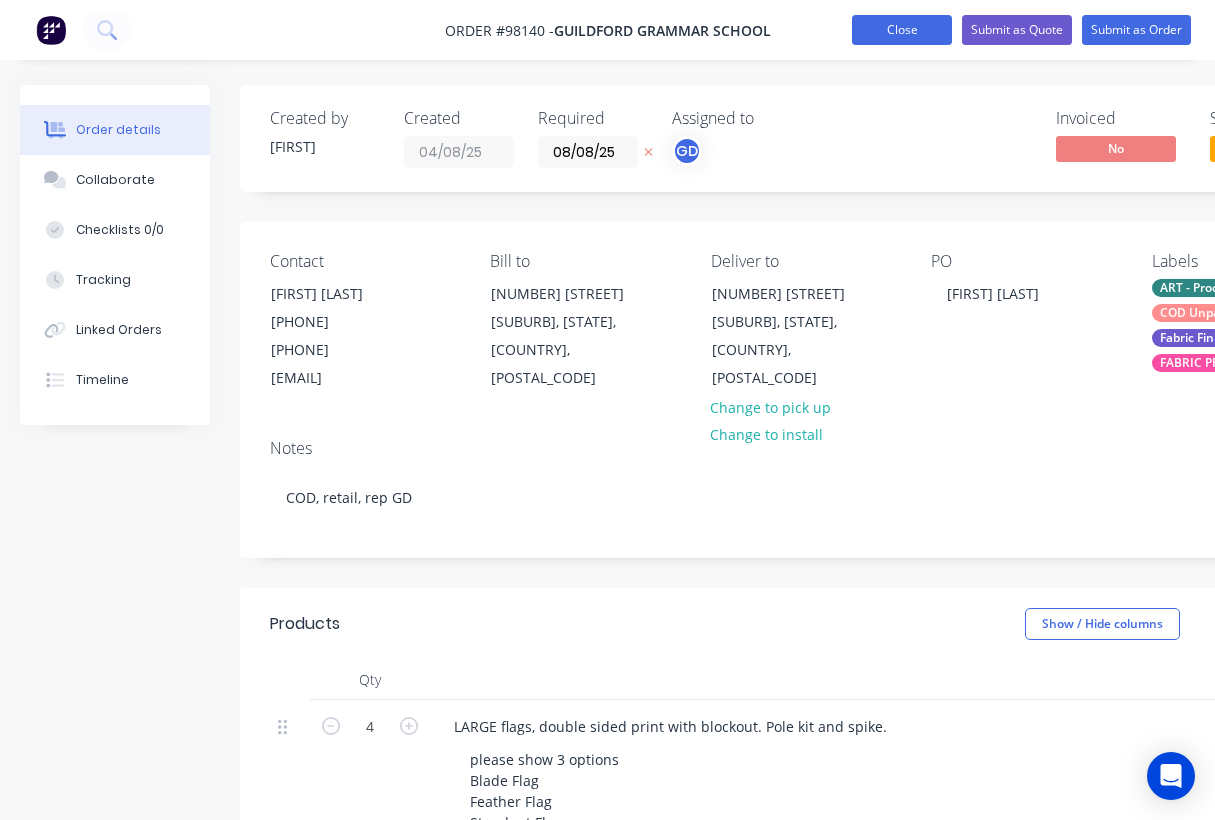 click on "Close" at bounding box center [902, 30] 